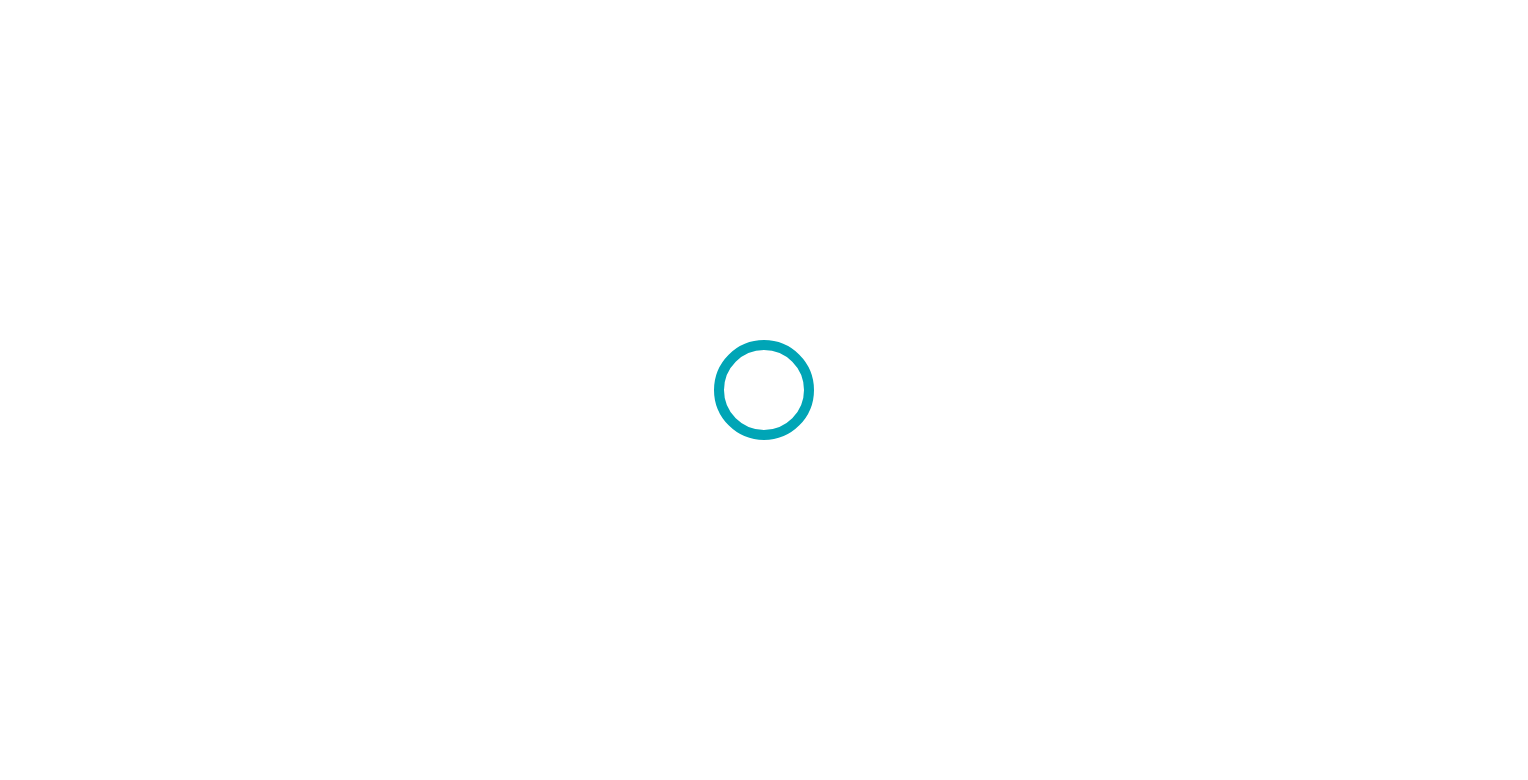 scroll, scrollTop: 0, scrollLeft: 0, axis: both 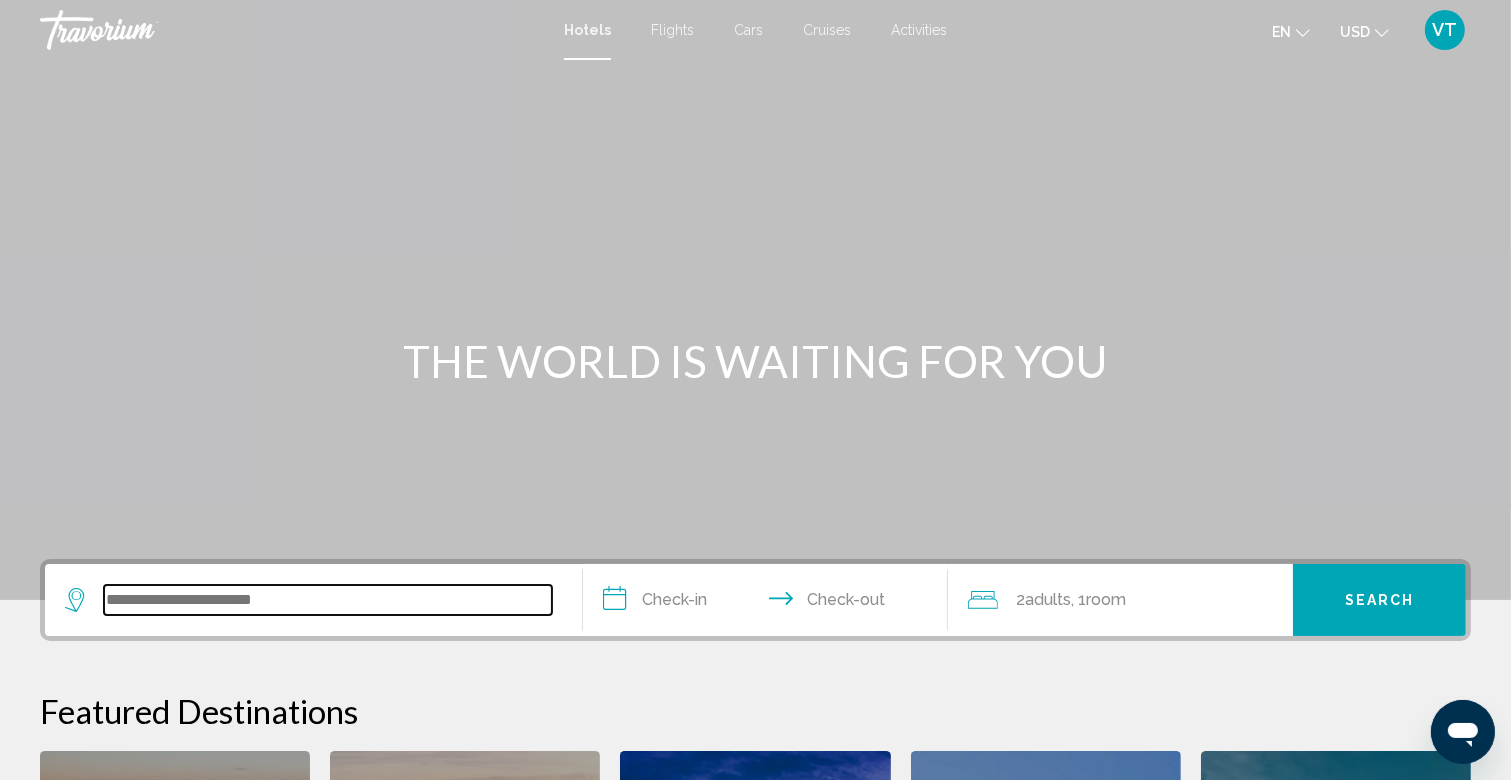 click at bounding box center (328, 600) 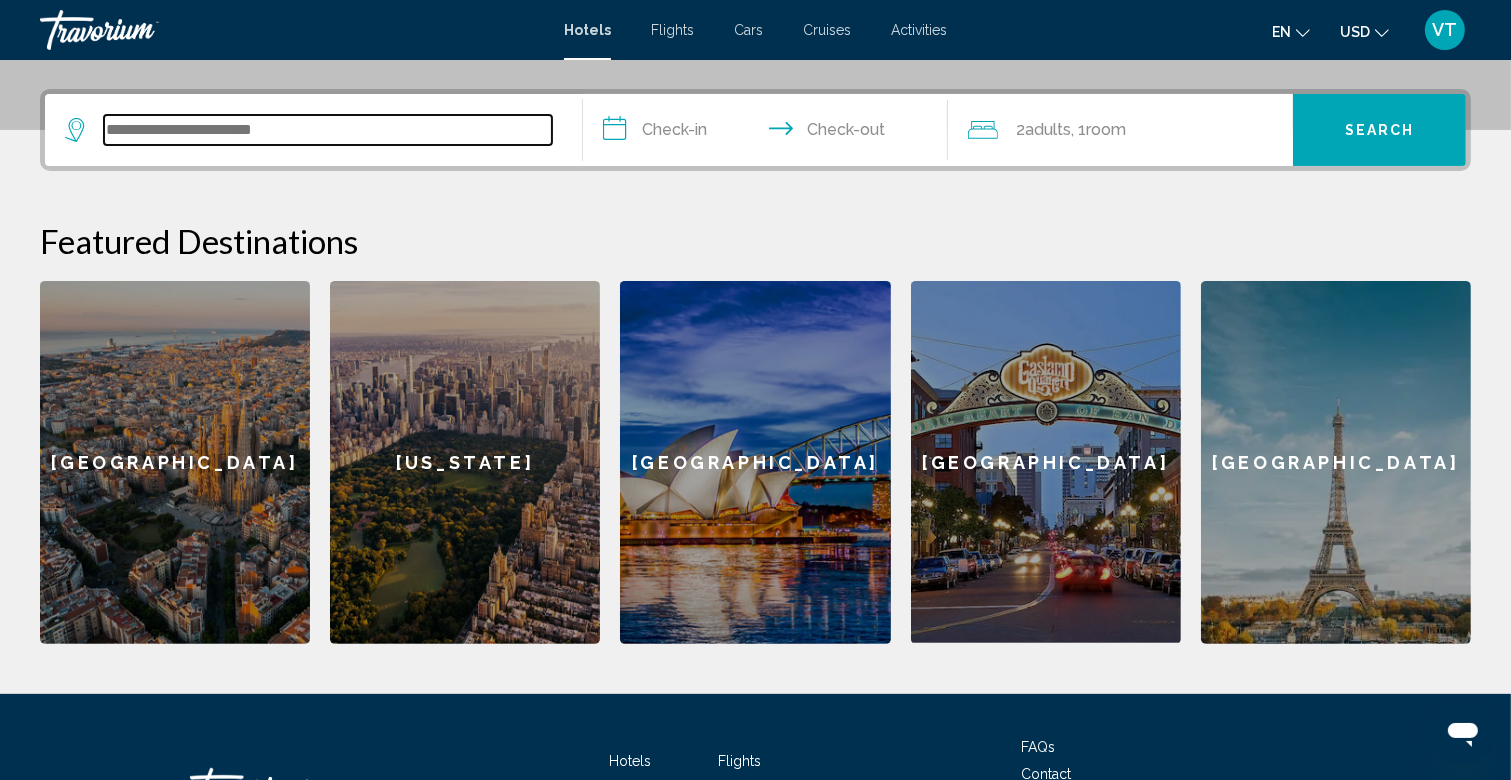 scroll, scrollTop: 493, scrollLeft: 0, axis: vertical 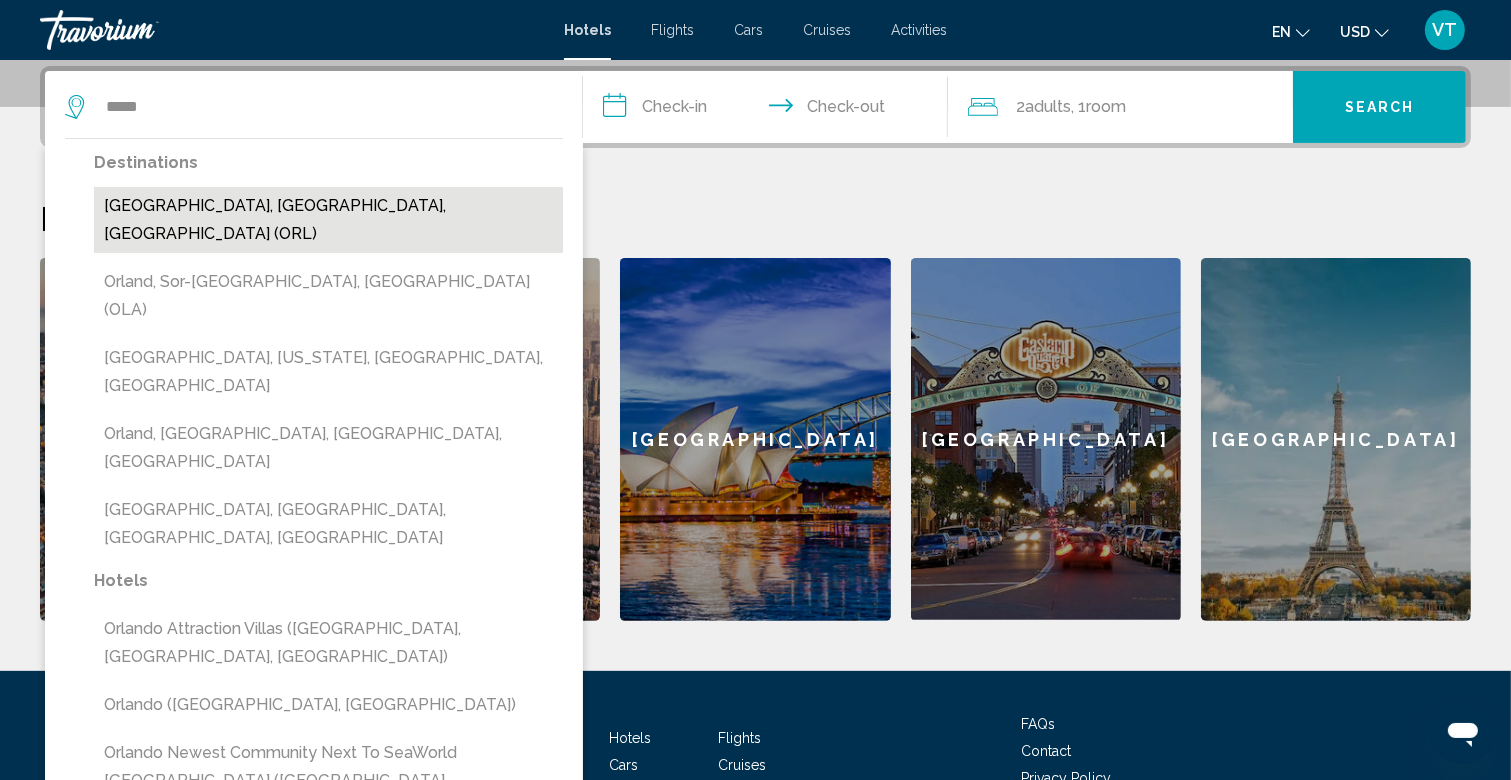 click on "Orlando, FL, United States (ORL)" at bounding box center (328, 220) 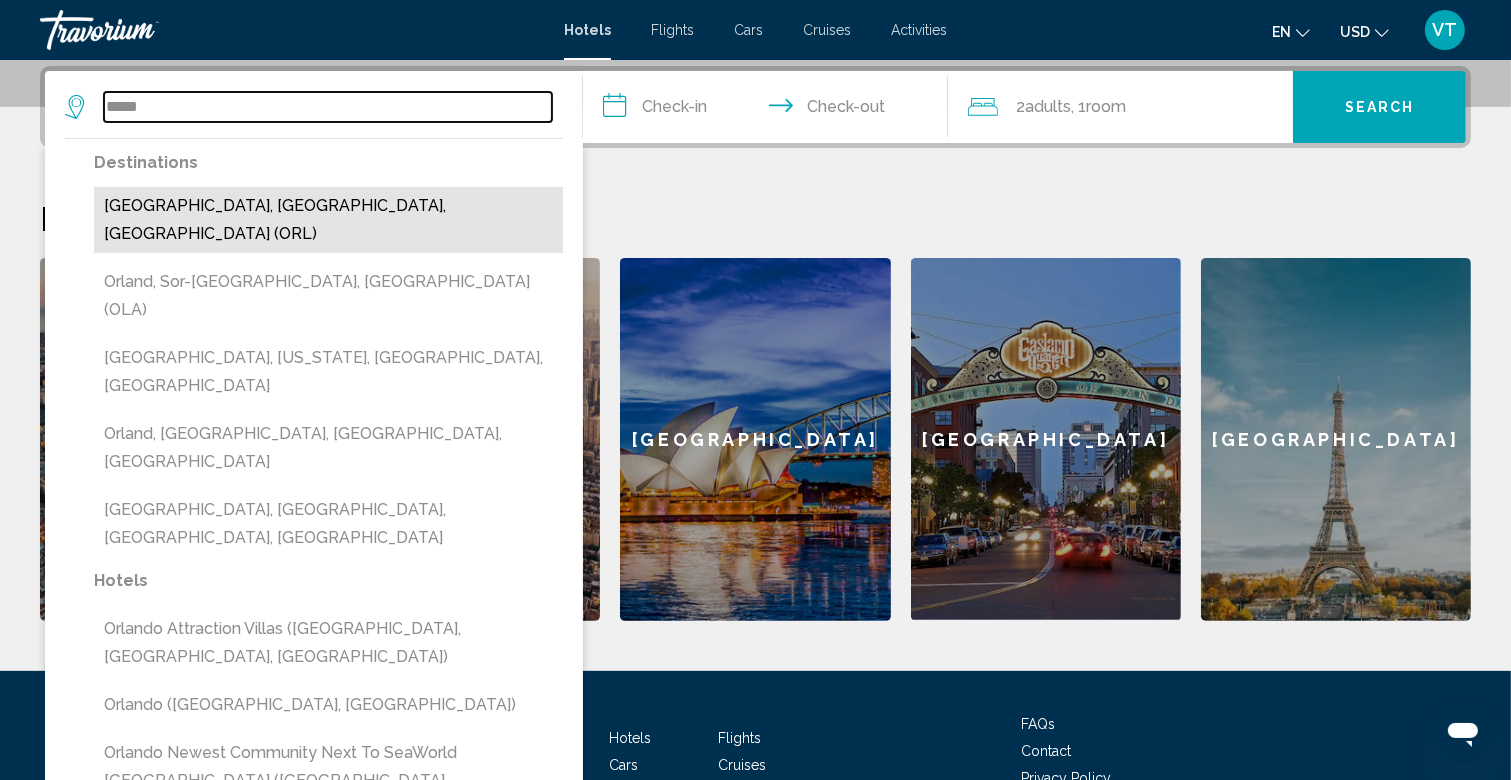 type on "**********" 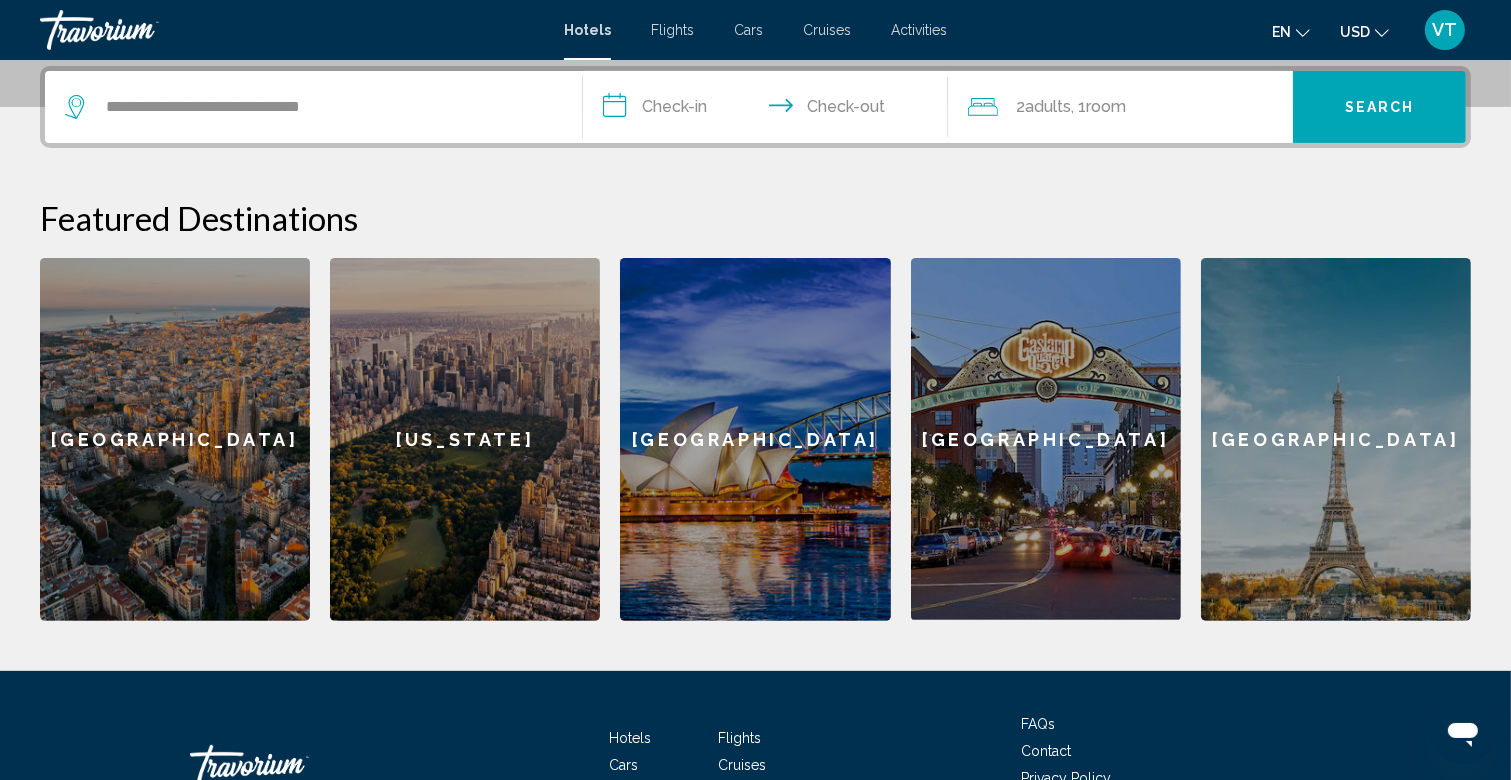 click on "**********" at bounding box center (769, 110) 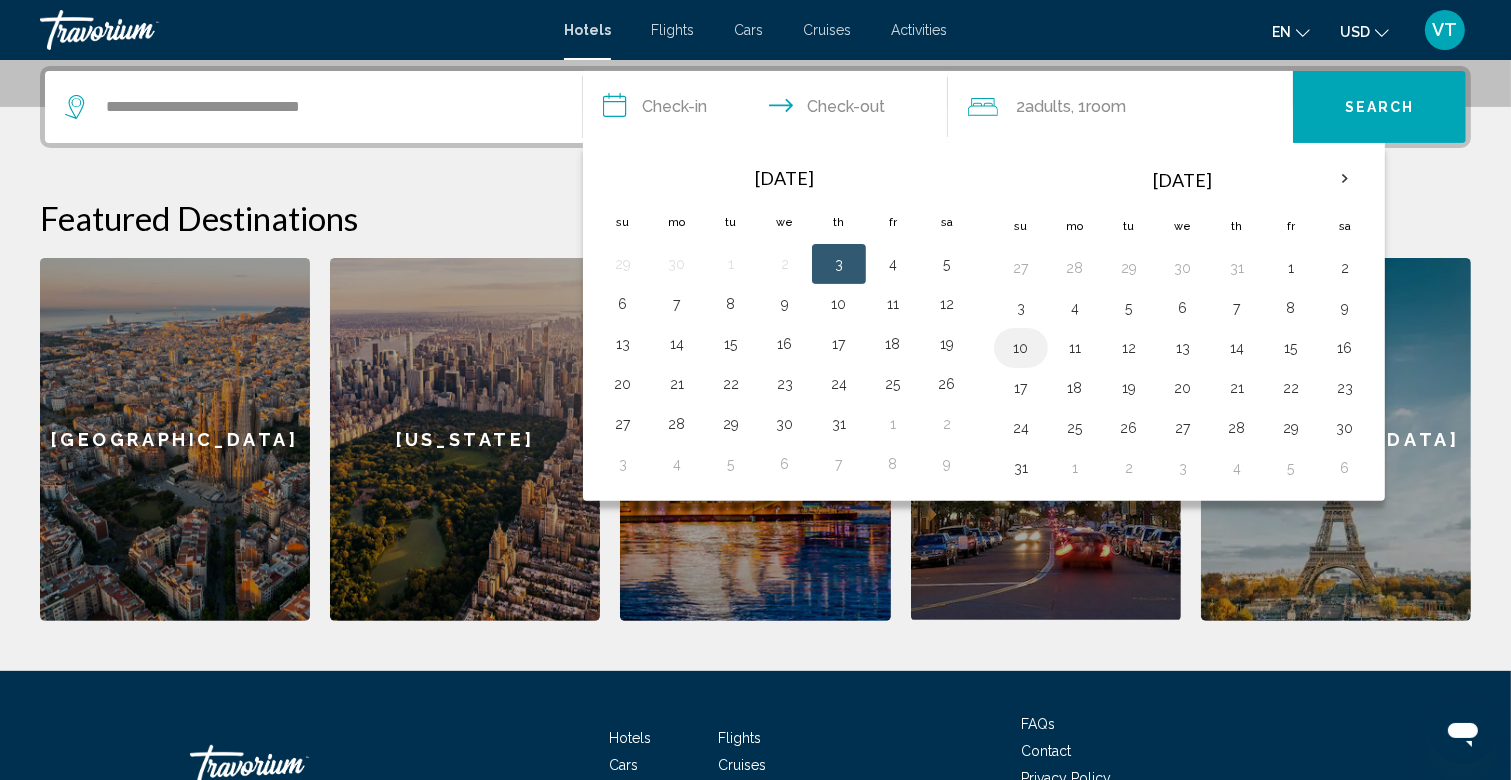 click on "10" at bounding box center (1021, 348) 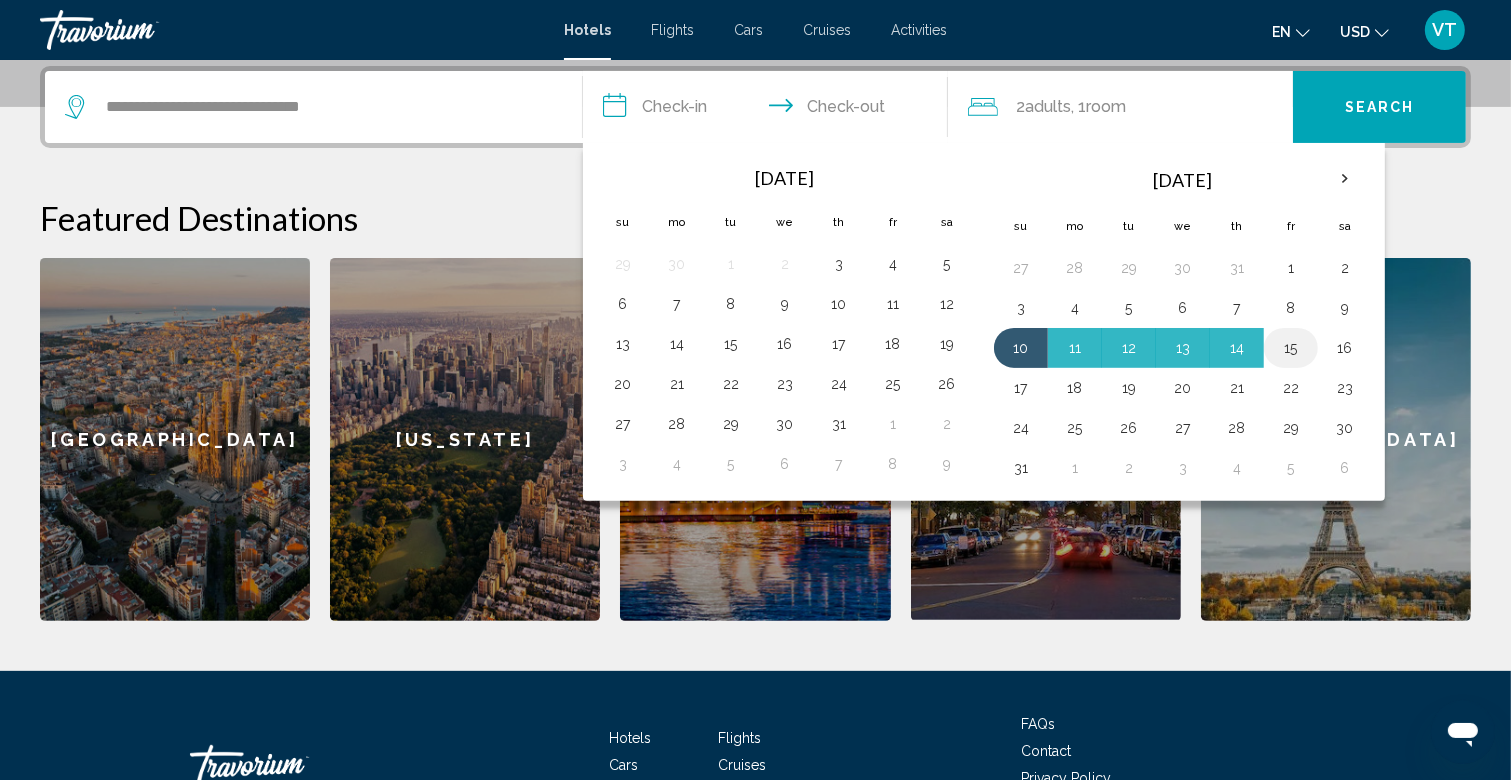 click on "15" at bounding box center (1291, 348) 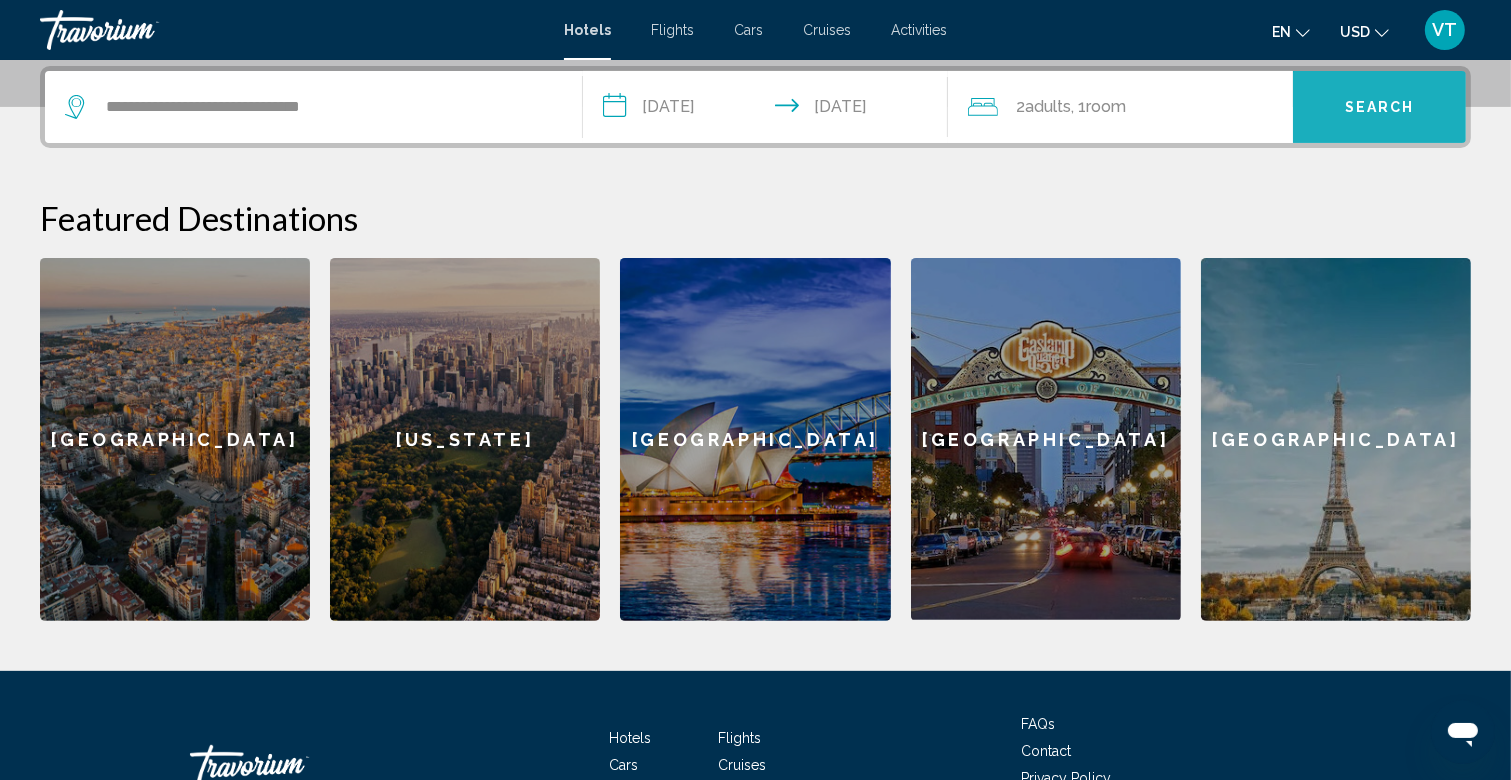 click on "Search" at bounding box center (1379, 107) 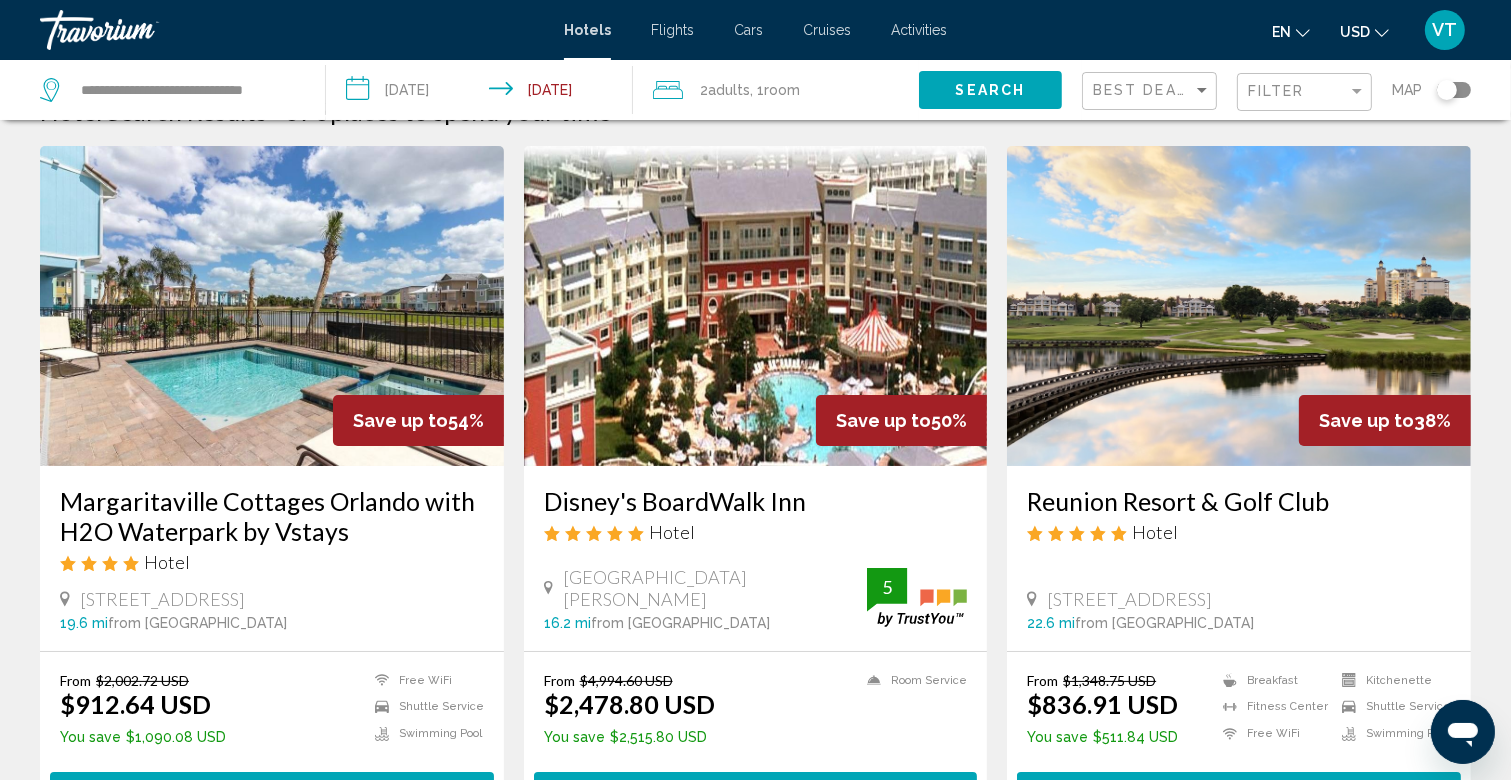 scroll, scrollTop: 28, scrollLeft: 0, axis: vertical 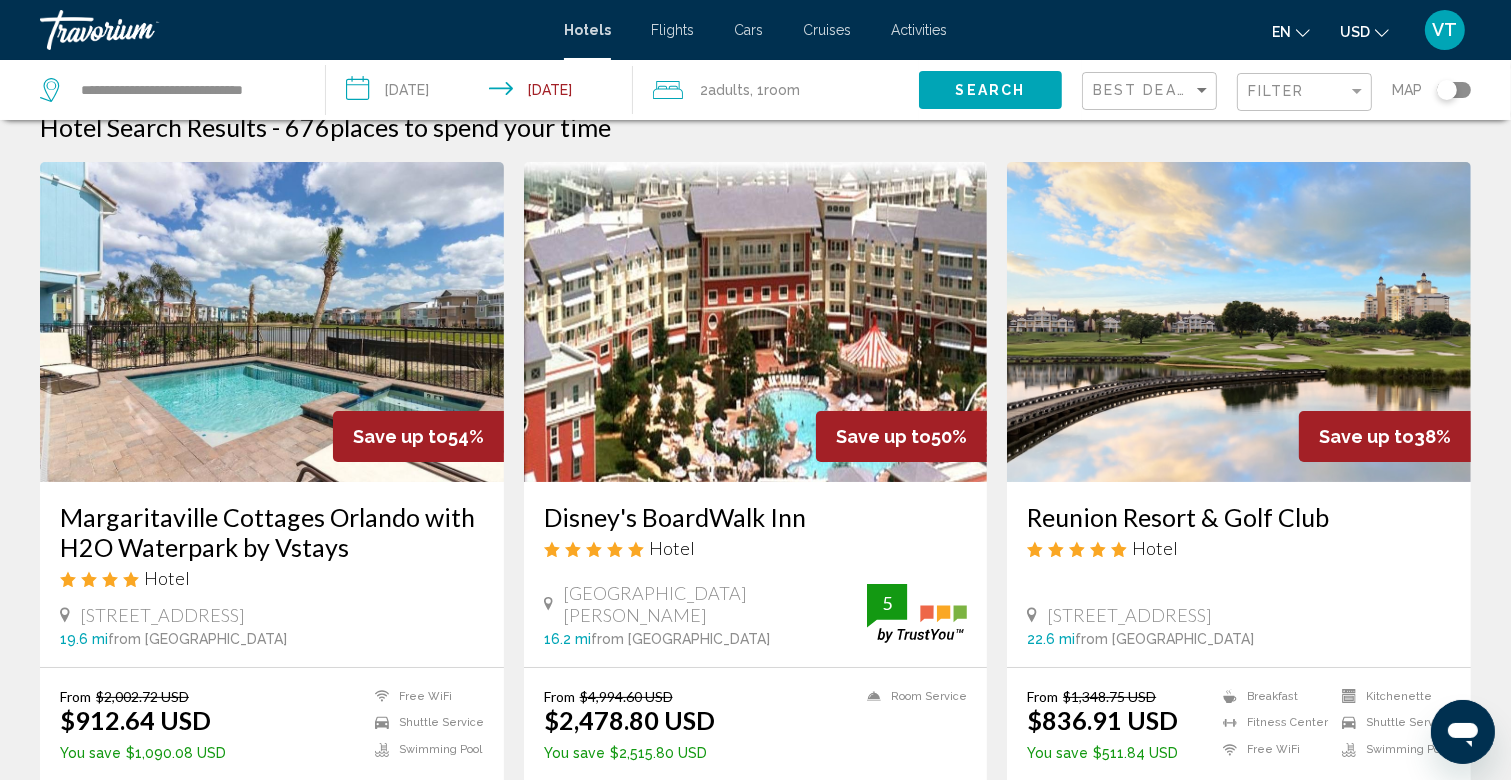 drag, startPoint x: 43, startPoint y: 509, endPoint x: 348, endPoint y: 548, distance: 307.48334 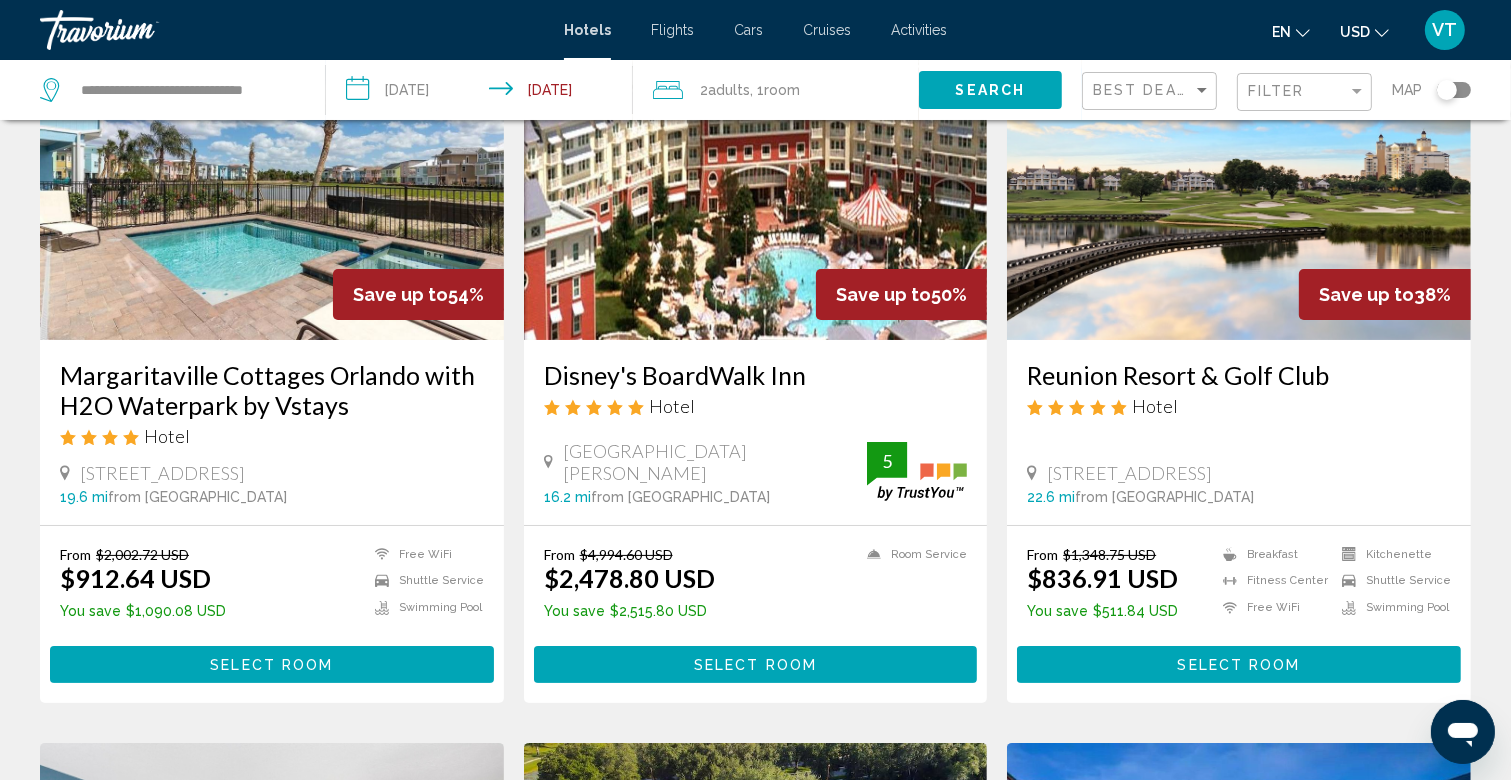 scroll, scrollTop: 166, scrollLeft: 0, axis: vertical 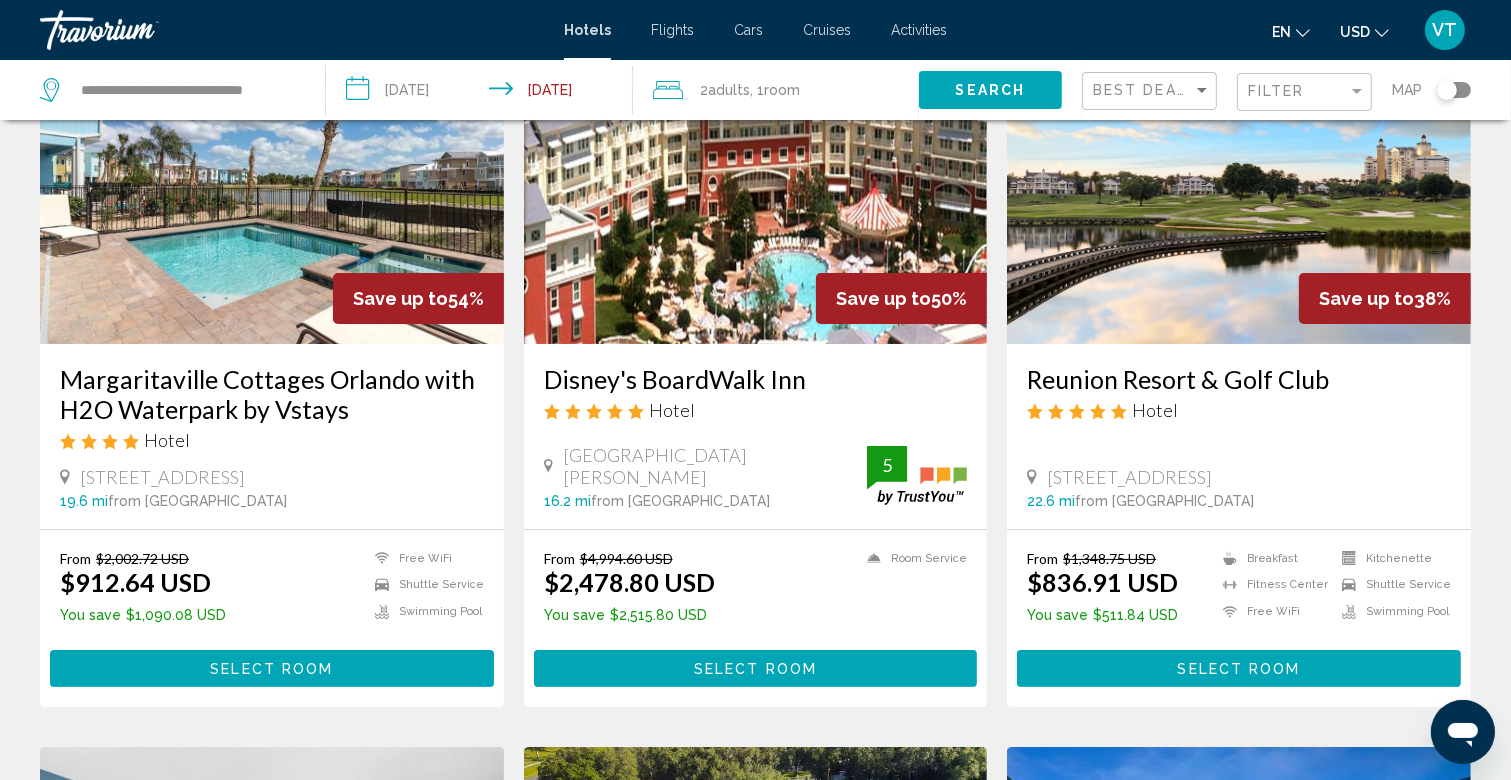 drag, startPoint x: 529, startPoint y: 370, endPoint x: 815, endPoint y: 380, distance: 286.17477 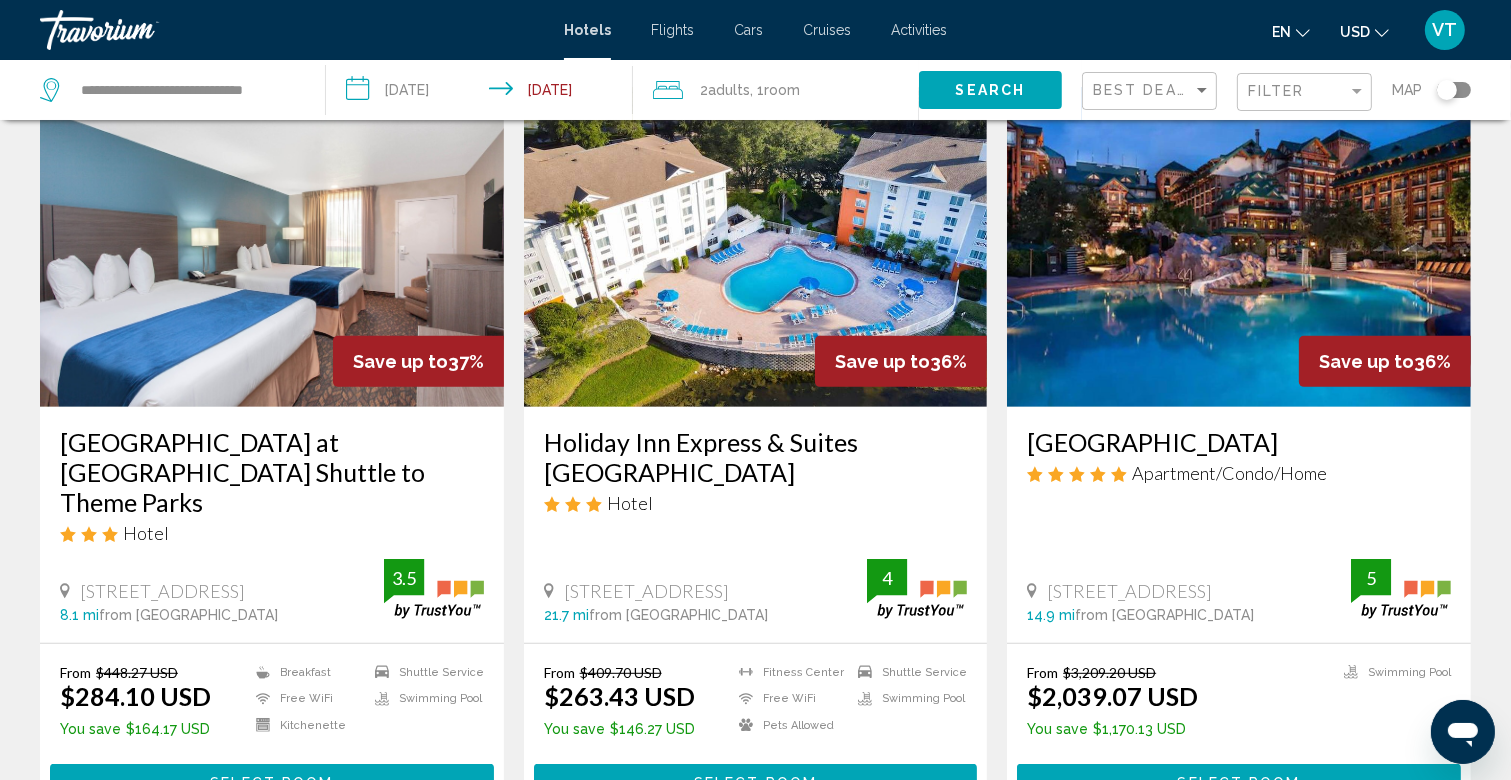 scroll, scrollTop: 824, scrollLeft: 0, axis: vertical 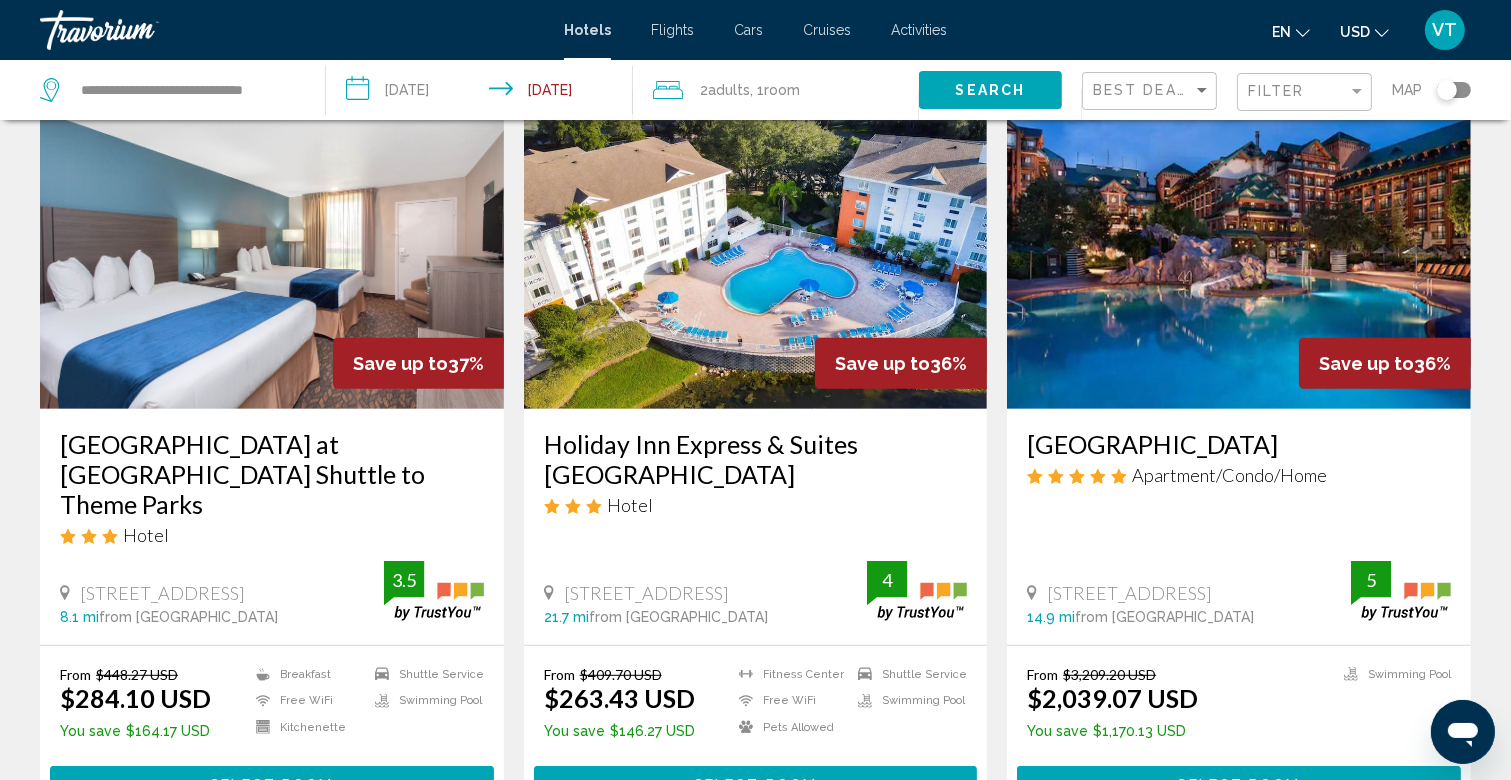 drag, startPoint x: 1019, startPoint y: 436, endPoint x: 1330, endPoint y: 442, distance: 311.05786 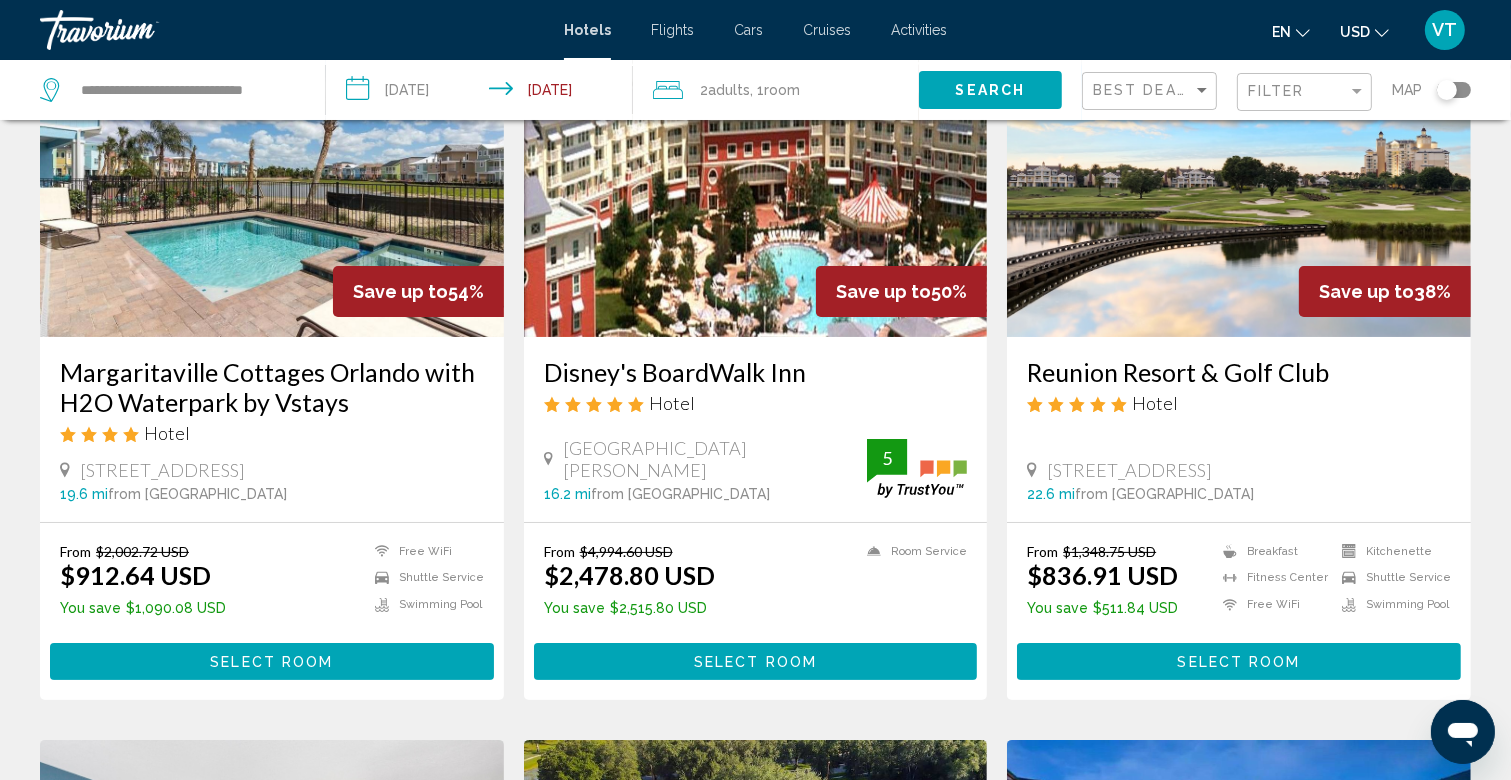 scroll, scrollTop: 0, scrollLeft: 0, axis: both 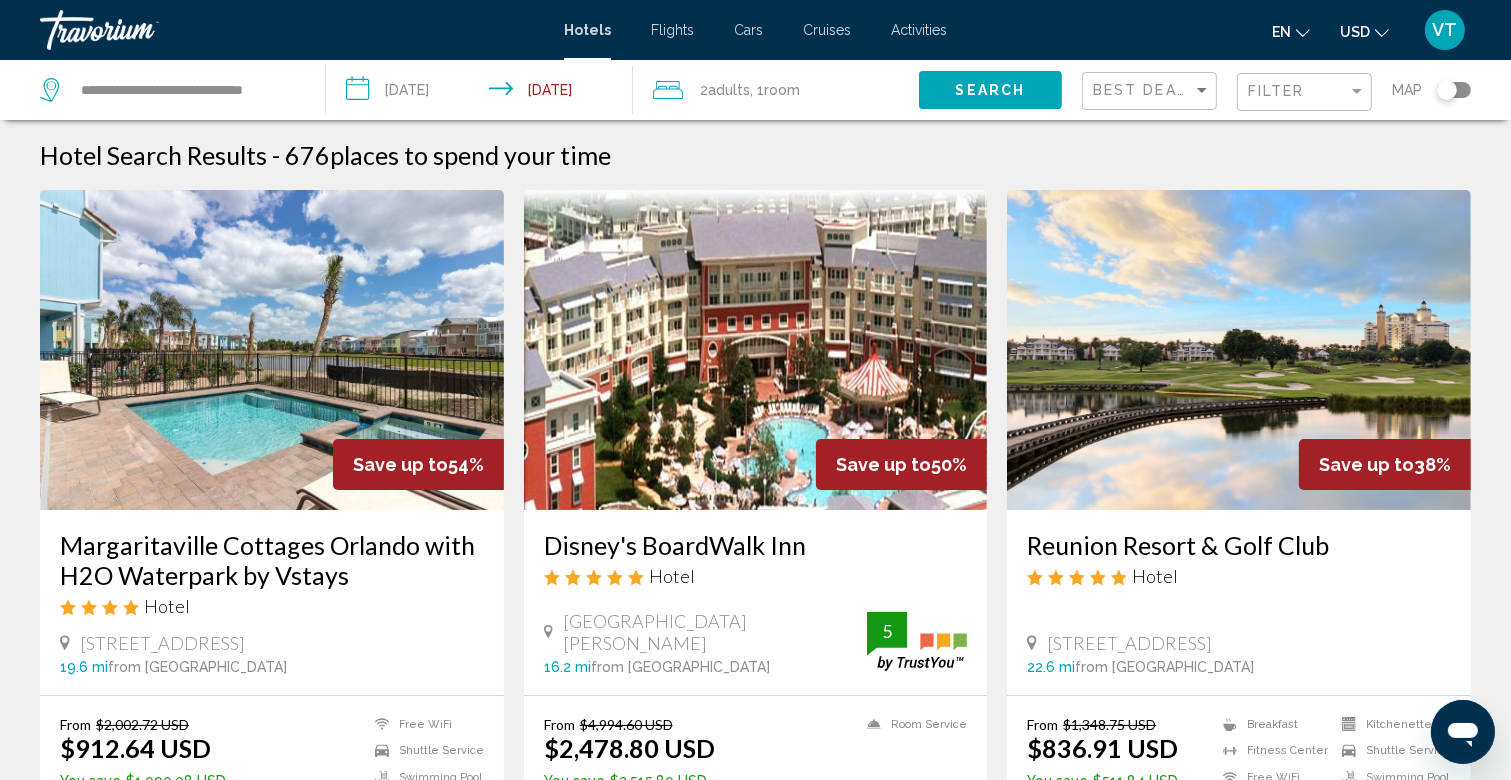 click on "**********" at bounding box center (483, 93) 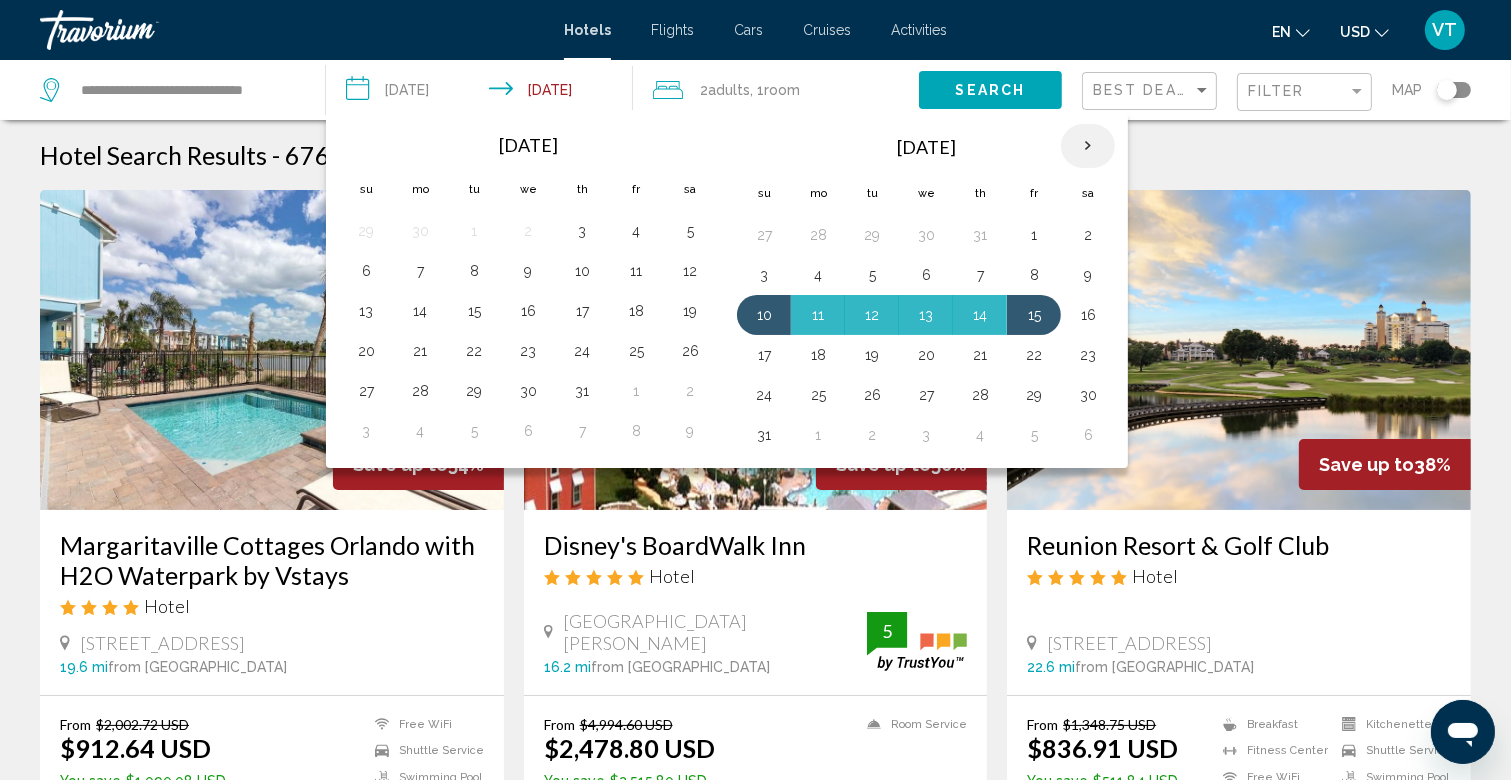 click at bounding box center (1088, 146) 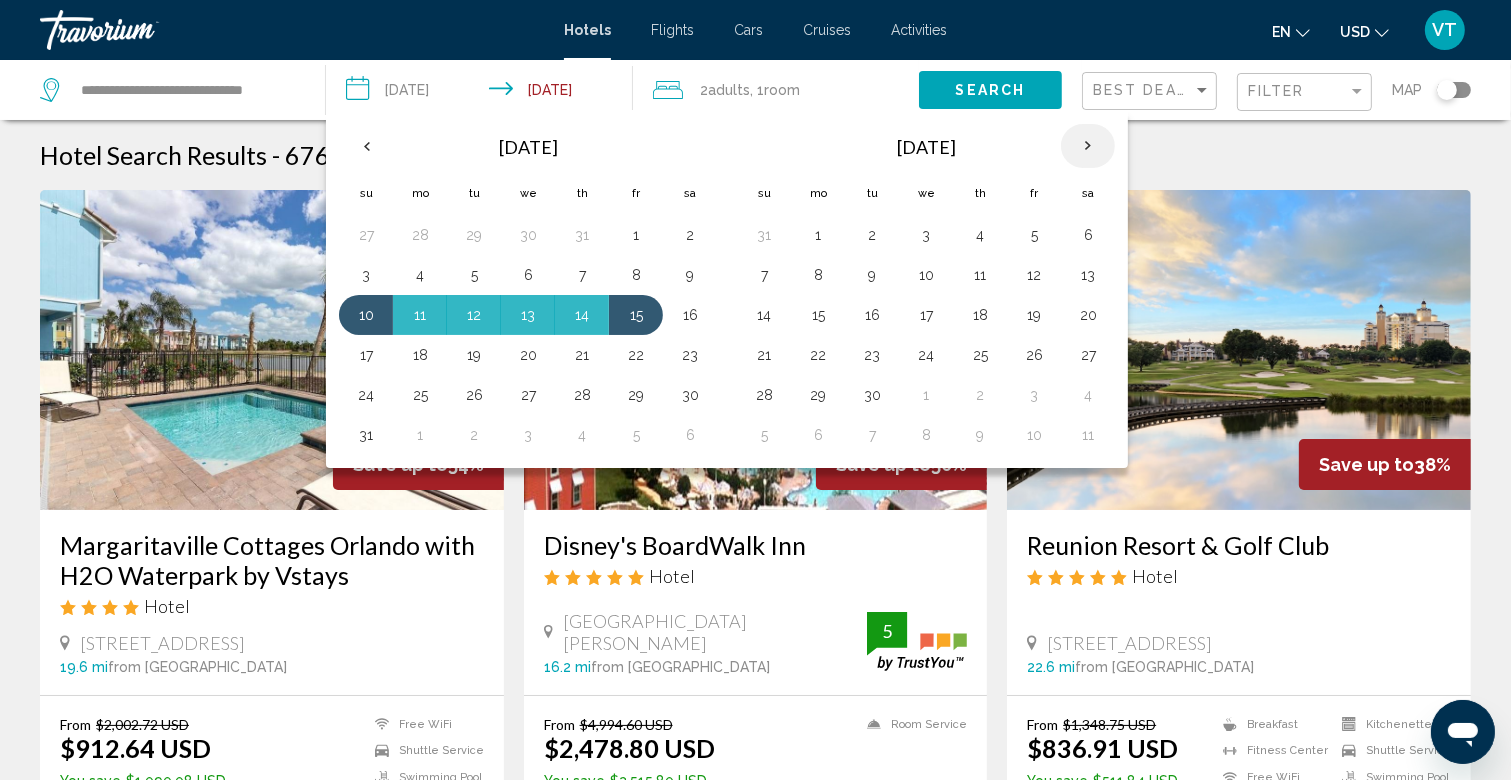 click at bounding box center (1088, 146) 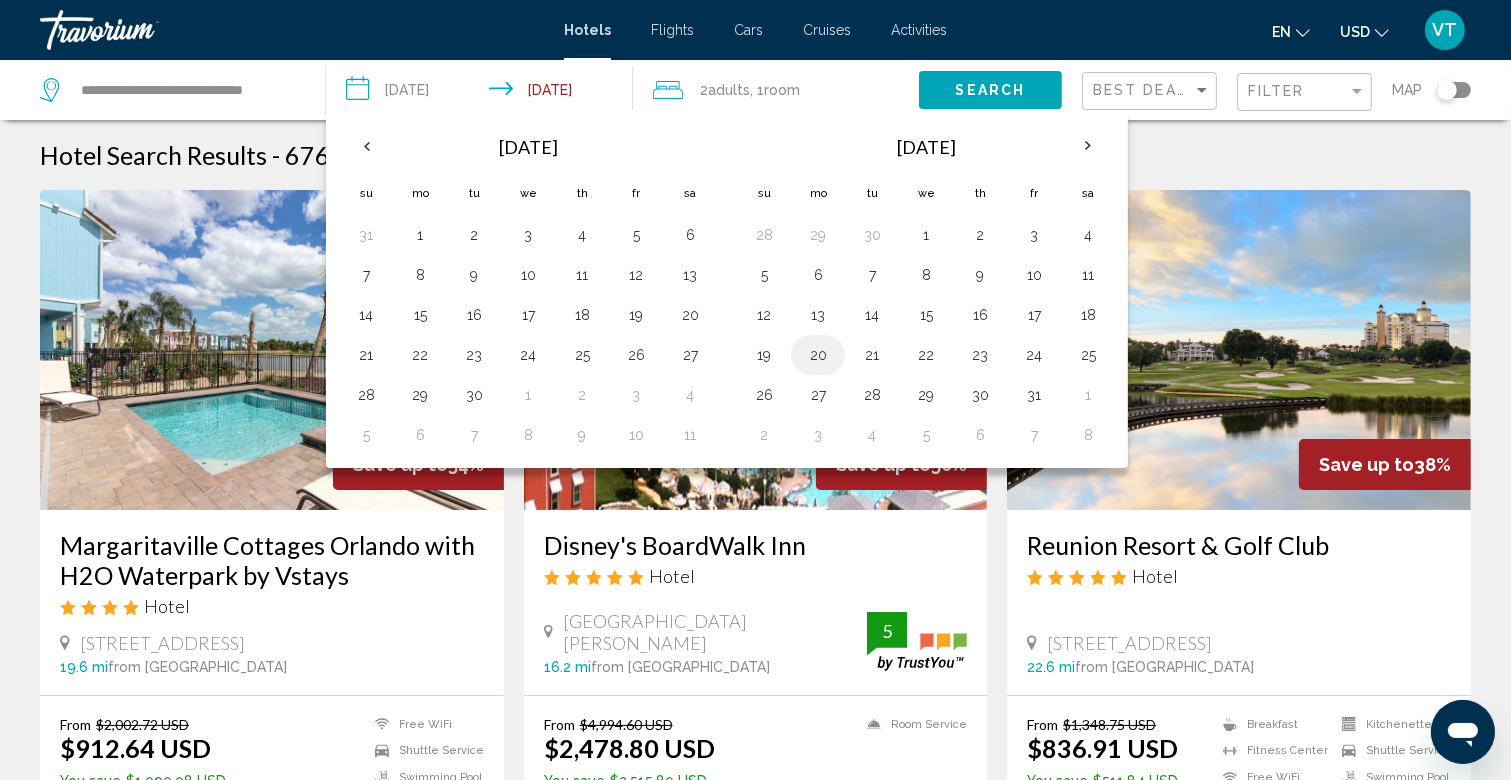 click on "20" at bounding box center [818, 355] 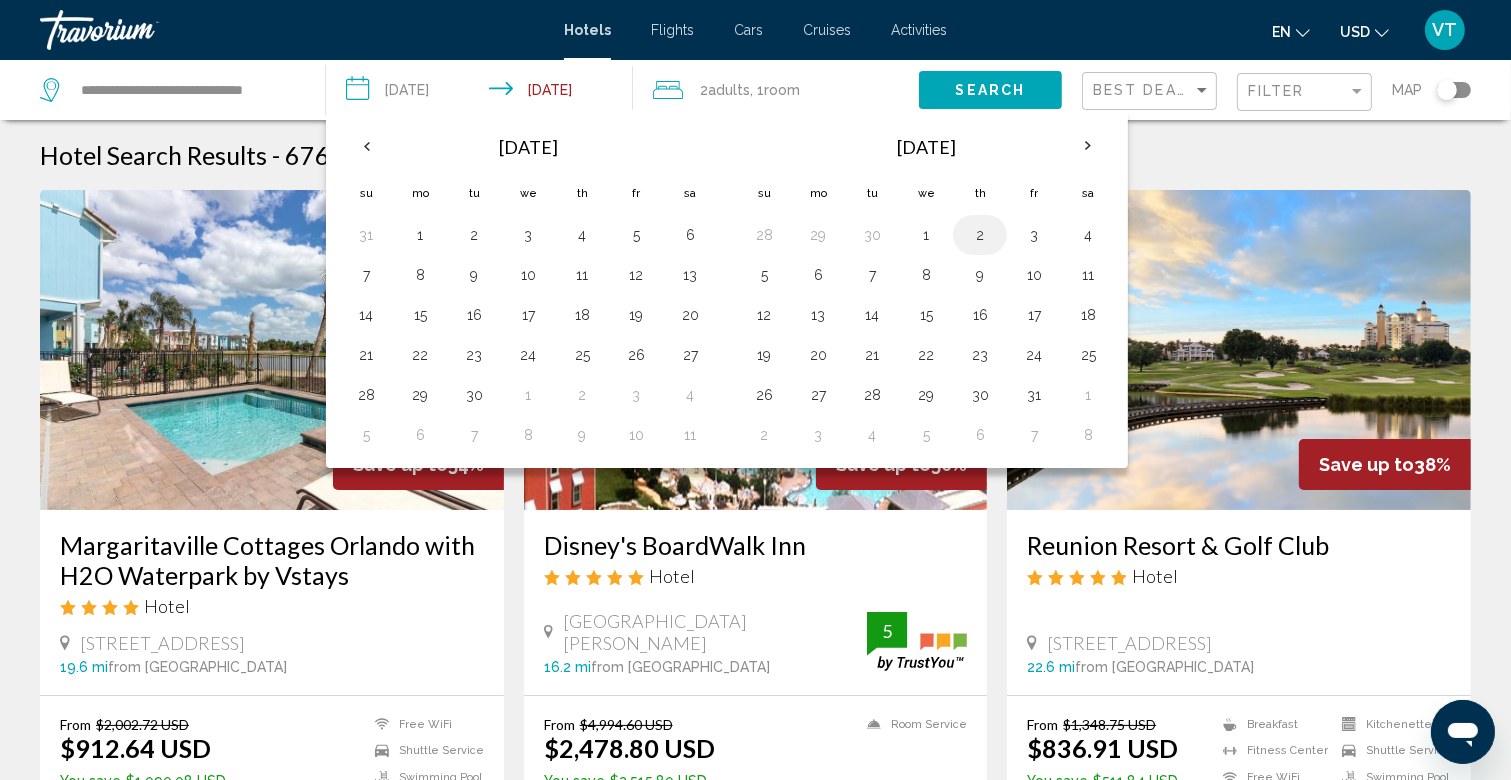click on "2" at bounding box center (980, 235) 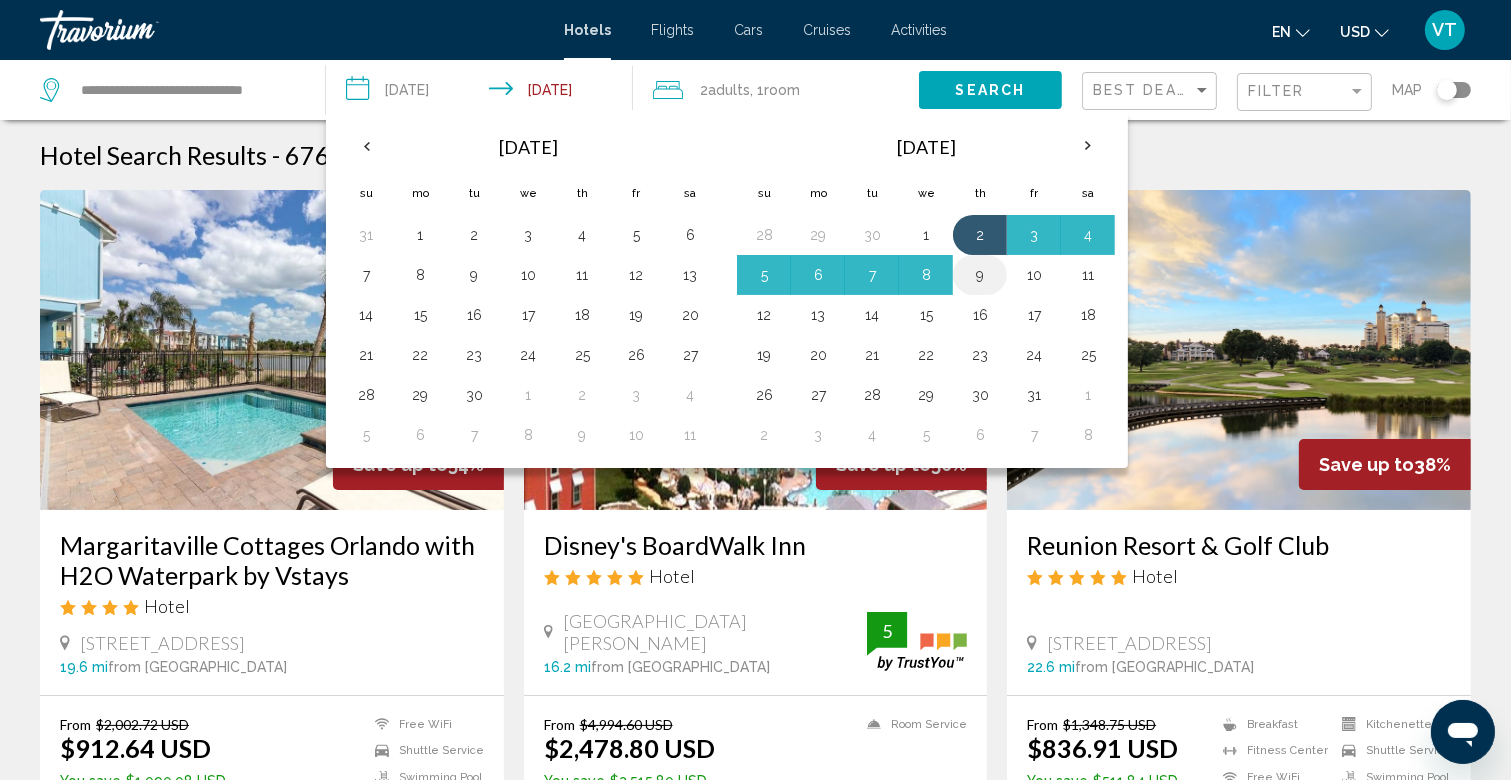 click on "9" at bounding box center [980, 275] 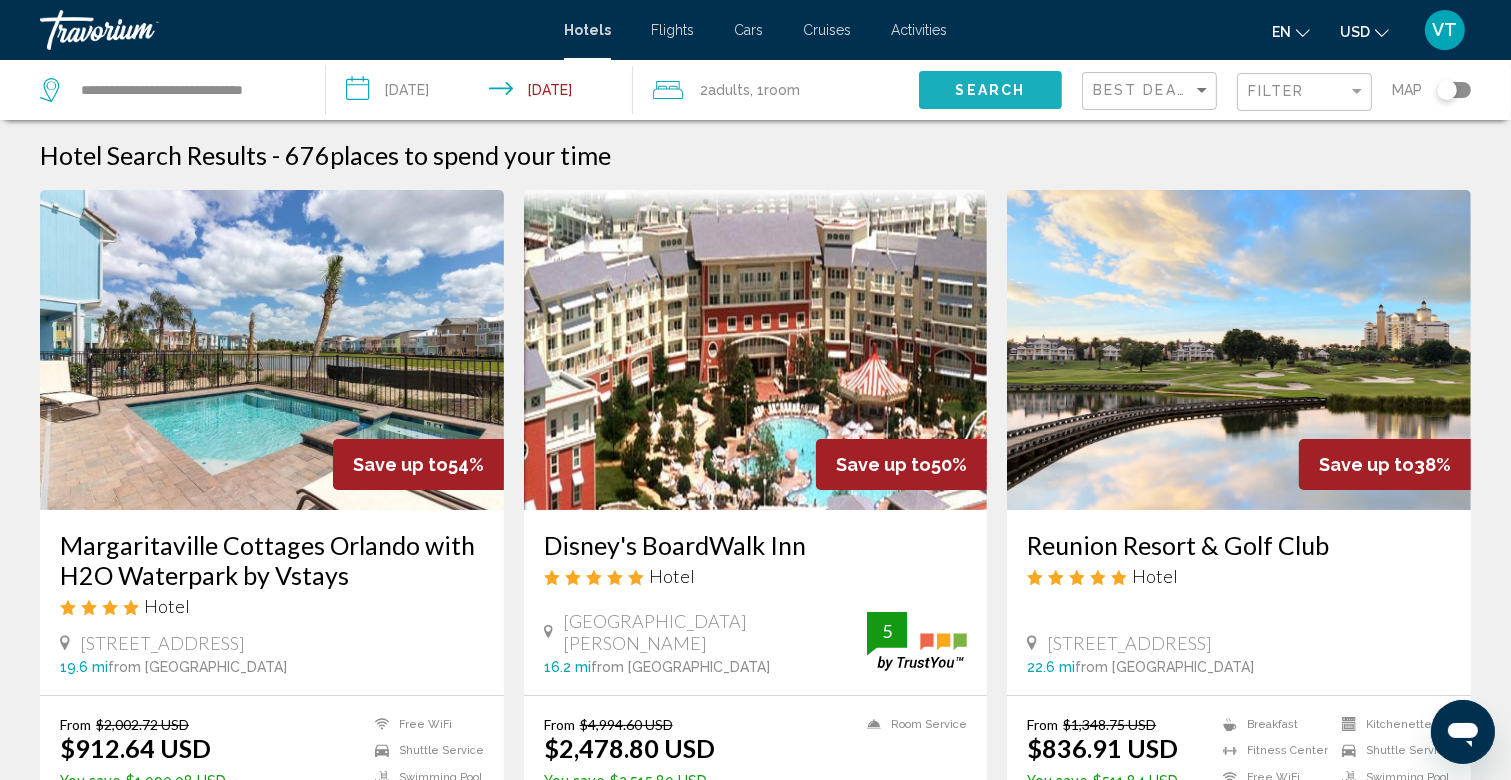 click on "Search" 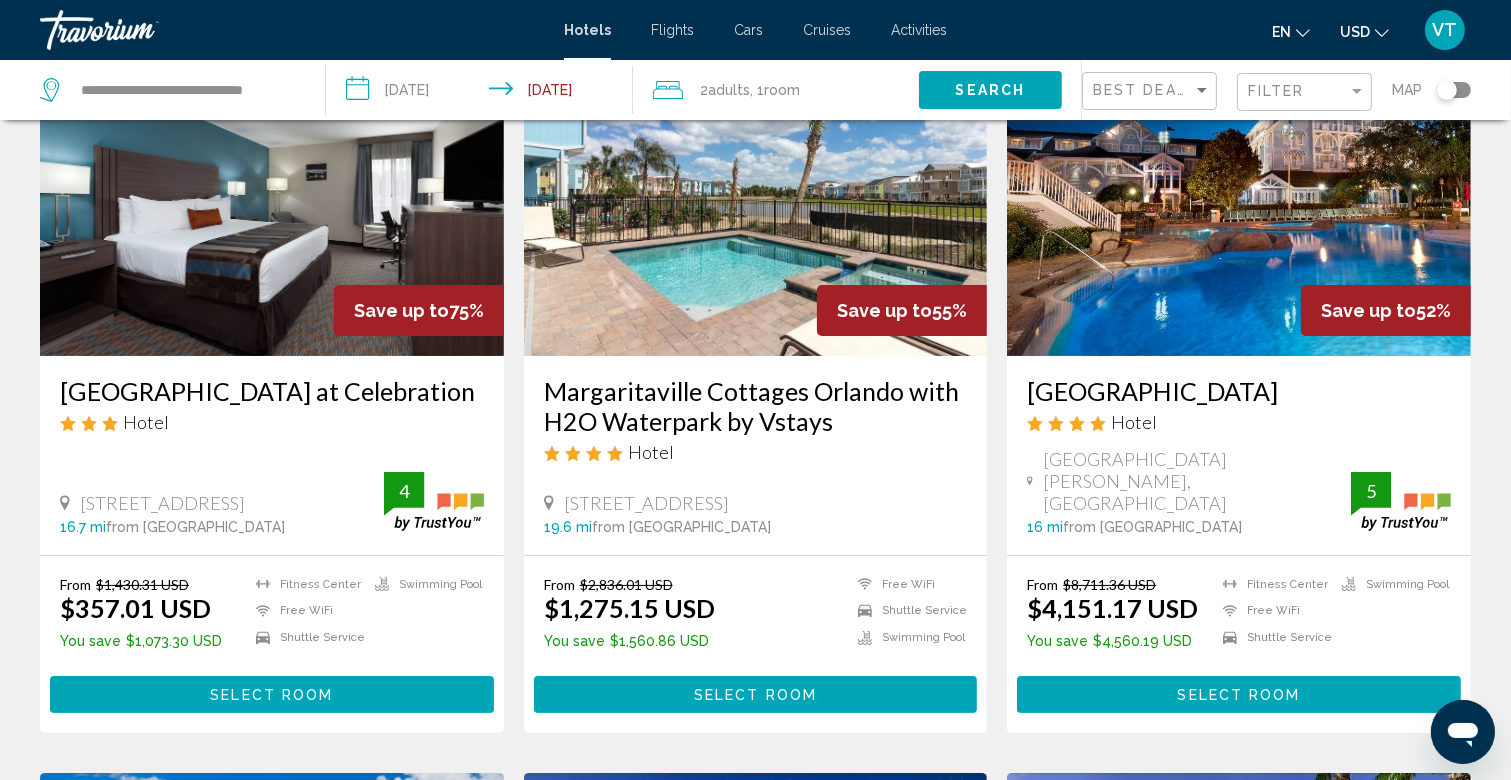 scroll, scrollTop: 155, scrollLeft: 0, axis: vertical 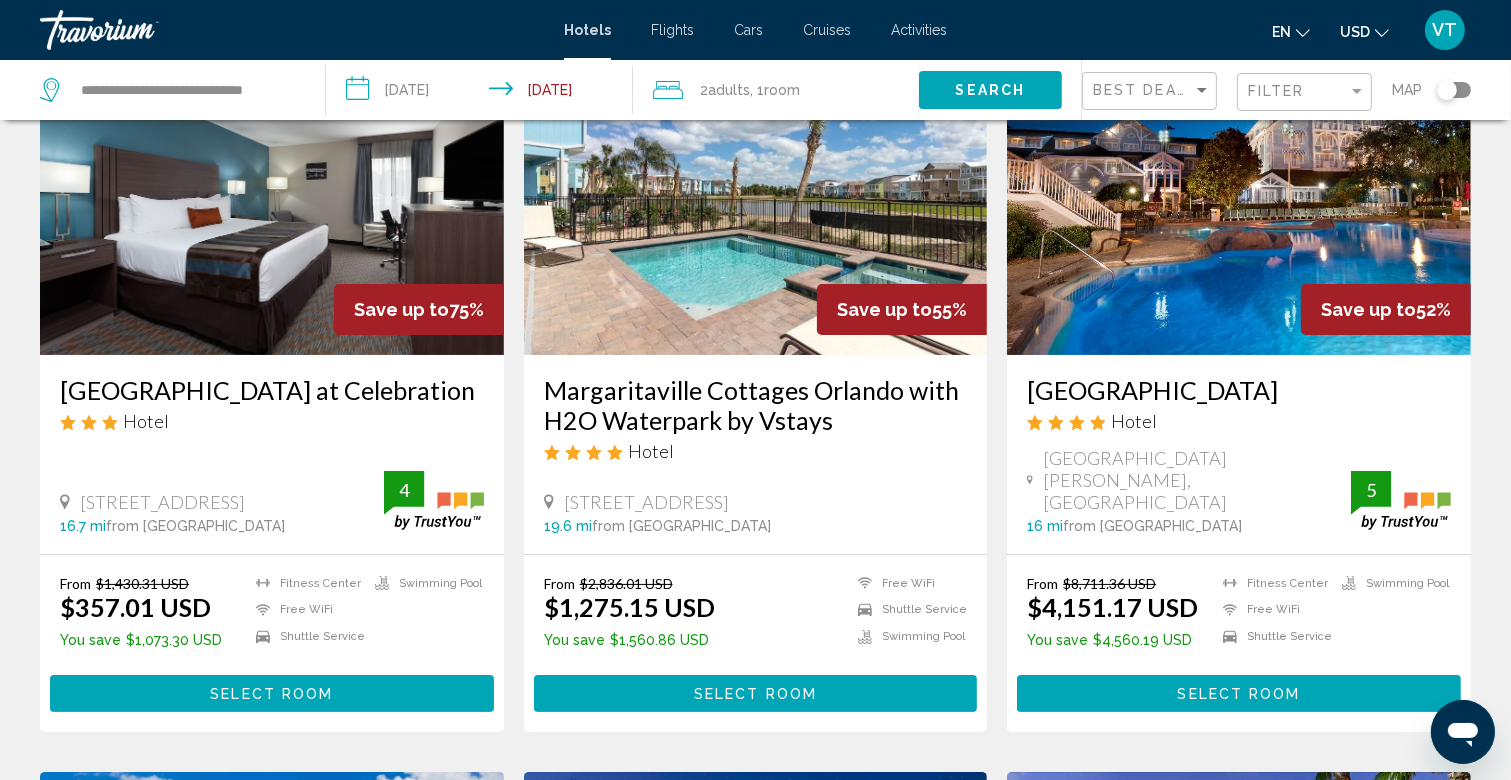 drag, startPoint x: 1016, startPoint y: 388, endPoint x: 1345, endPoint y: 383, distance: 329.038 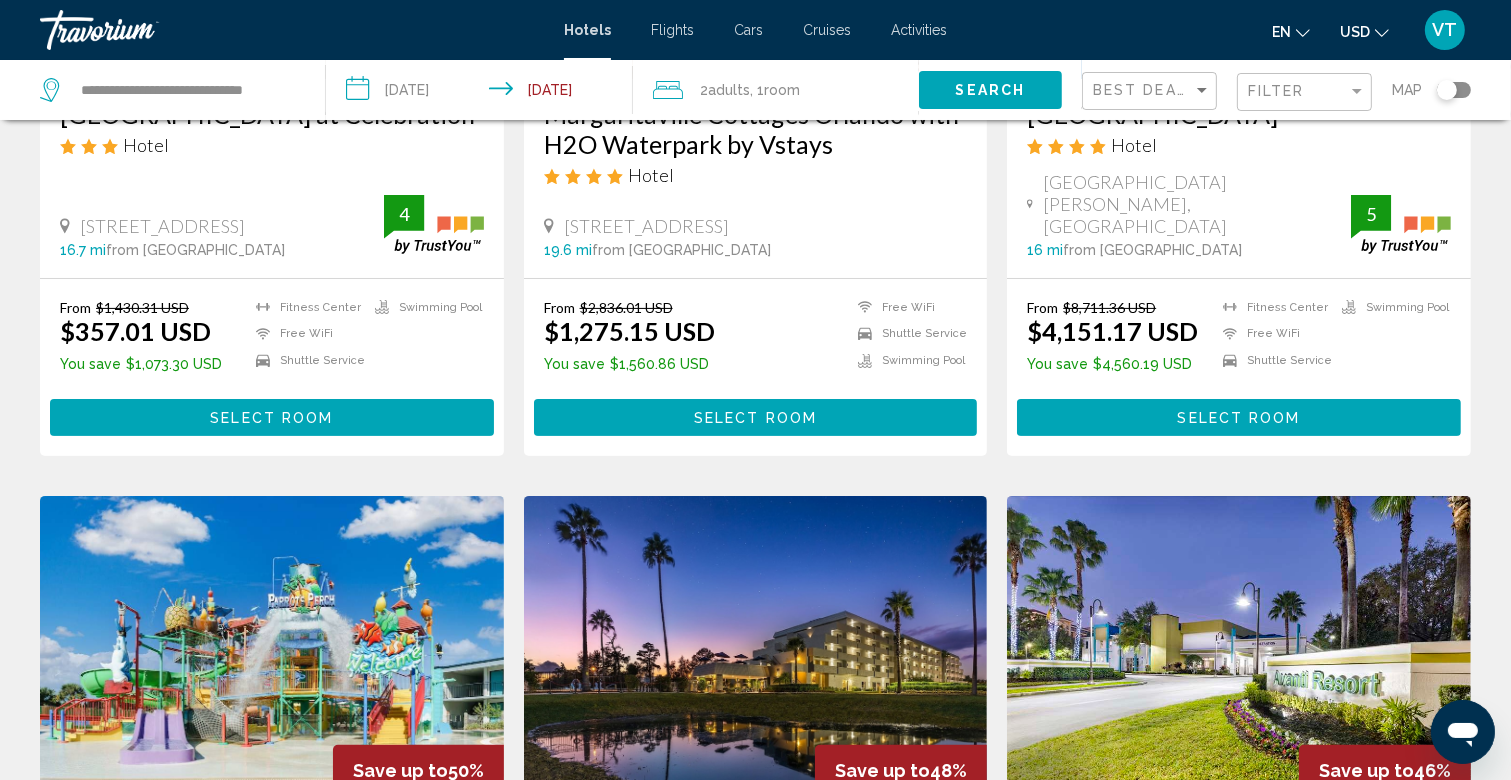 scroll, scrollTop: 224, scrollLeft: 0, axis: vertical 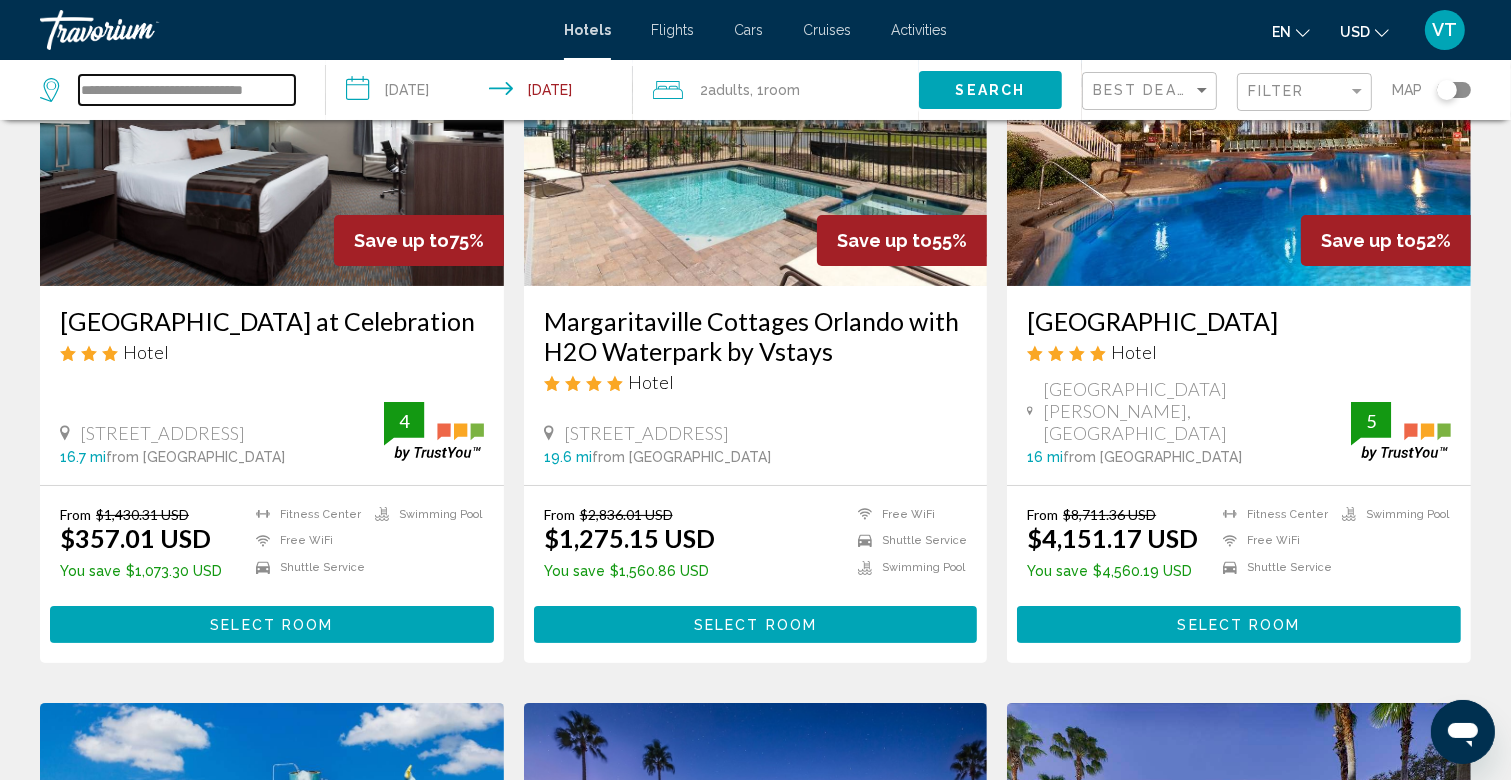 click on "**********" at bounding box center [187, 90] 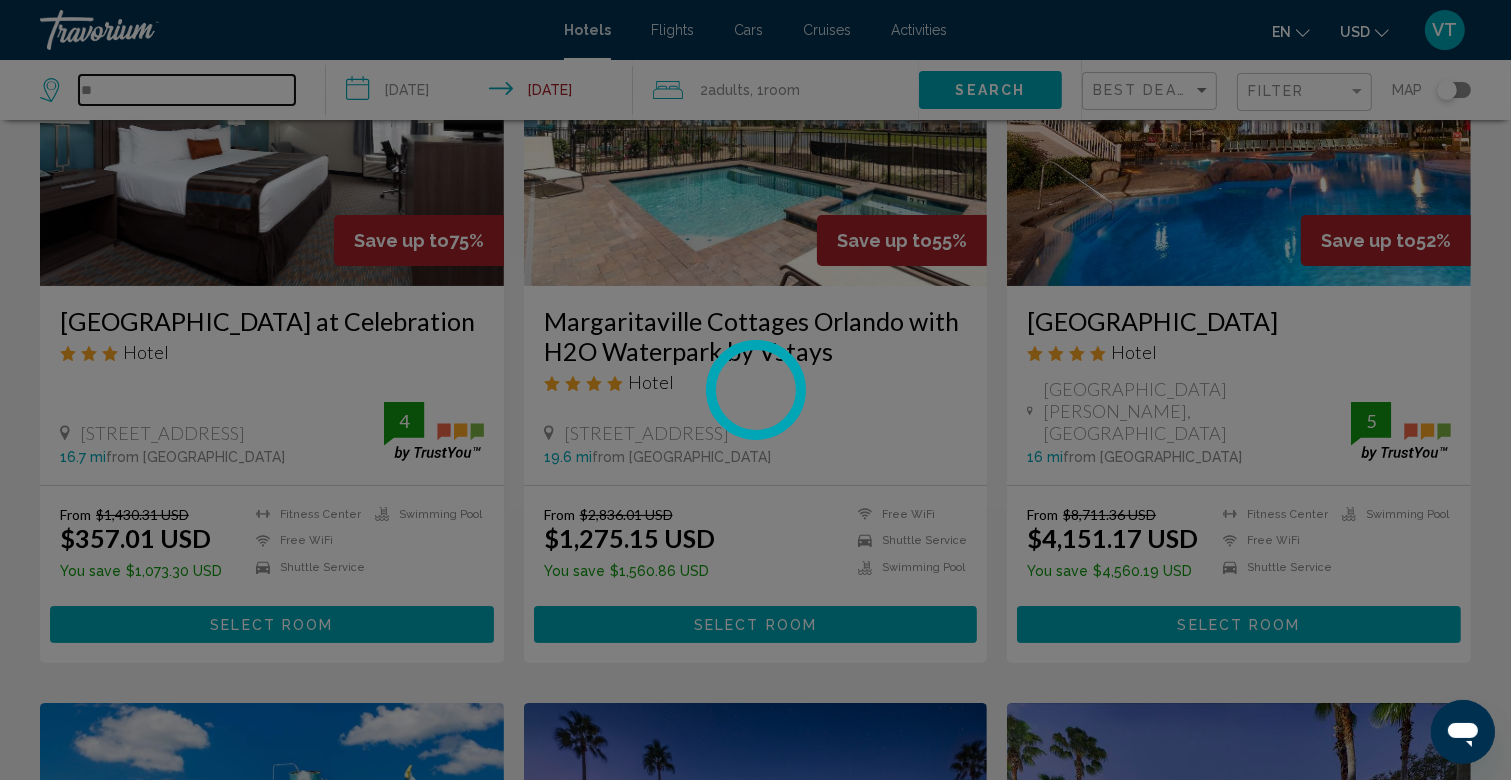 type on "*" 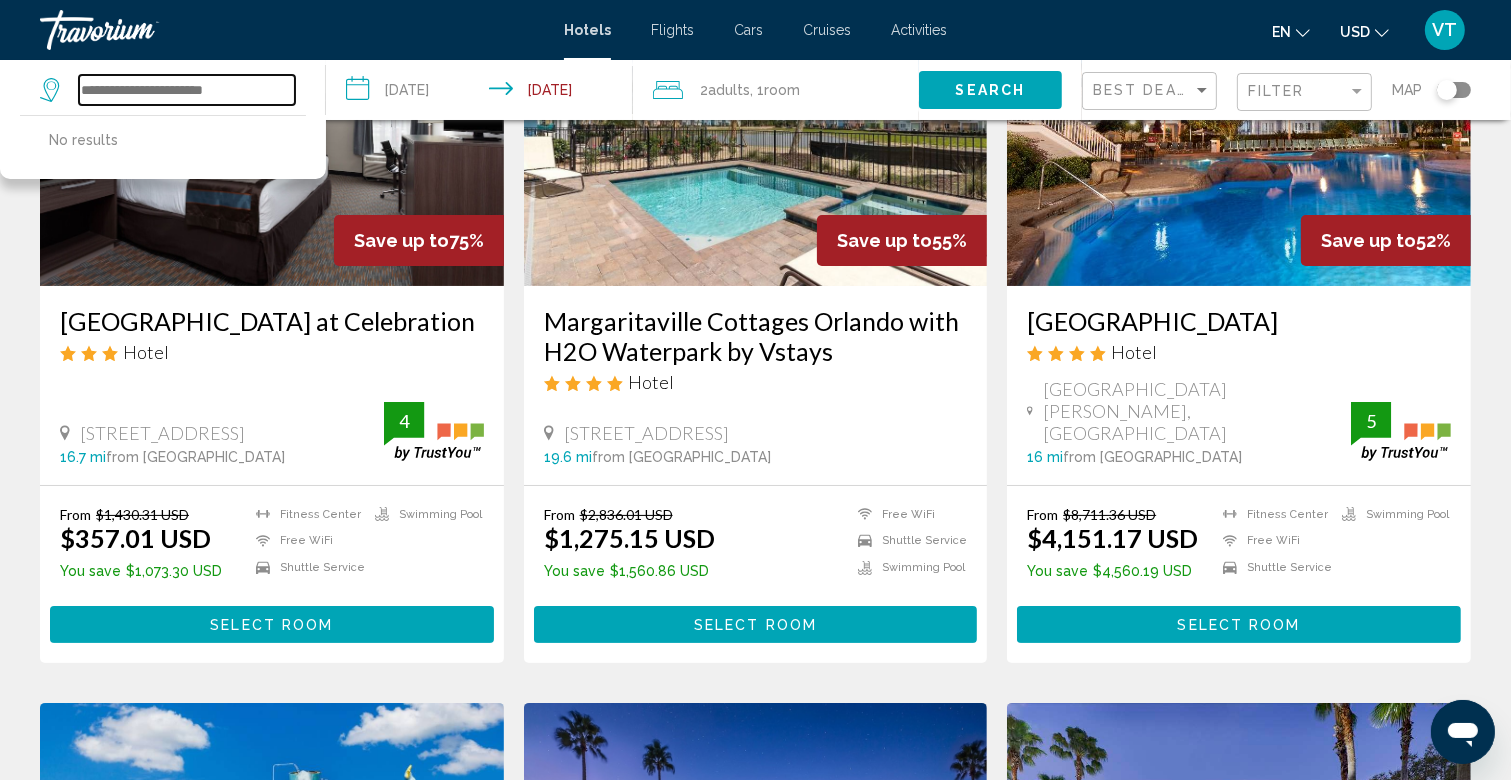 drag, startPoint x: 101, startPoint y: 89, endPoint x: 84, endPoint y: 87, distance: 17.117243 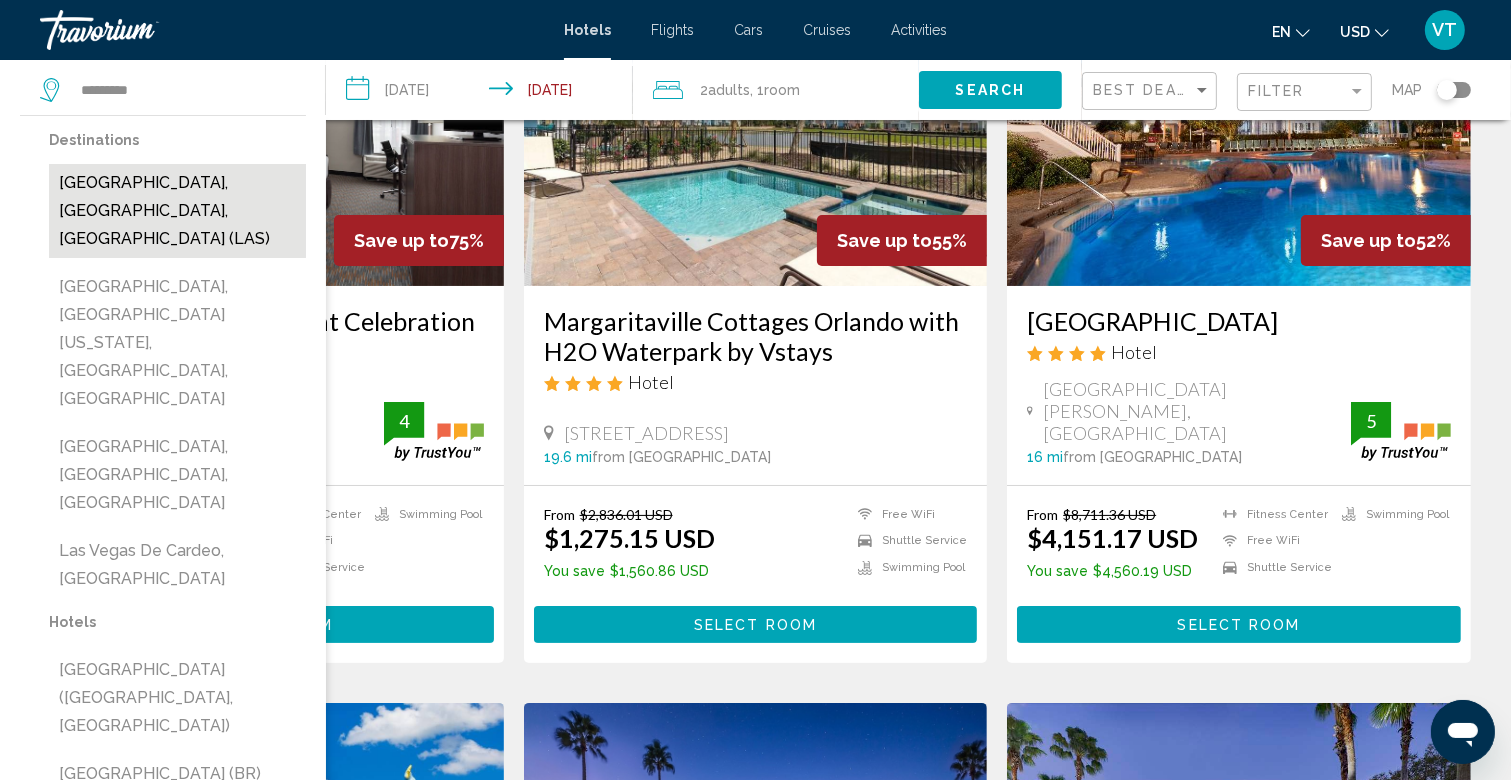 click on "Las Vegas, NV, United States (LAS)" at bounding box center [177, 211] 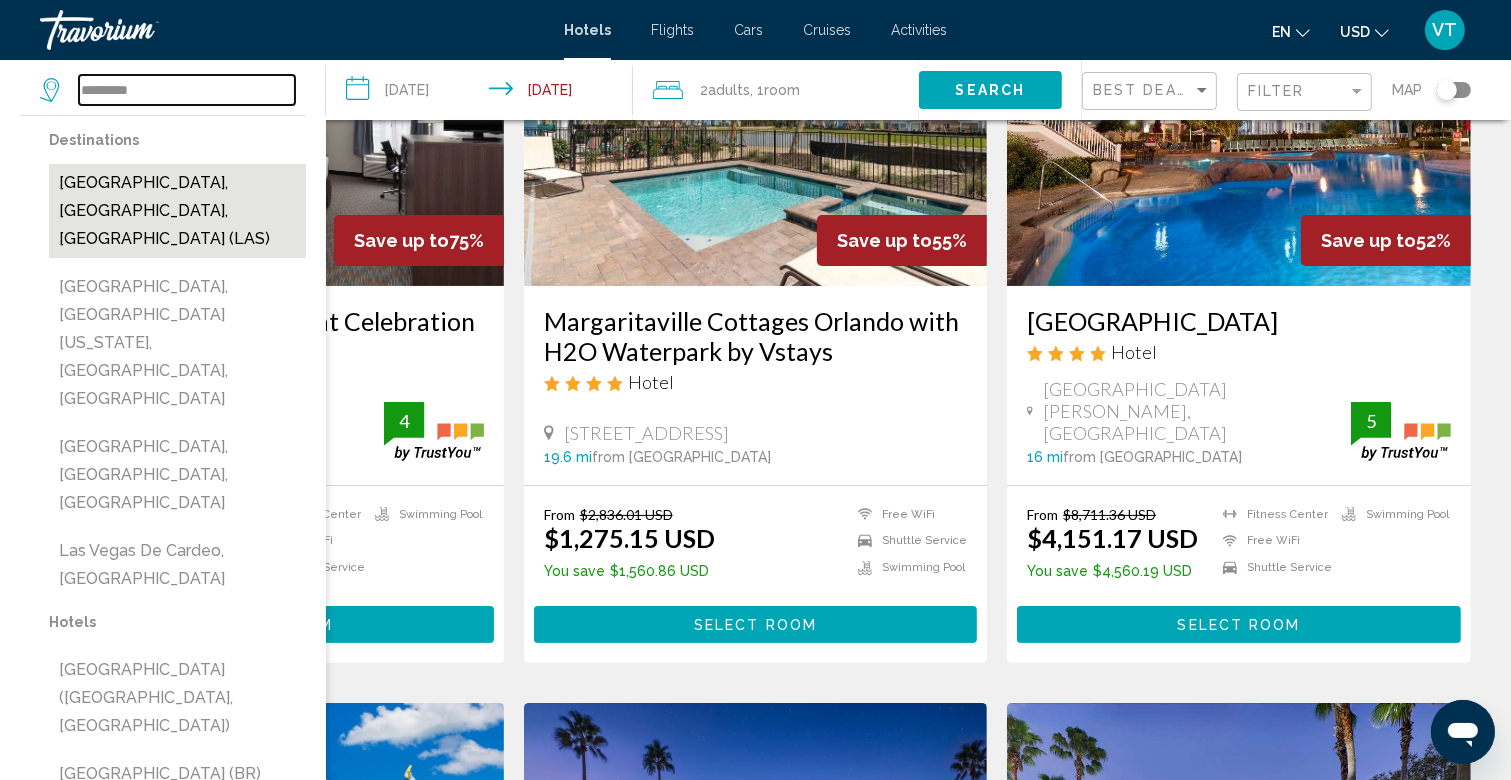 type on "**********" 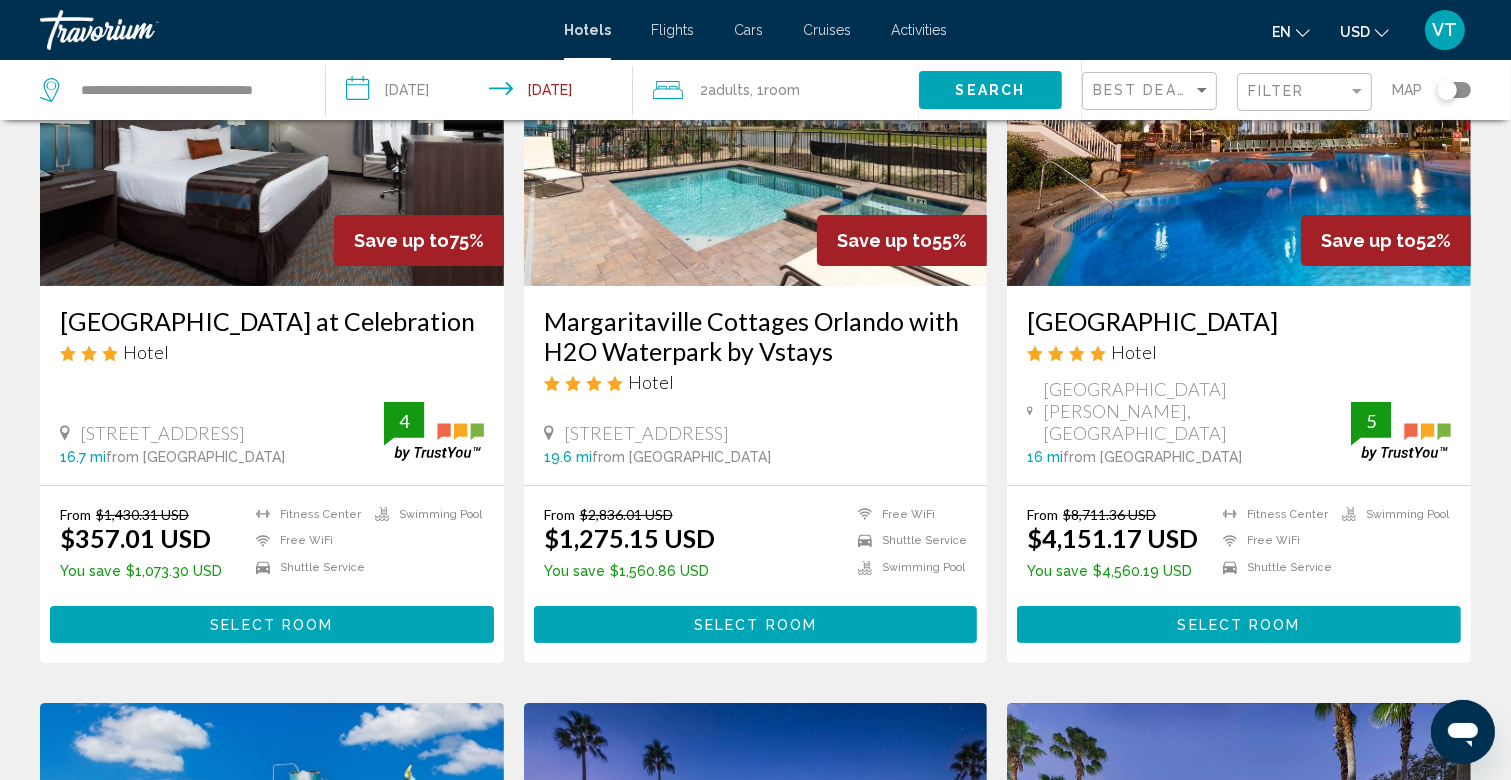 click on "**********" at bounding box center (483, 93) 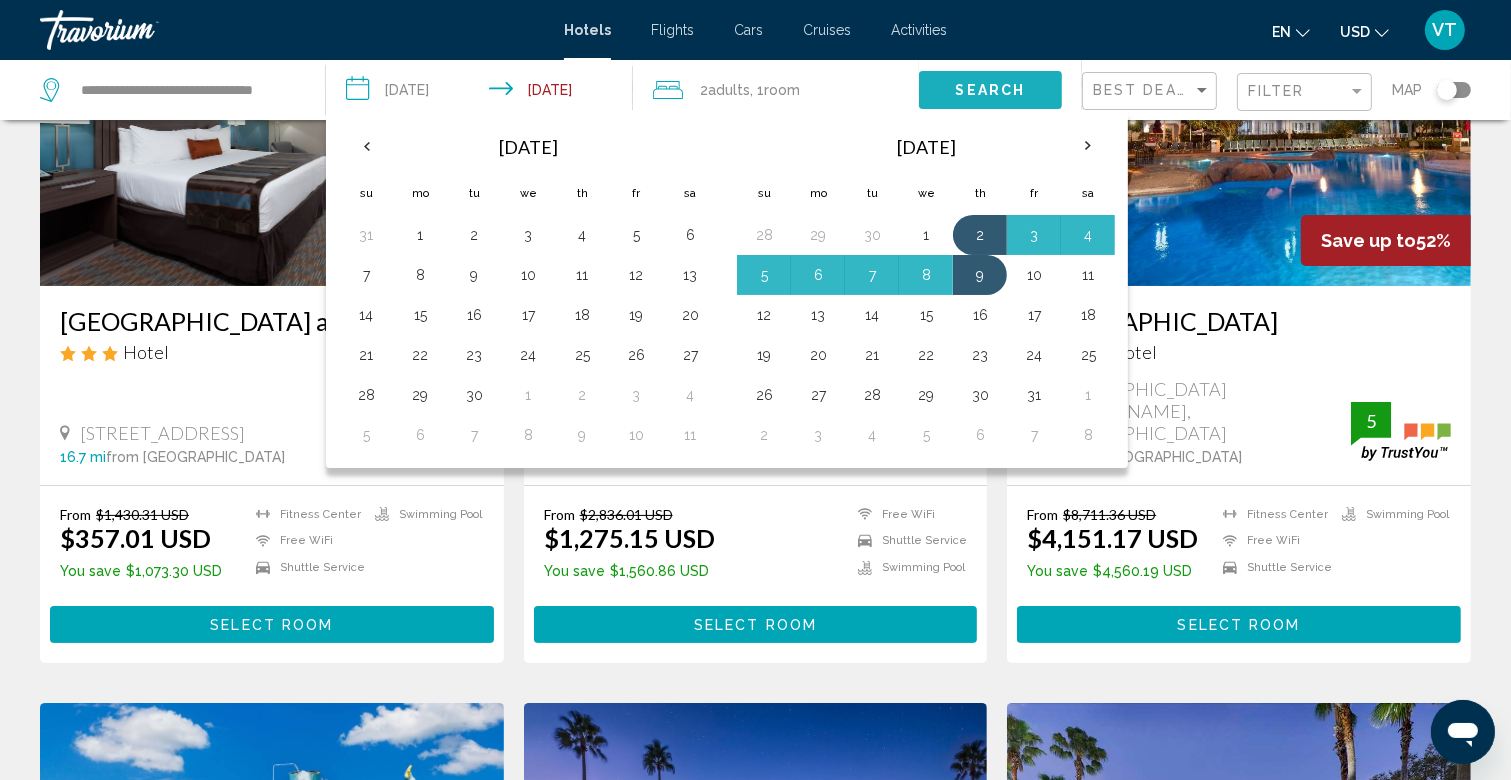 click on "Search" 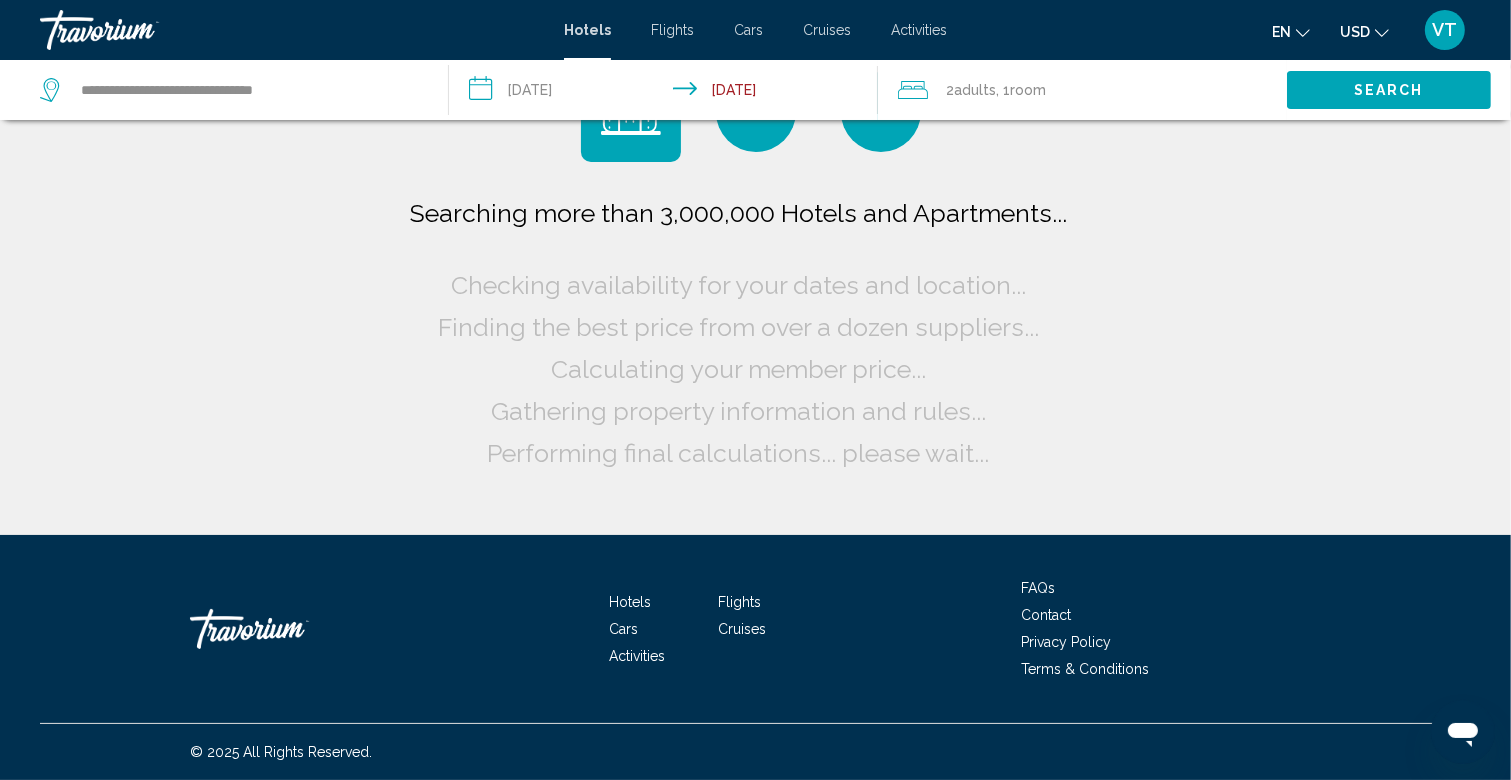 scroll, scrollTop: 0, scrollLeft: 0, axis: both 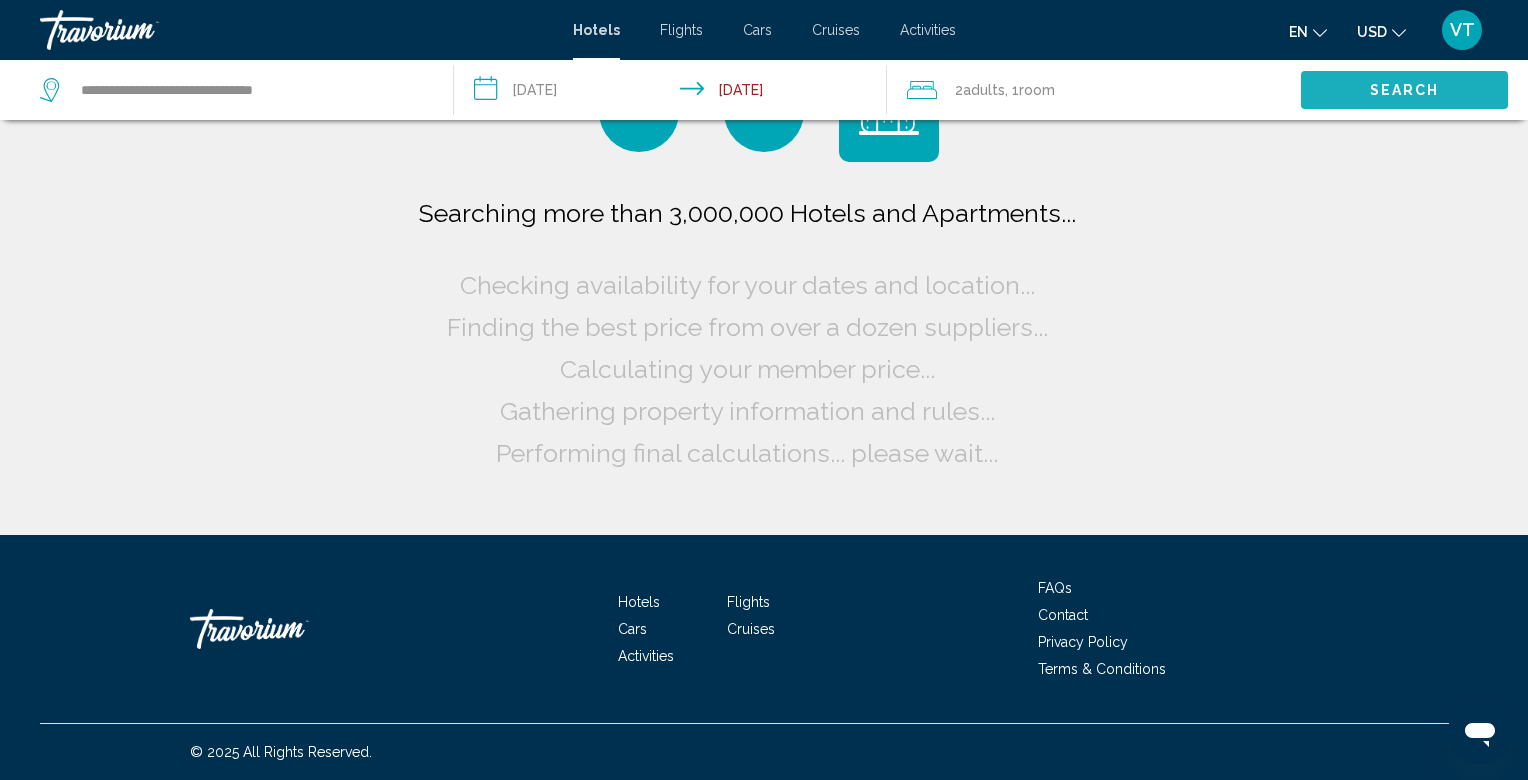 click on "Search" 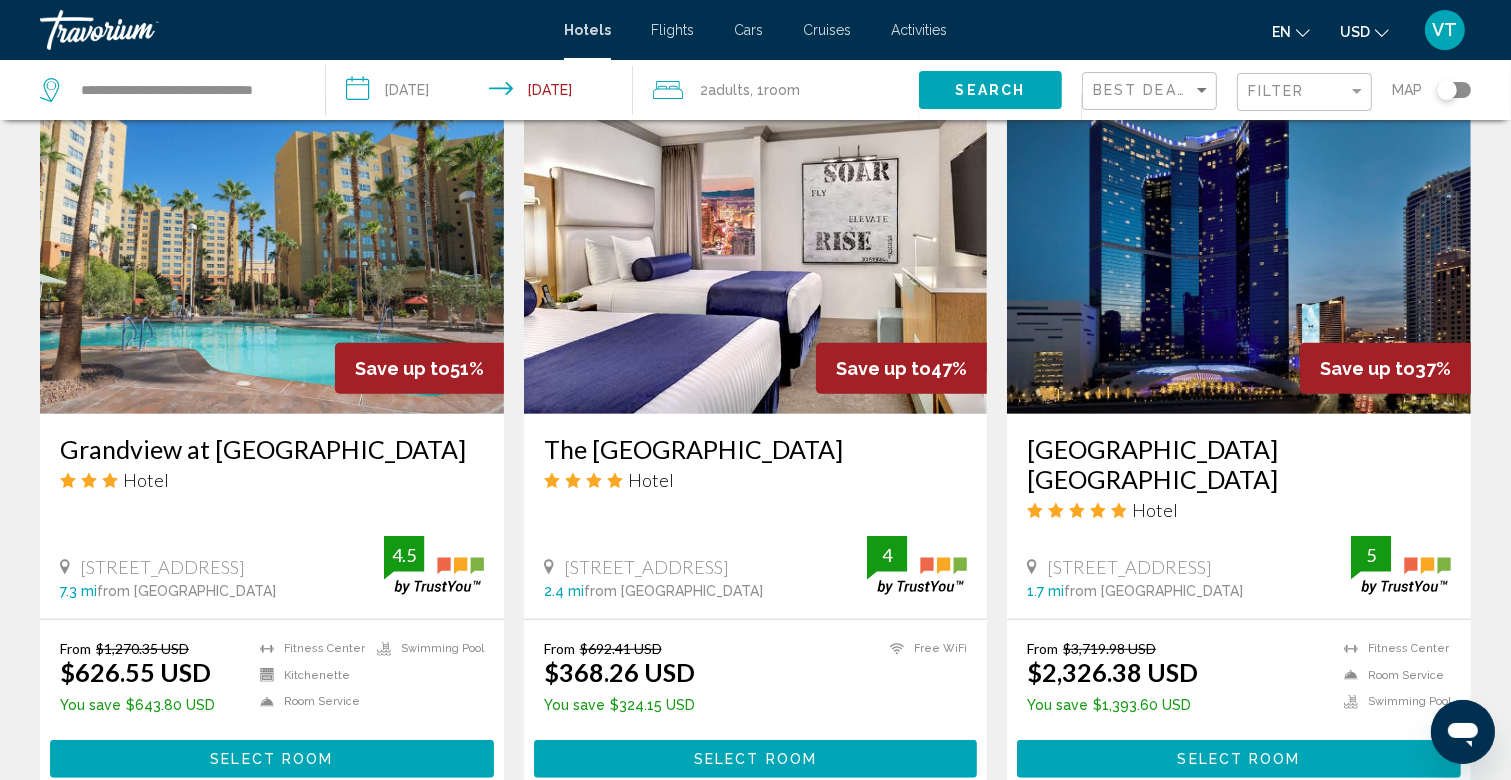 scroll, scrollTop: 820, scrollLeft: 0, axis: vertical 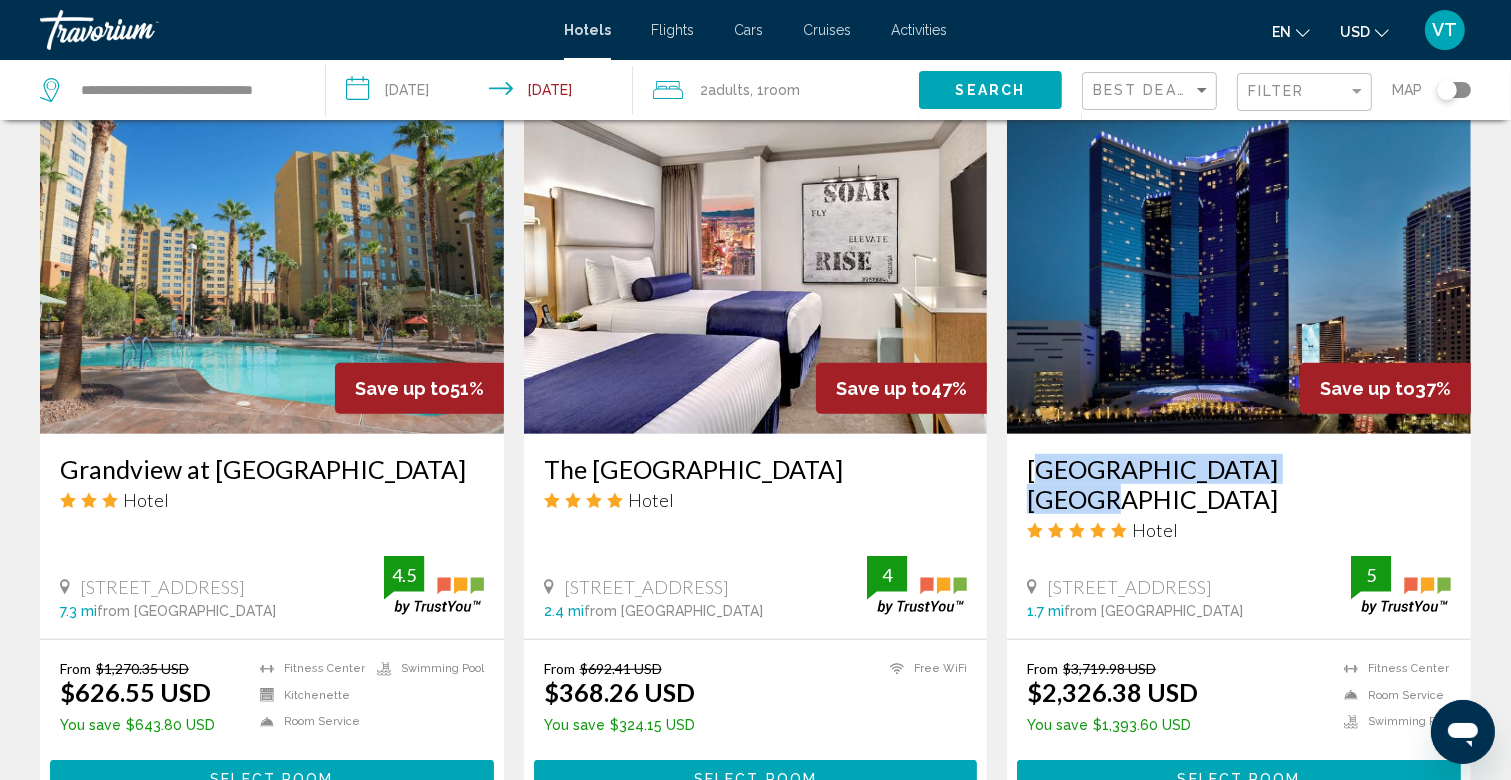 drag, startPoint x: 1018, startPoint y: 464, endPoint x: 1304, endPoint y: 477, distance: 286.2953 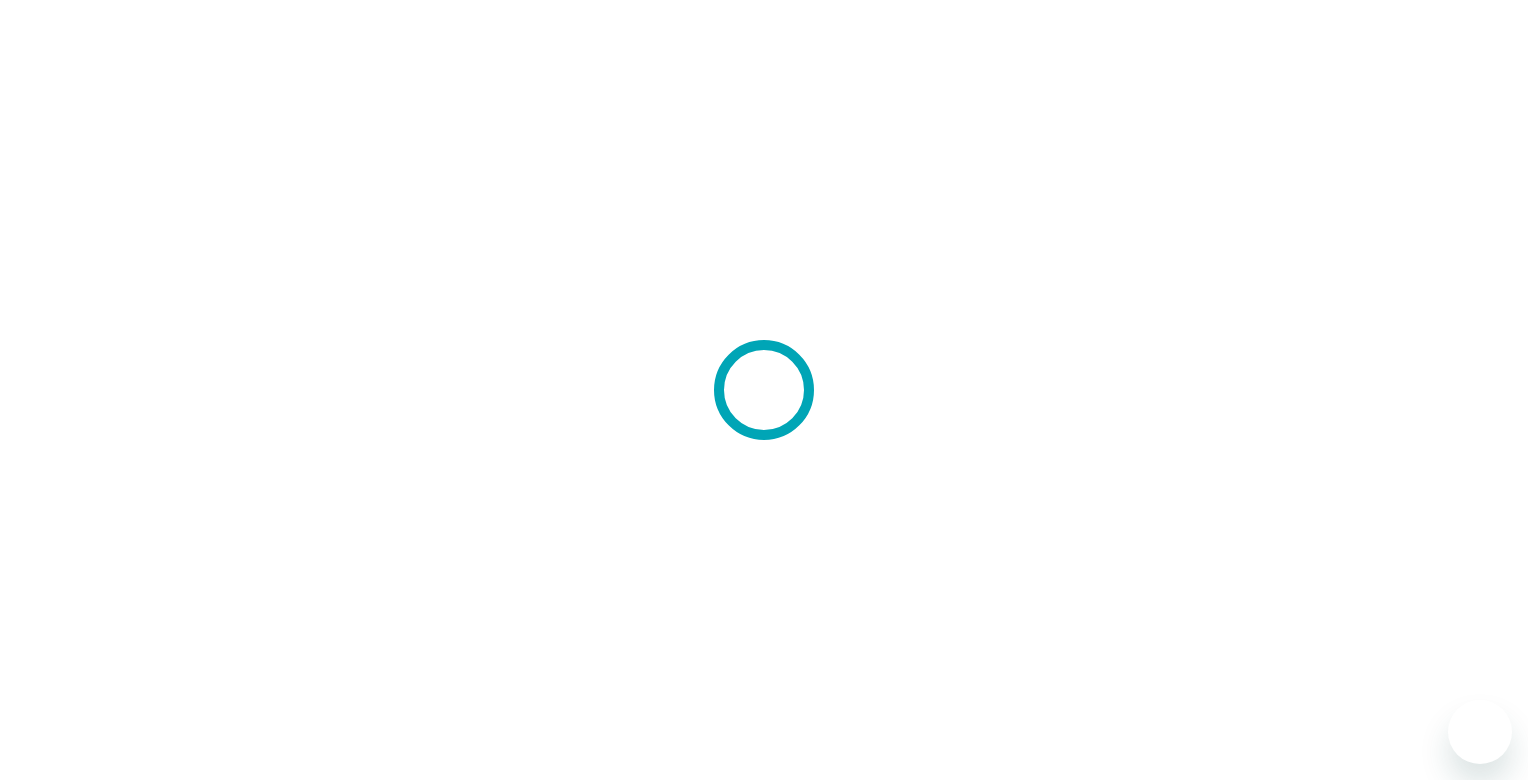 scroll, scrollTop: 0, scrollLeft: 0, axis: both 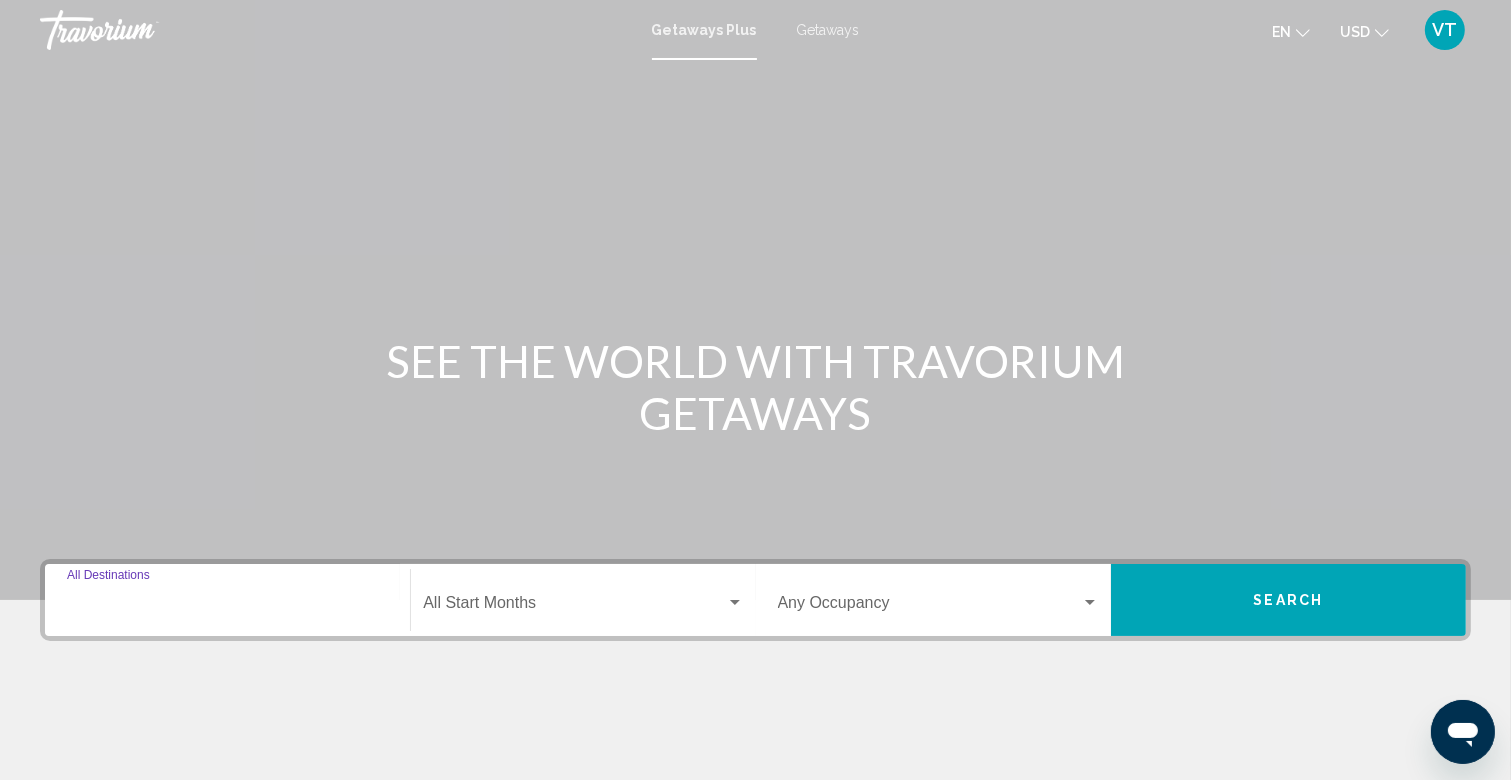 click on "Destination All Destinations" at bounding box center (227, 607) 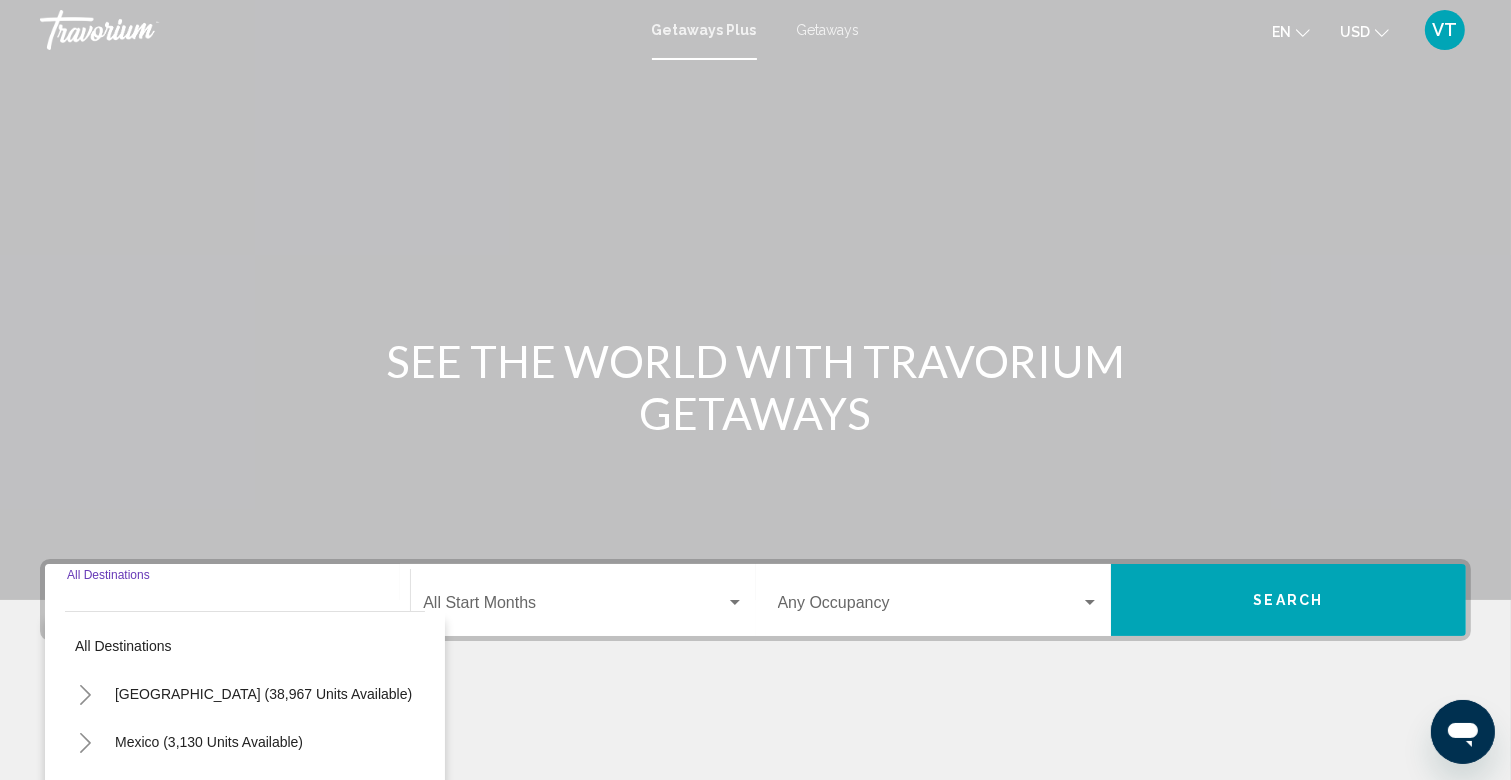 scroll, scrollTop: 305, scrollLeft: 0, axis: vertical 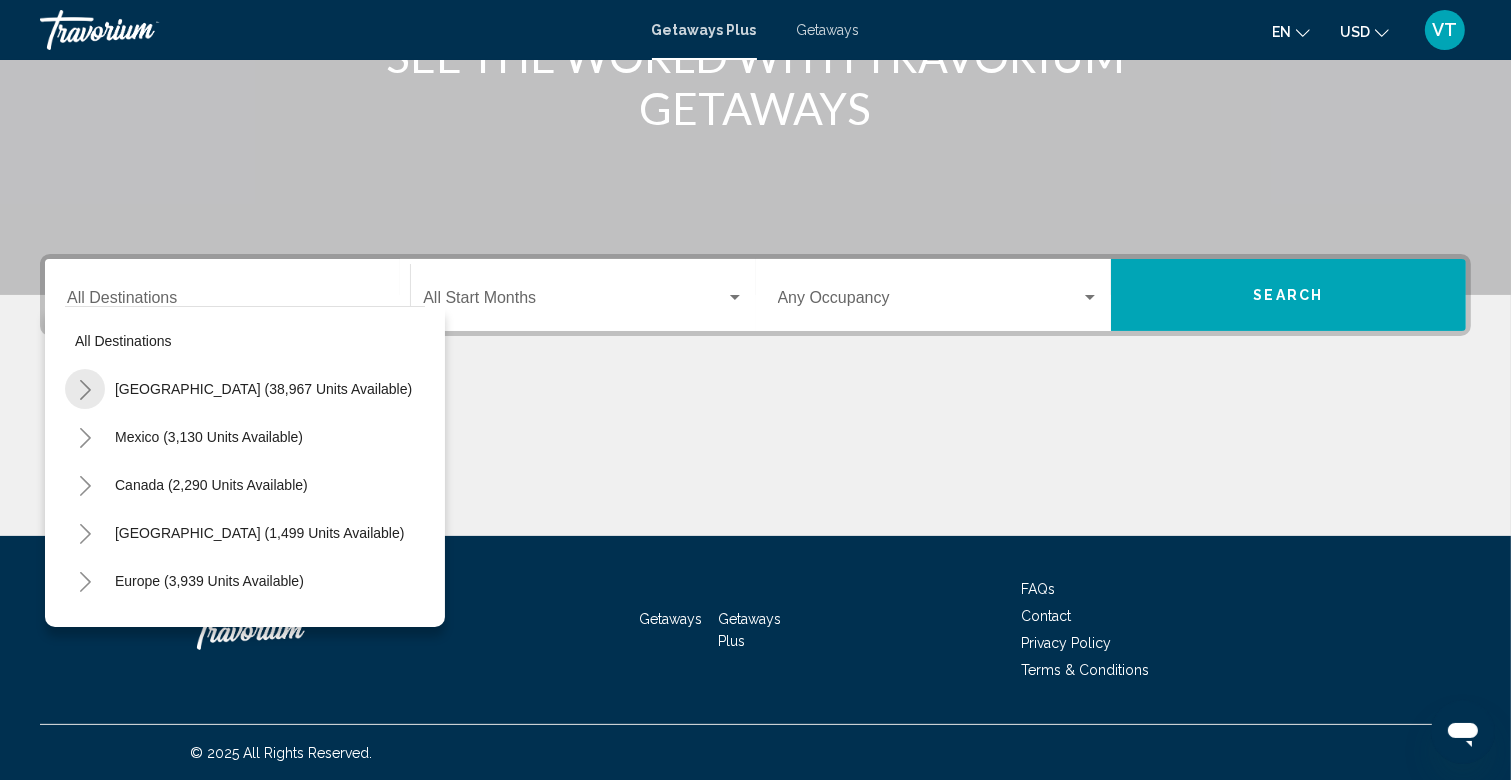 click 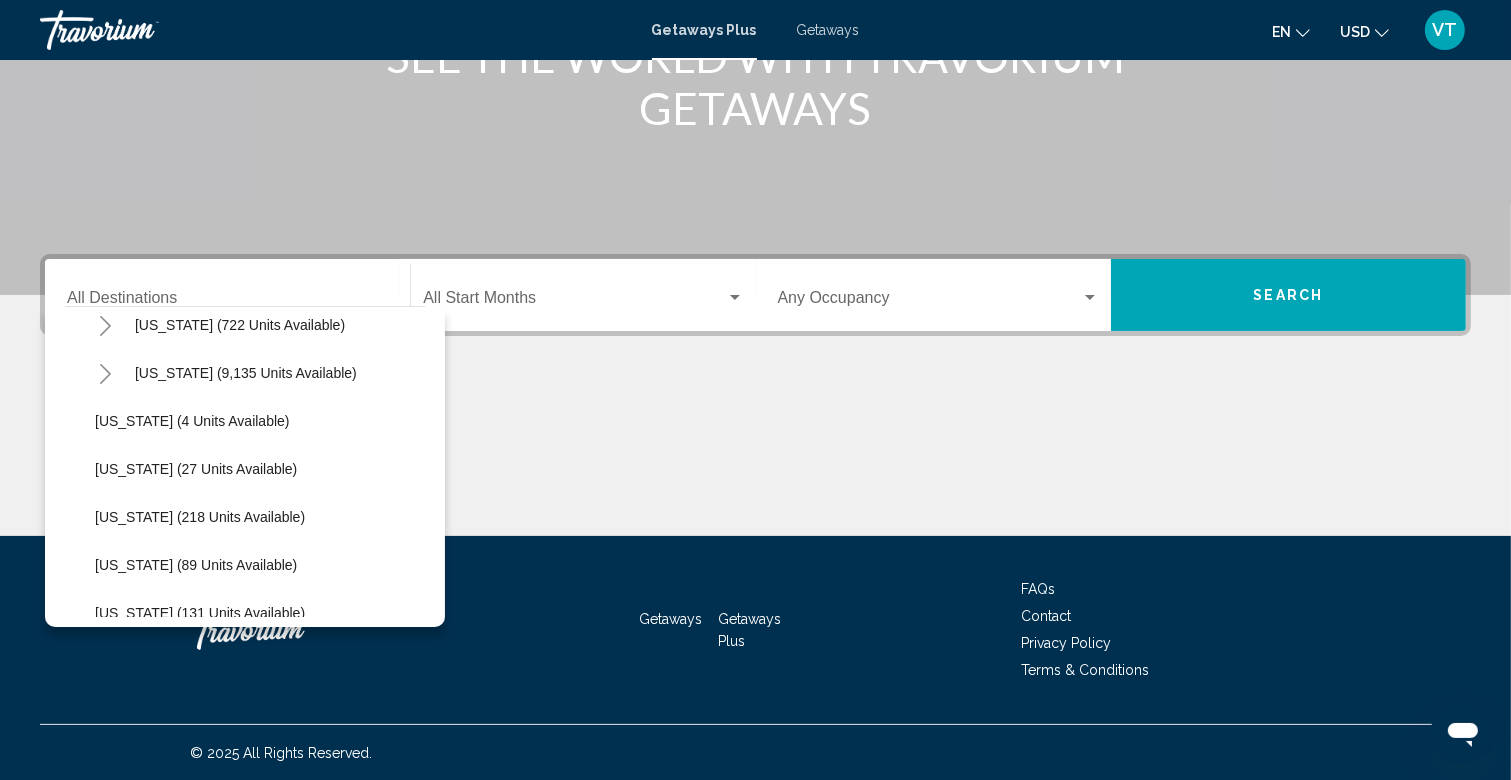 scroll, scrollTop: 268, scrollLeft: 0, axis: vertical 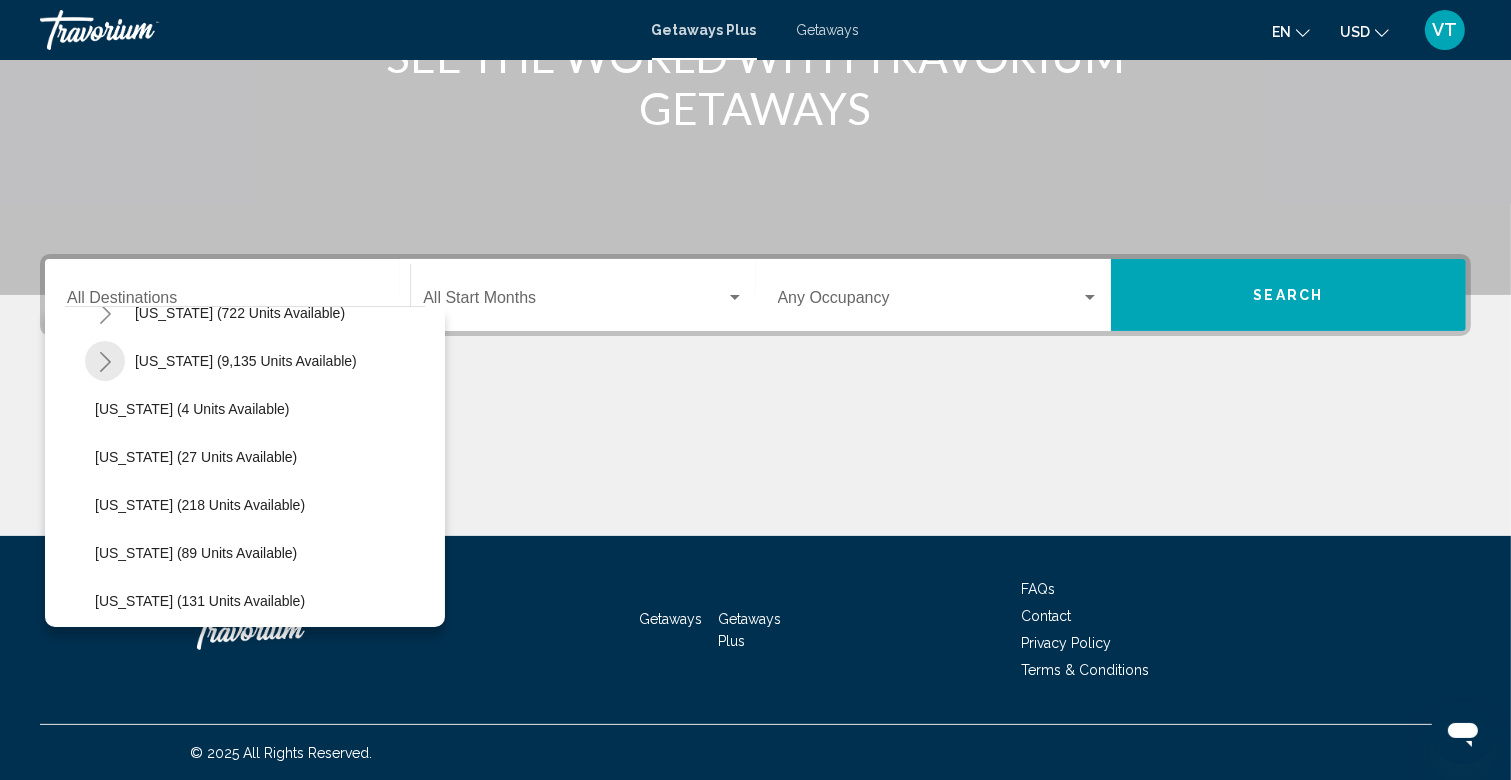 click 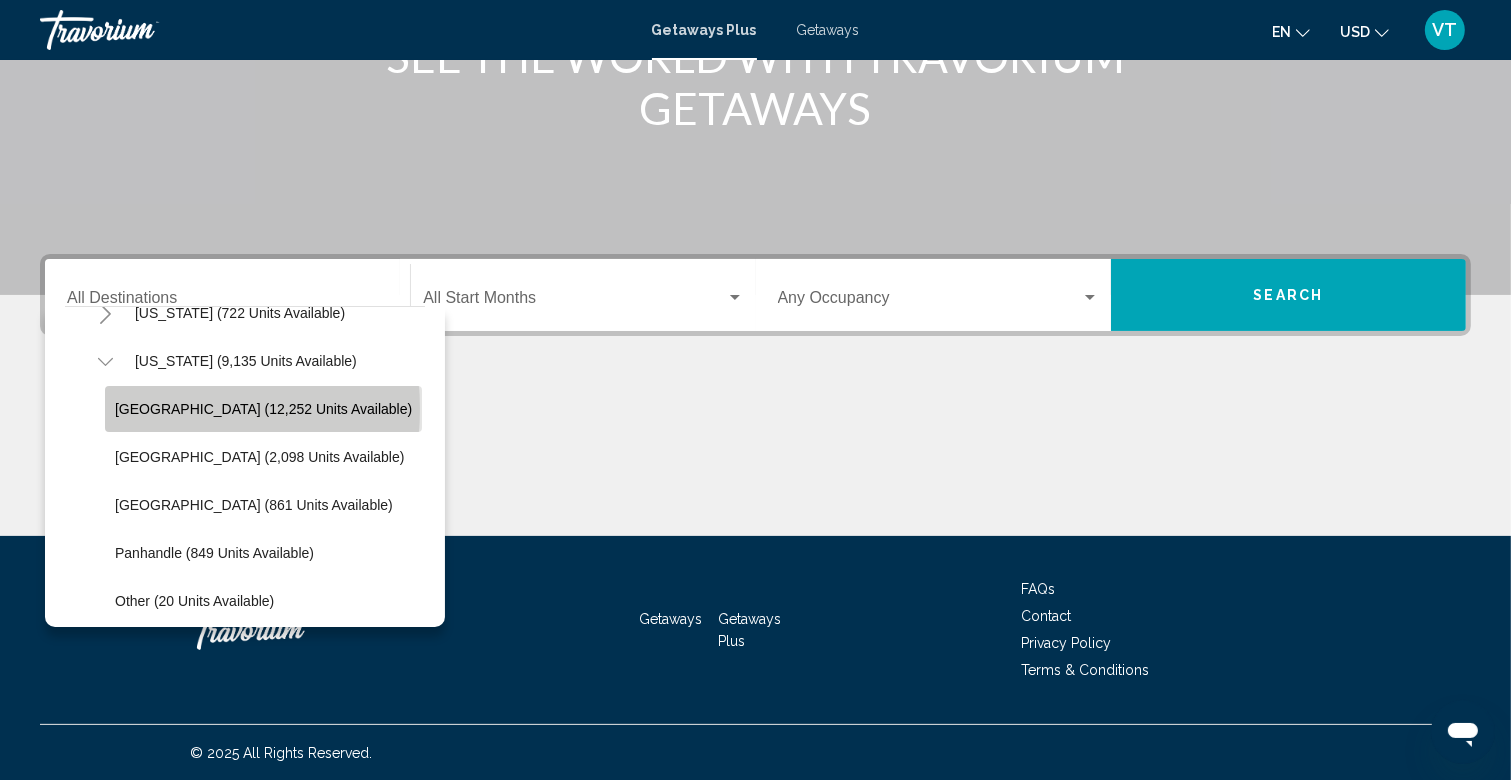 click on "[GEOGRAPHIC_DATA] (12,252 units available)" 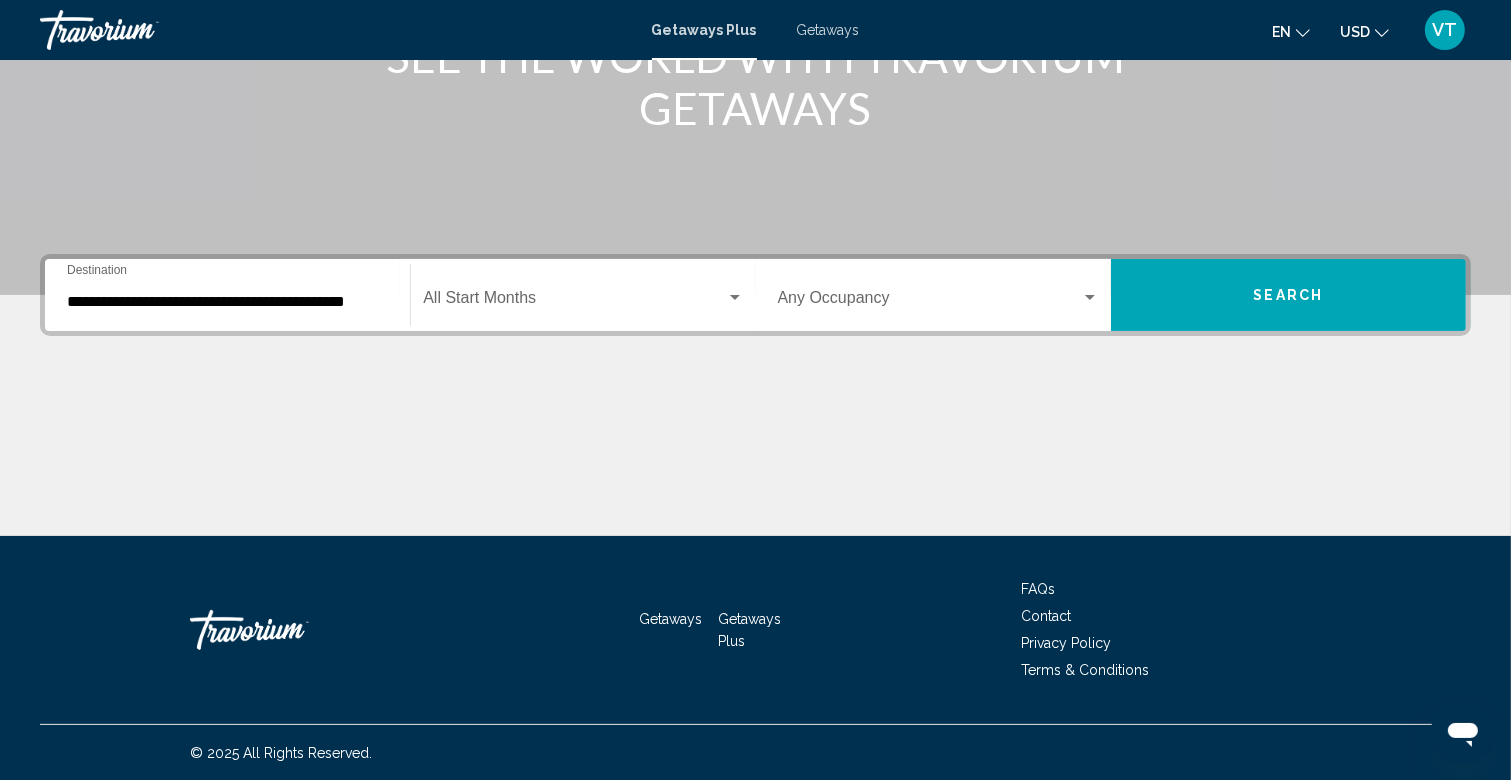 click on "Start Month All Start Months" 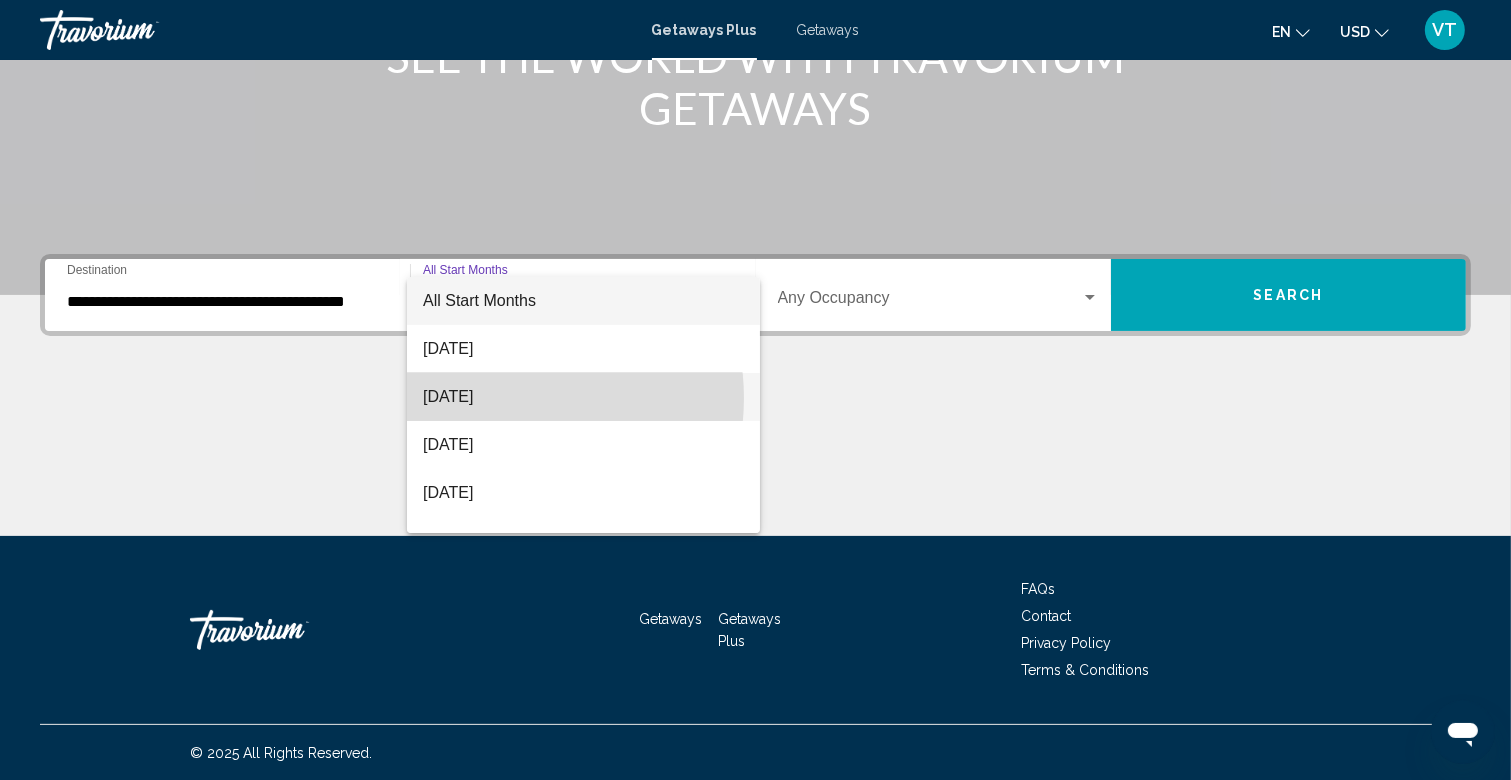 click on "[DATE]" at bounding box center [583, 397] 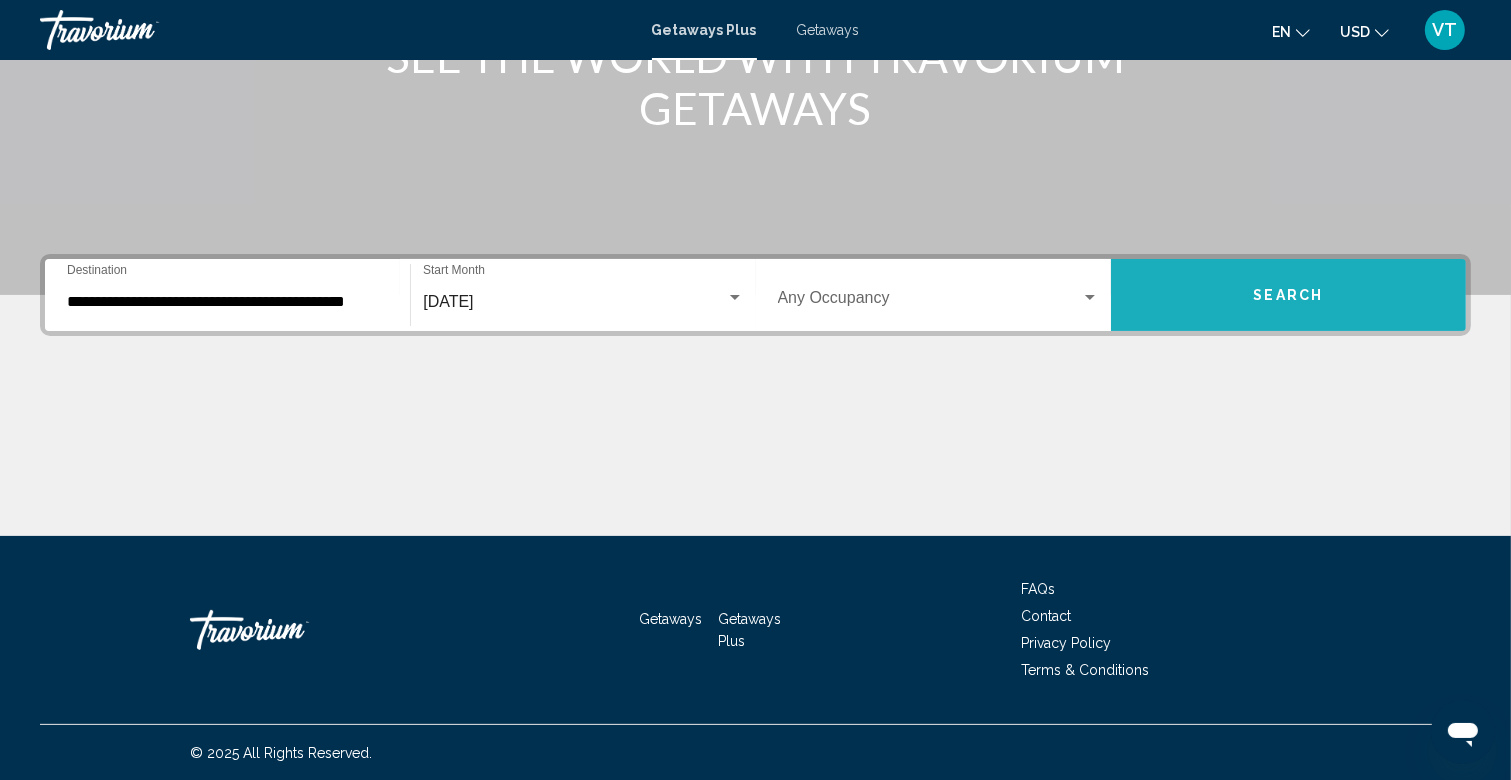 click on "Search" at bounding box center (1289, 296) 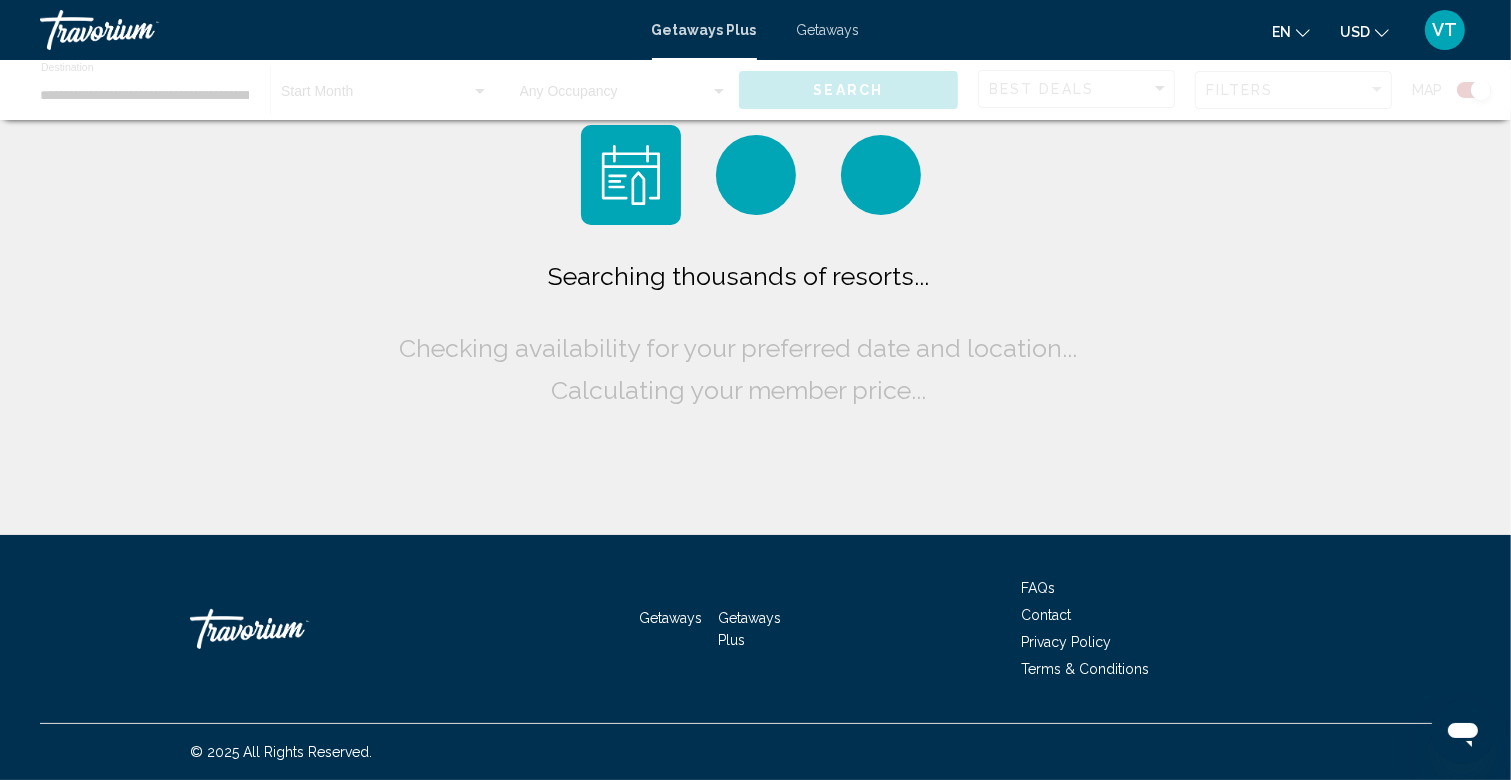 scroll, scrollTop: 0, scrollLeft: 0, axis: both 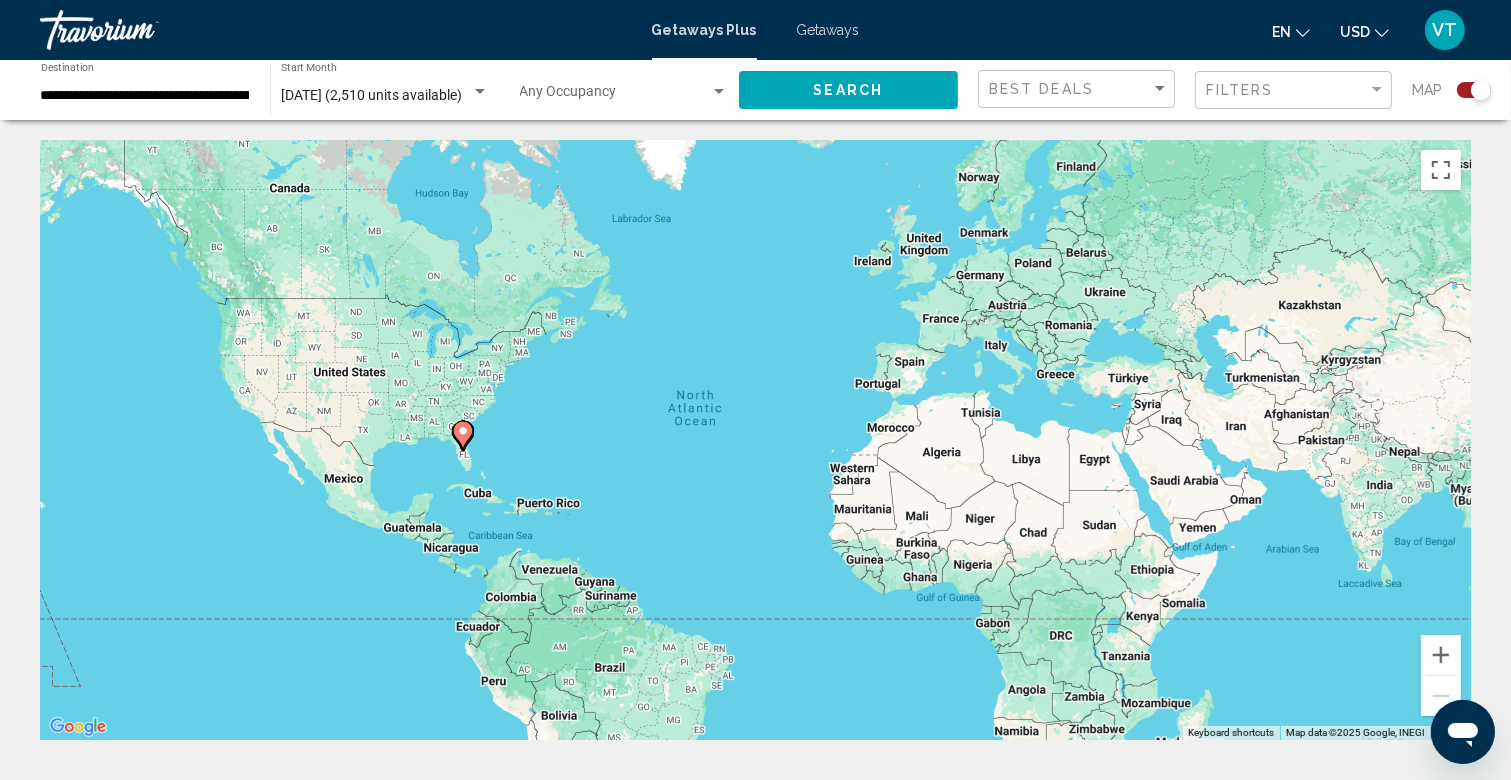 click 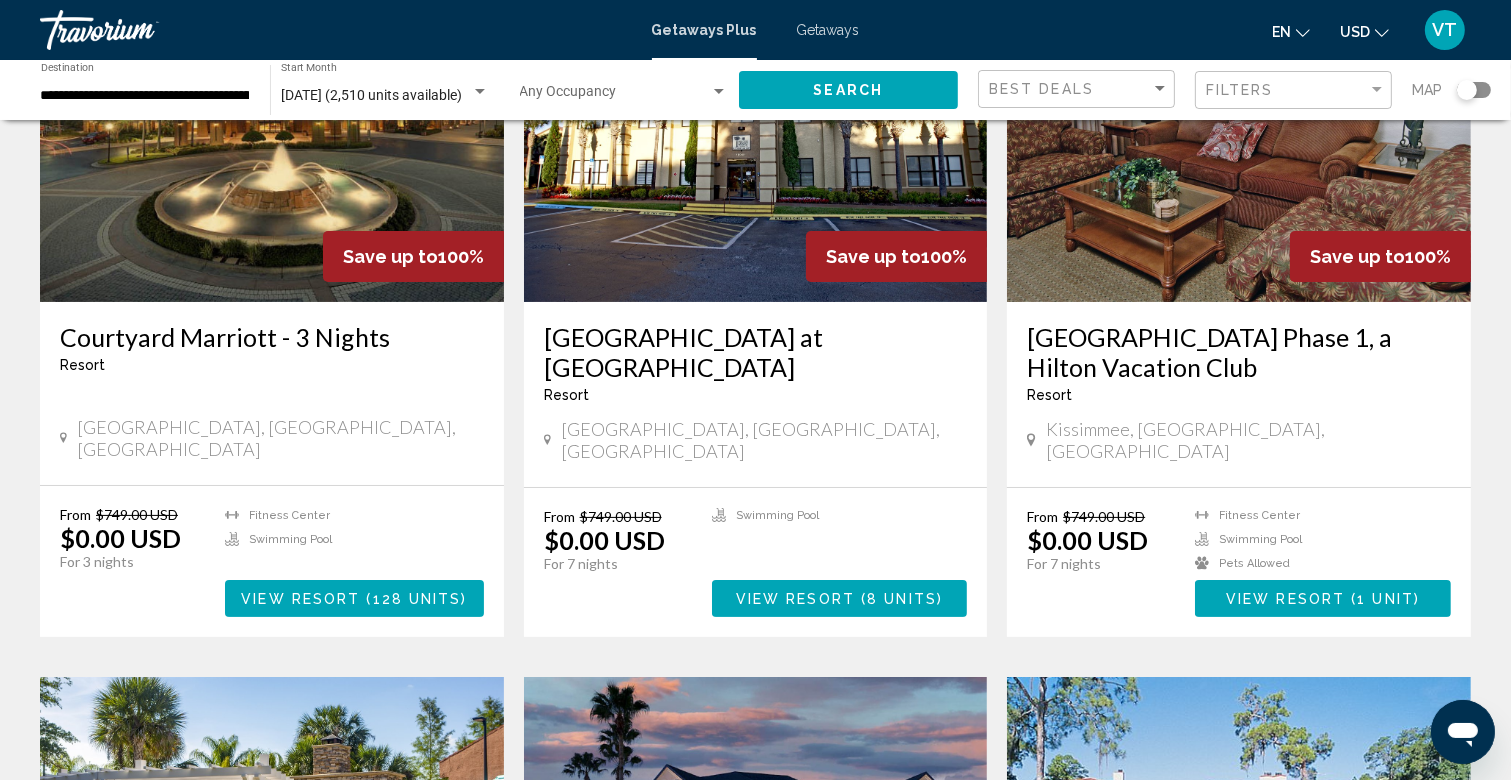 scroll, scrollTop: 226, scrollLeft: 0, axis: vertical 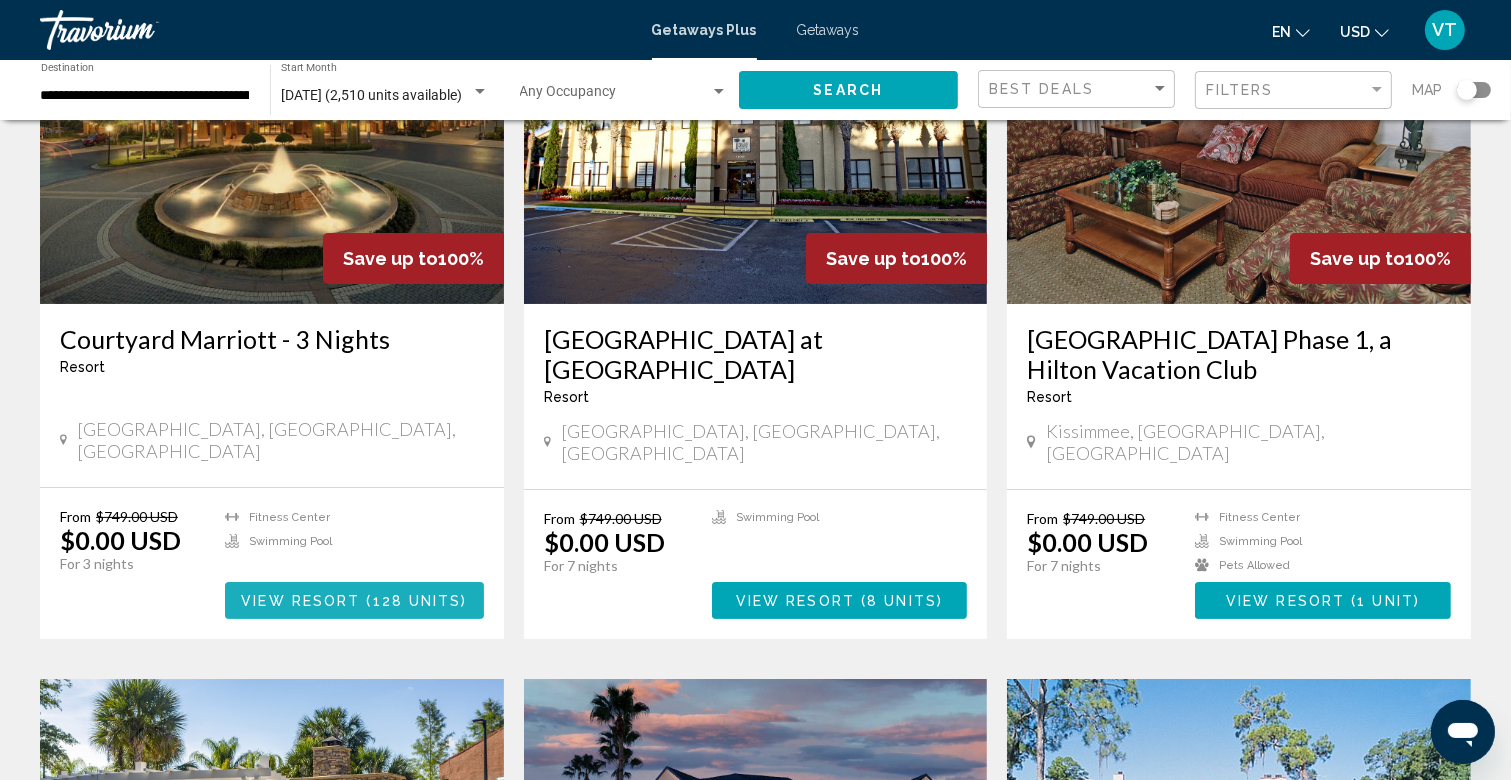 click on "View Resort    ( 128 units )" at bounding box center (354, 600) 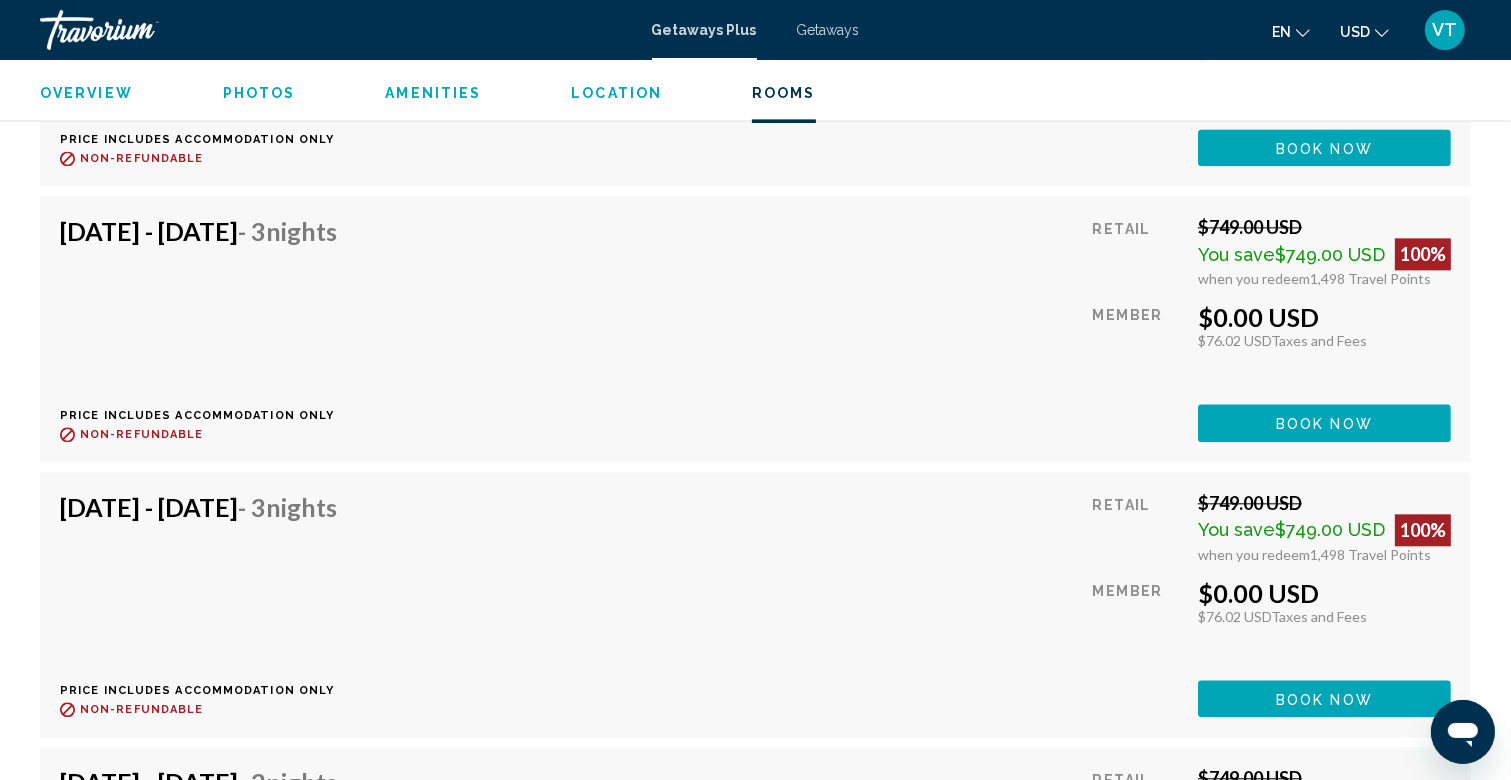 scroll, scrollTop: 19629, scrollLeft: 0, axis: vertical 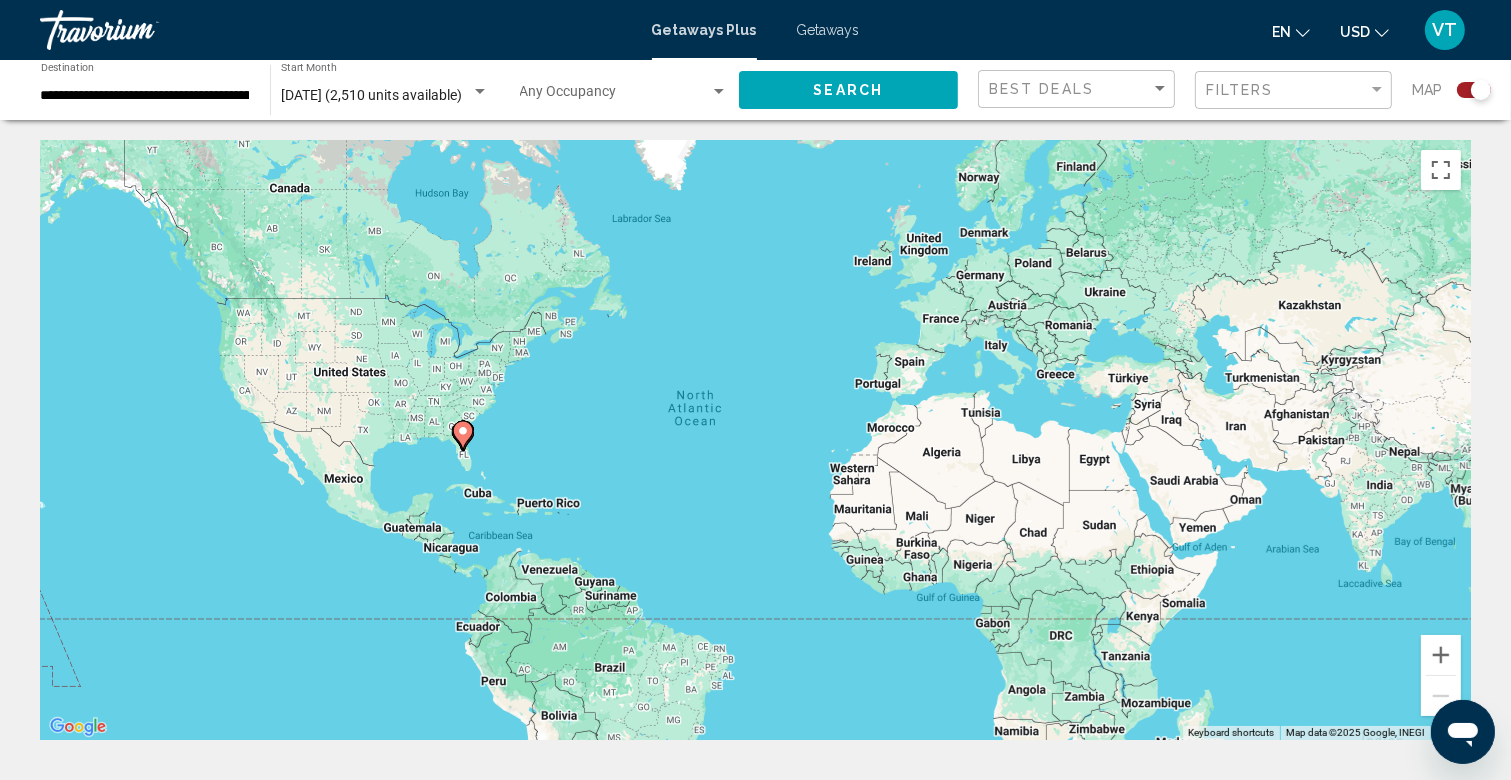 click 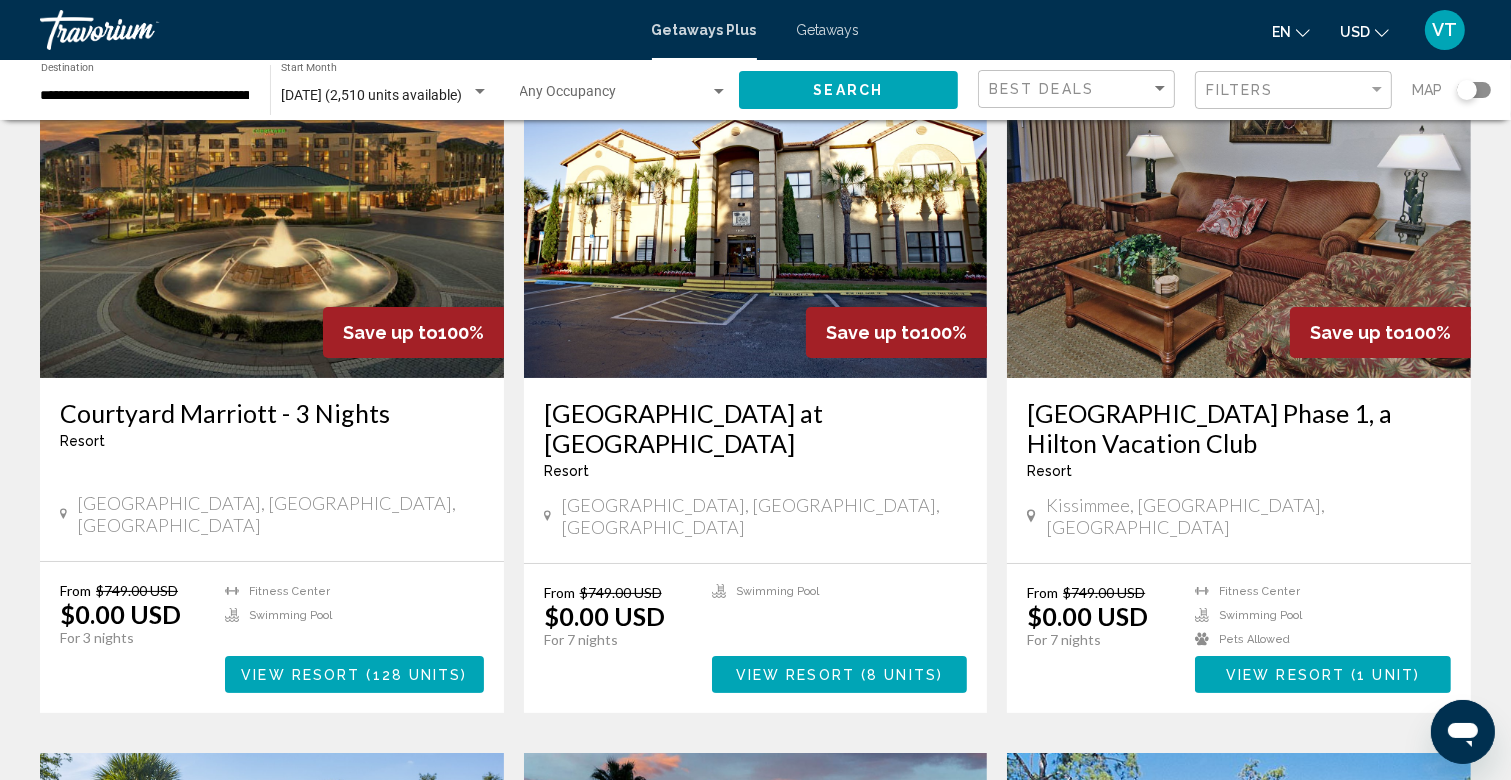 scroll, scrollTop: 154, scrollLeft: 0, axis: vertical 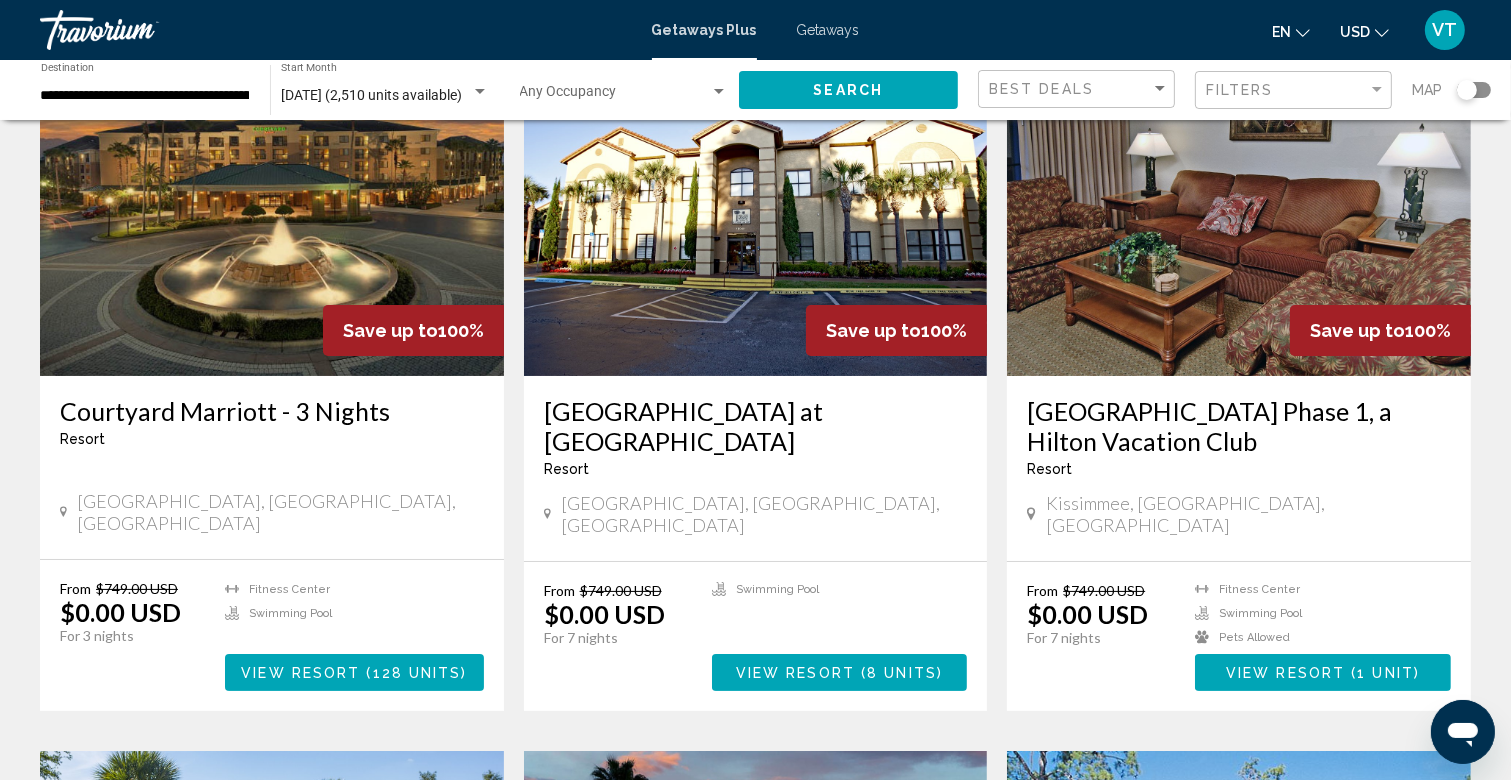 click on "Save up to" at bounding box center (1357, 330) 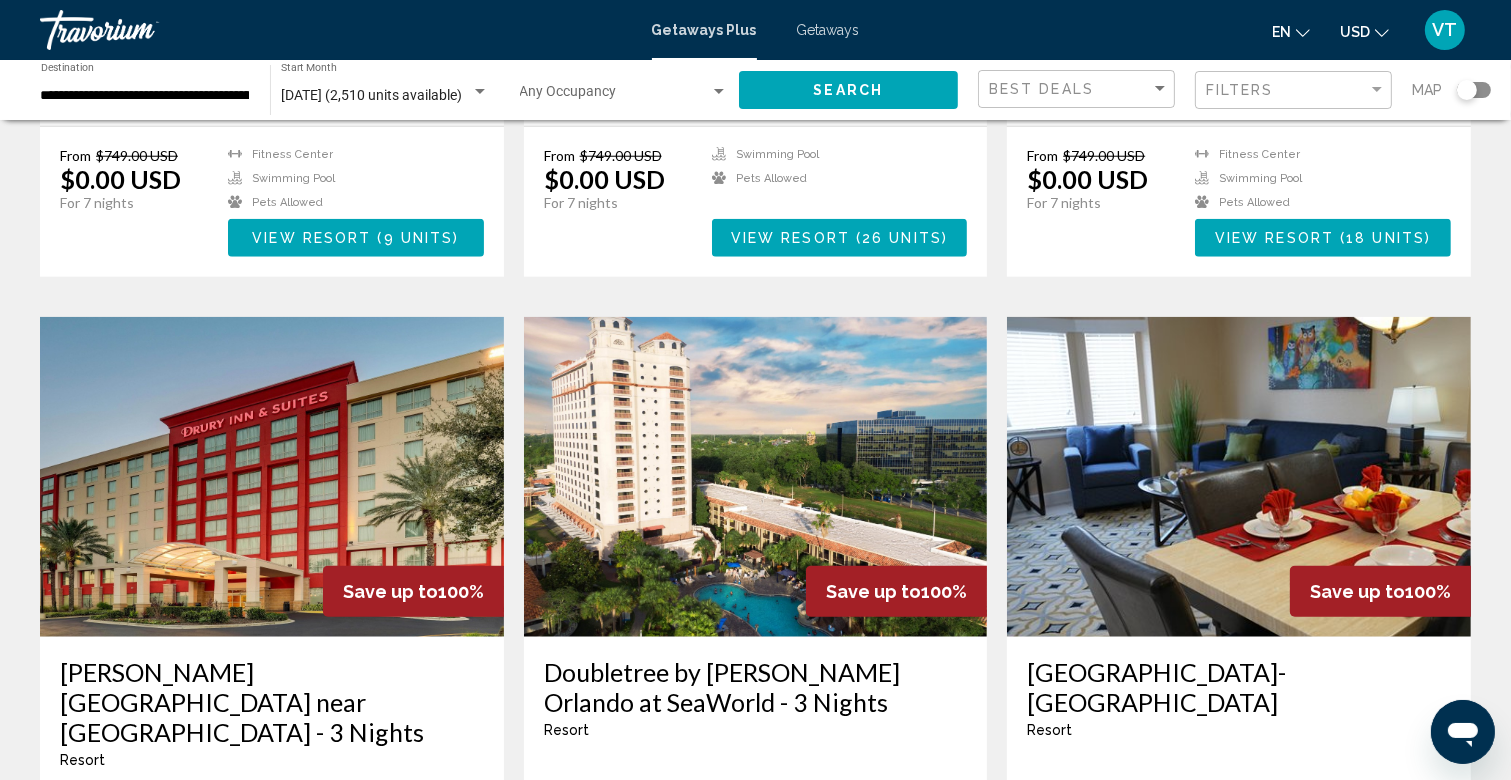 scroll, scrollTop: 2475, scrollLeft: 0, axis: vertical 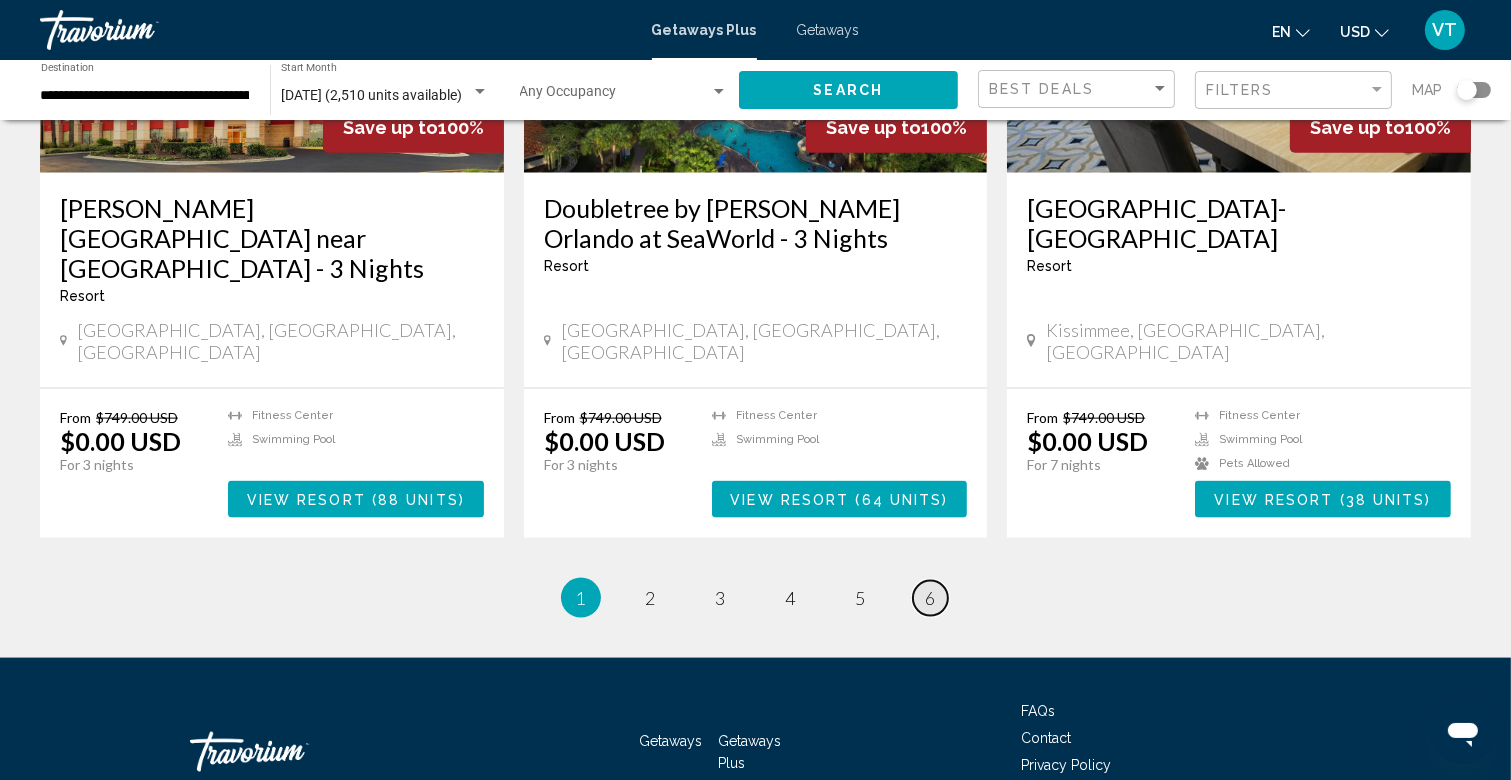 click on "6" at bounding box center [931, 598] 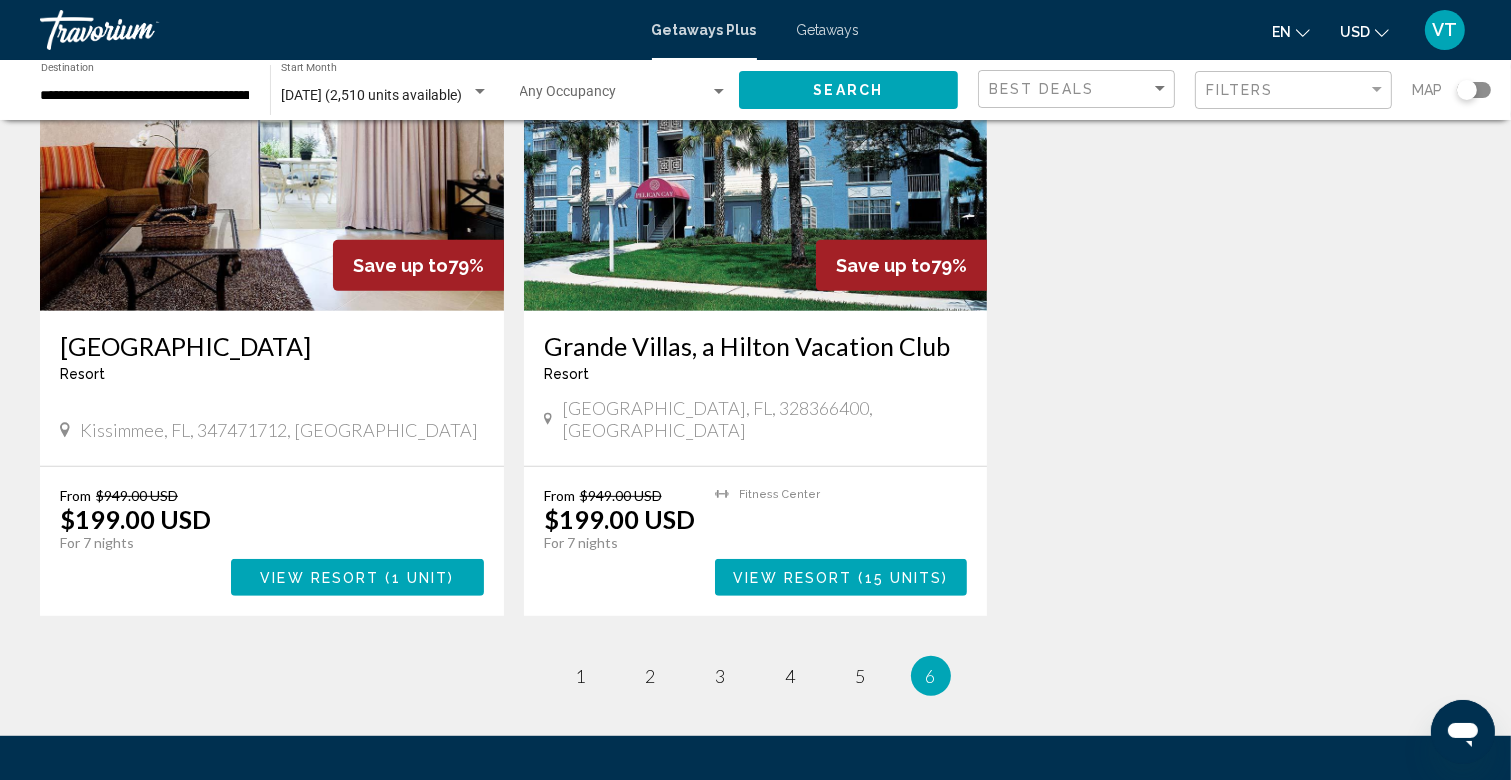 scroll, scrollTop: 895, scrollLeft: 0, axis: vertical 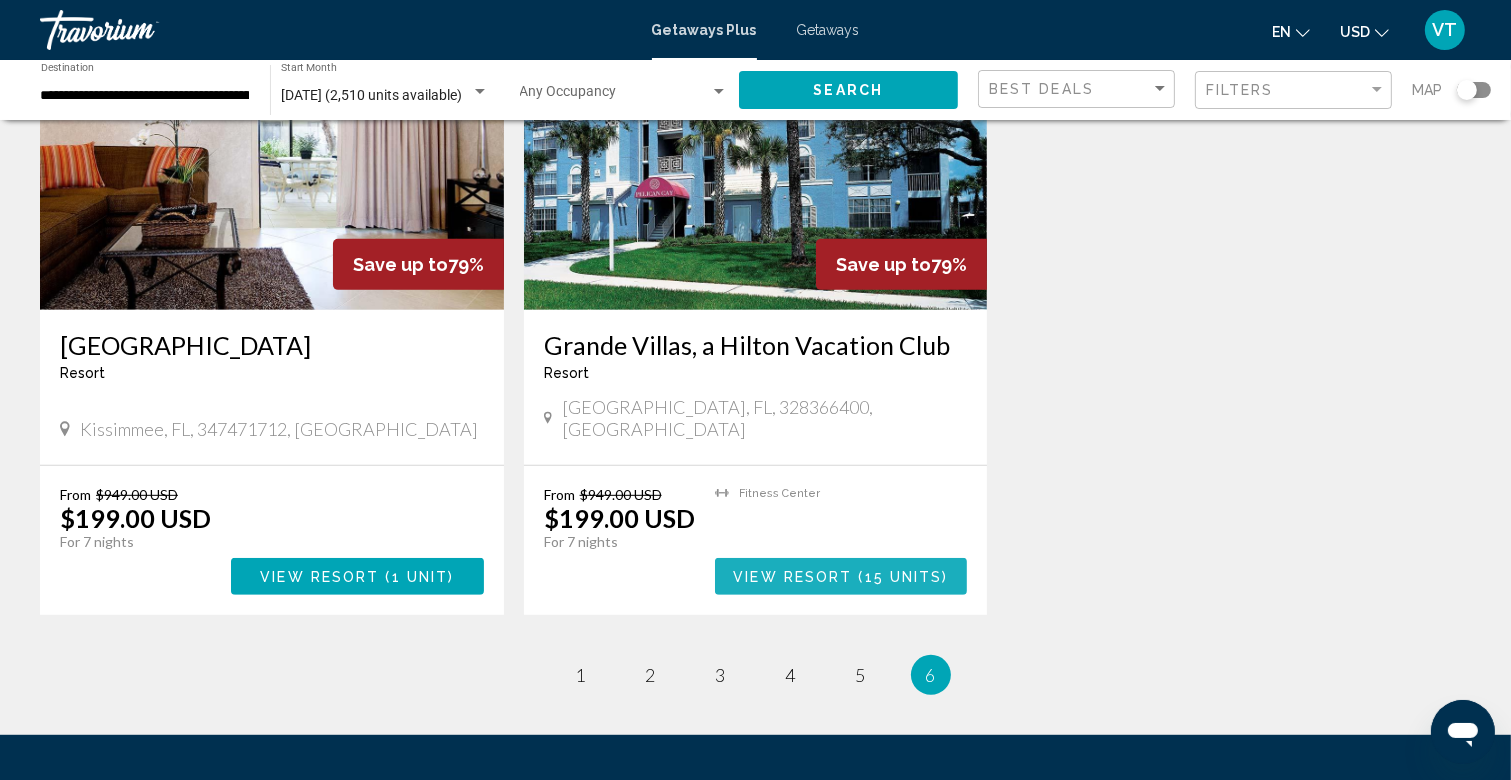 click on "15 units" at bounding box center (904, 577) 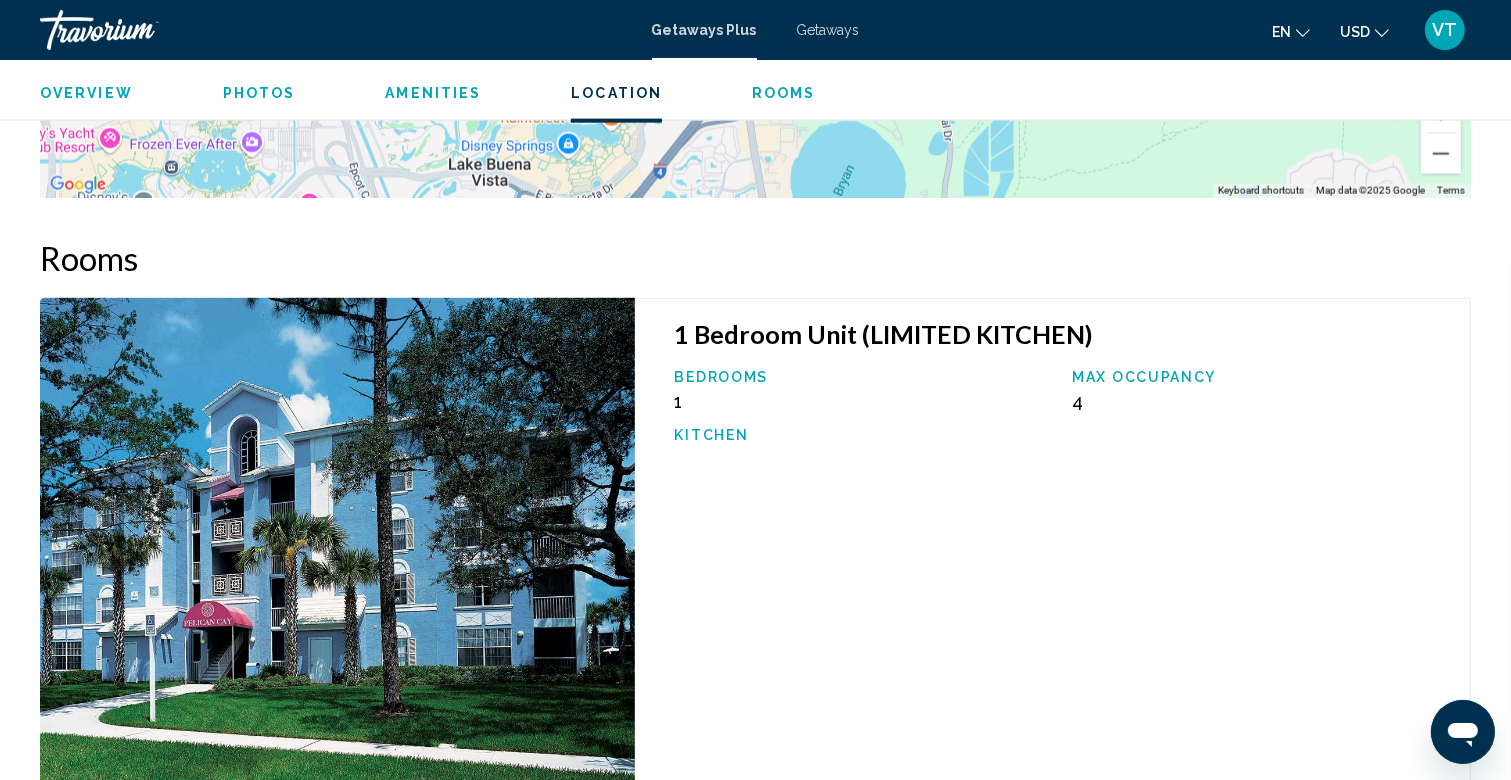 scroll, scrollTop: 2788, scrollLeft: 0, axis: vertical 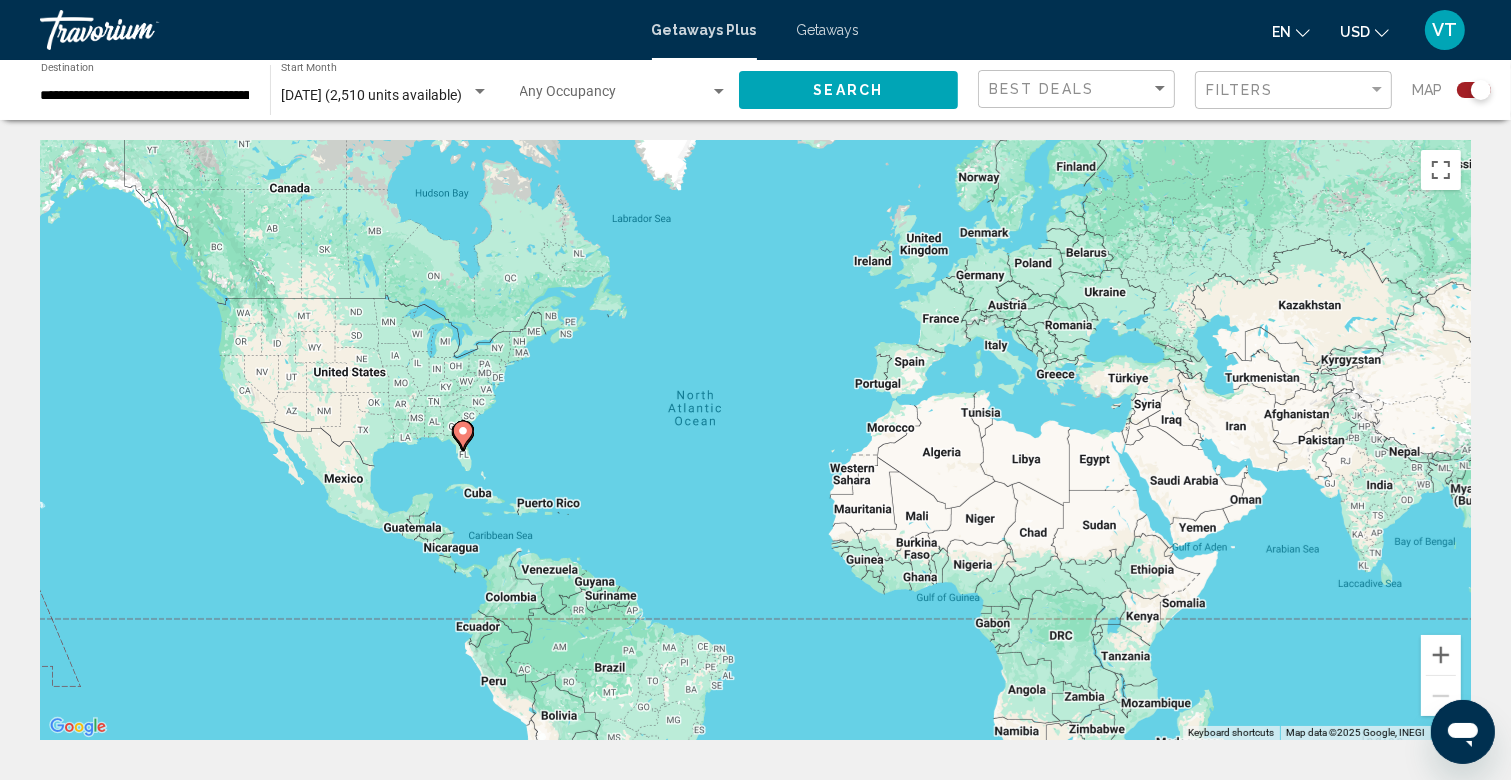 click 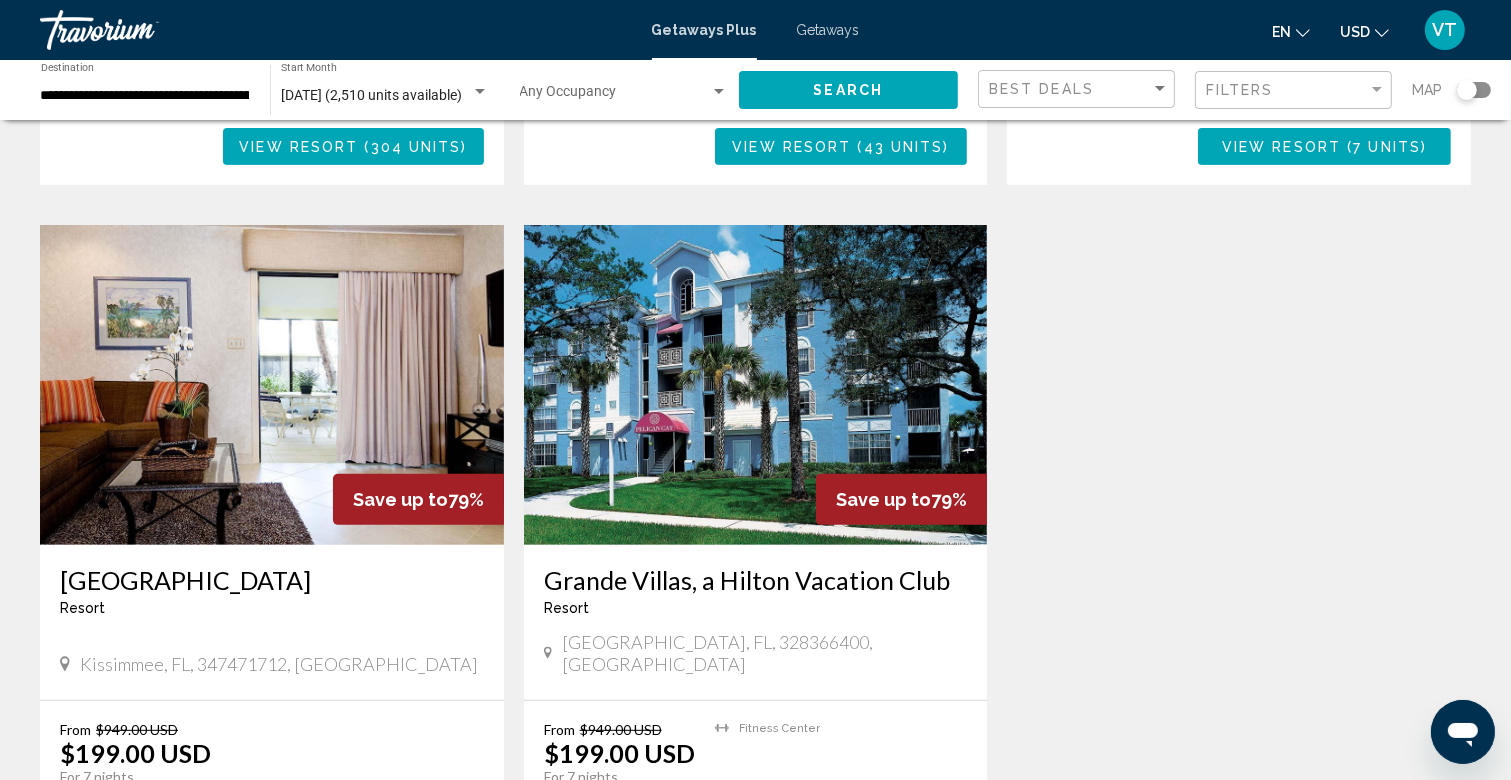 scroll, scrollTop: 660, scrollLeft: 0, axis: vertical 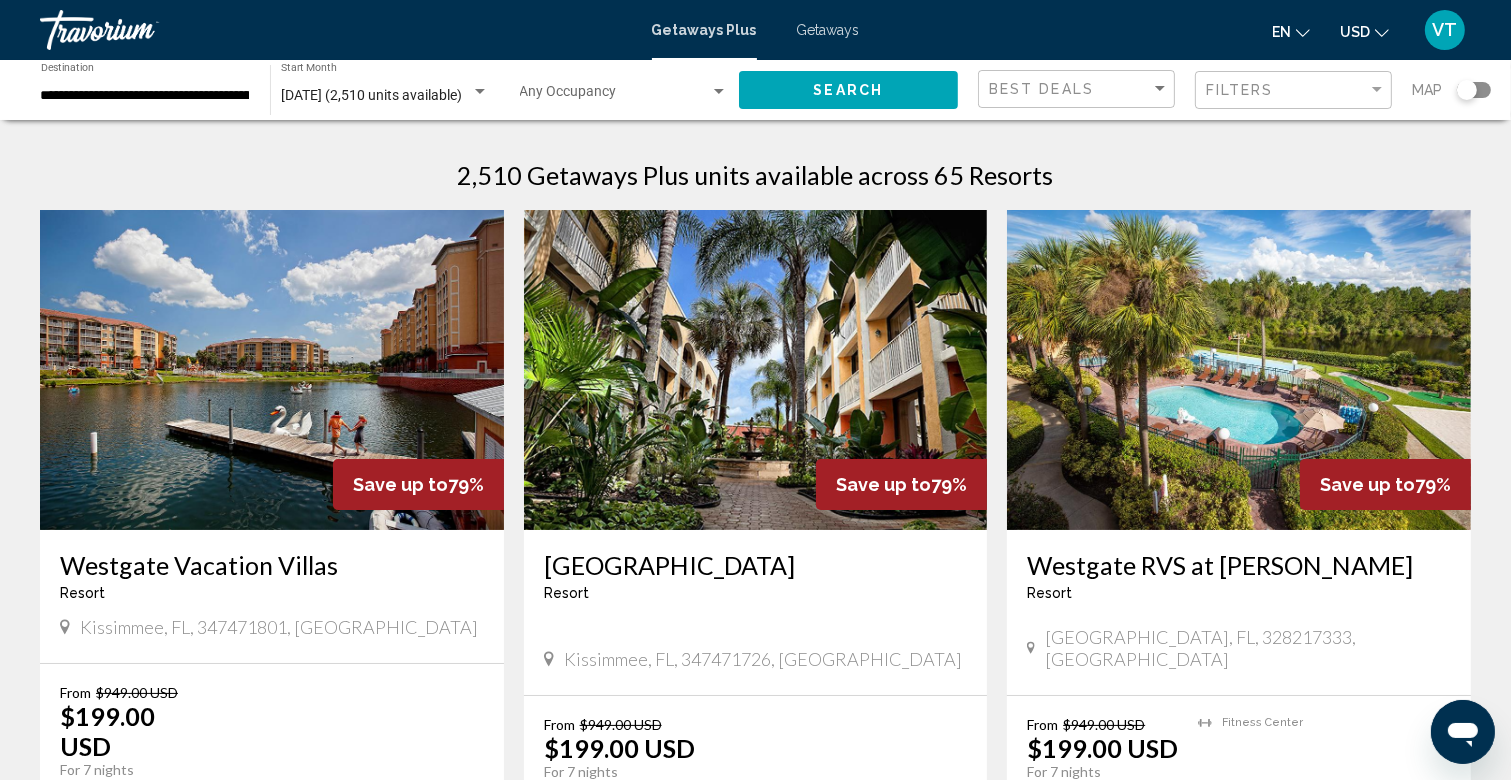 click on "**********" 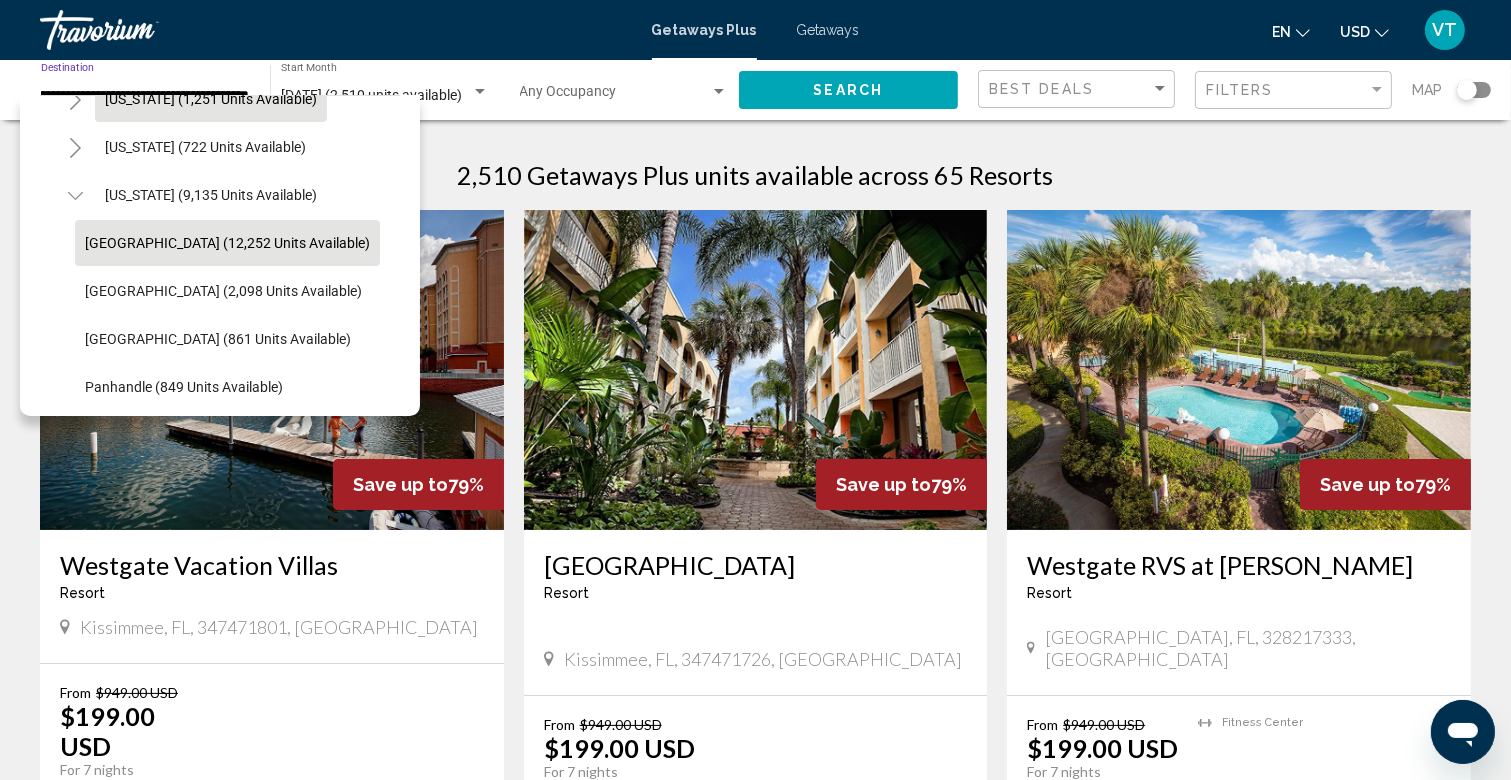 scroll, scrollTop: 0, scrollLeft: 5, axis: horizontal 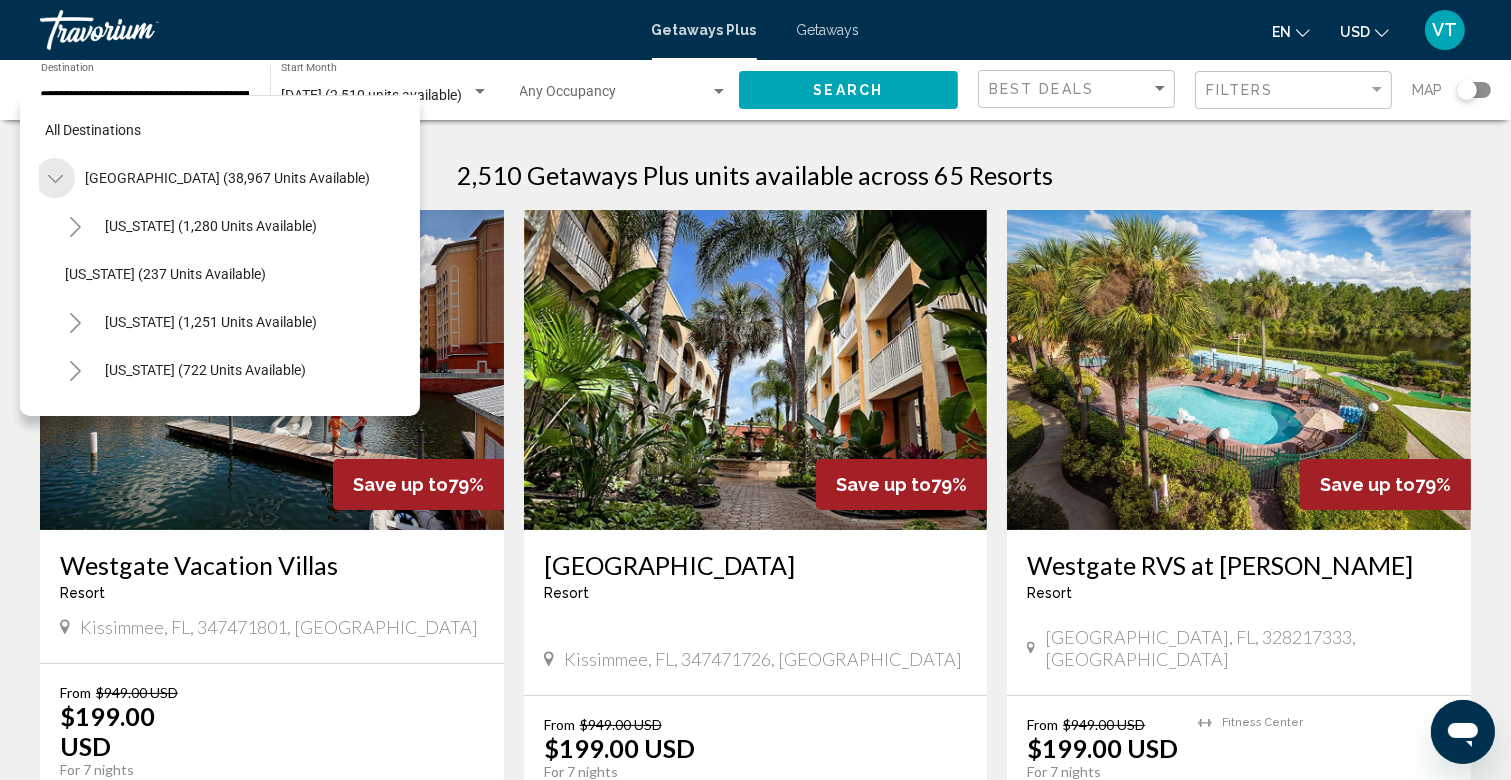 click 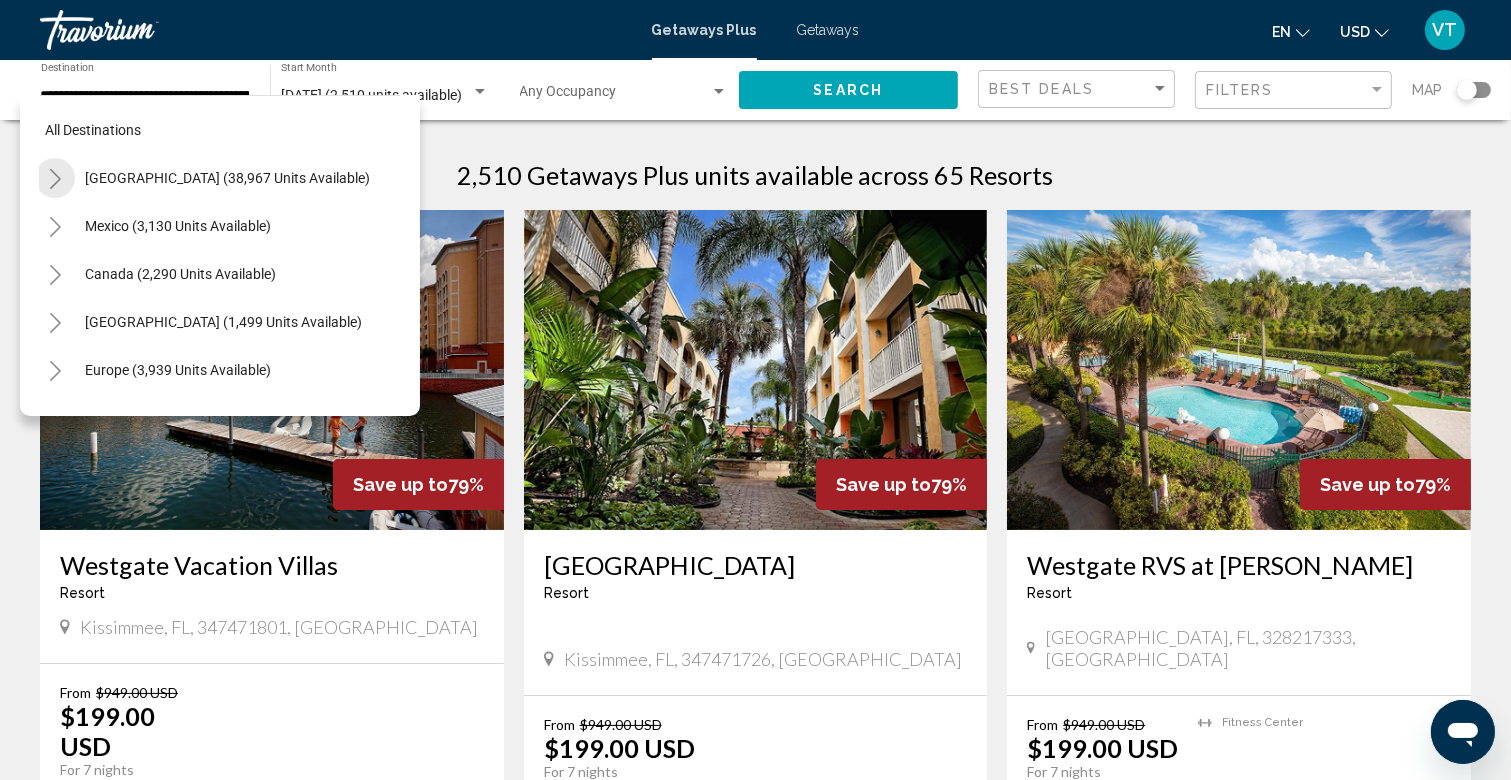 click 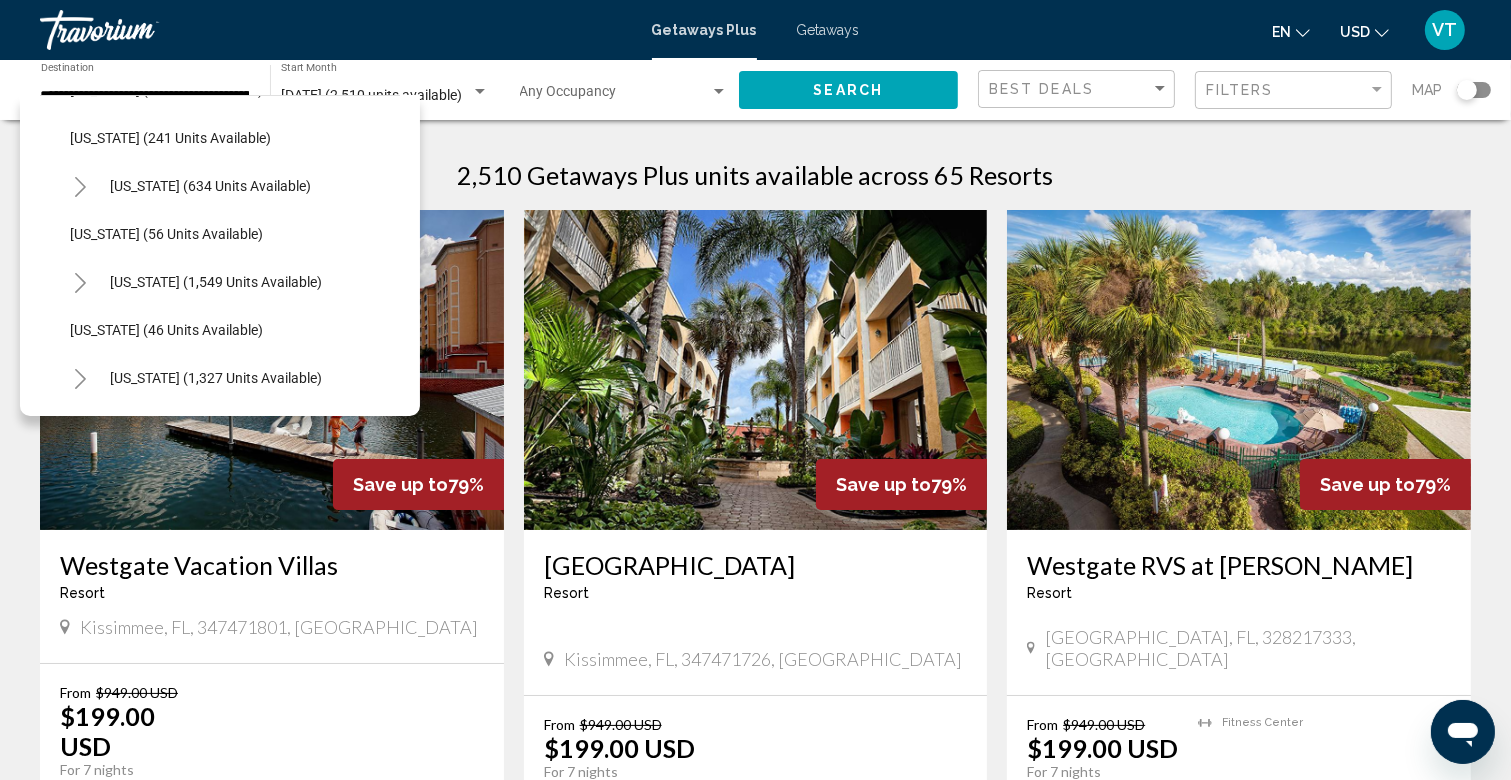 scroll, scrollTop: 1435, scrollLeft: 0, axis: vertical 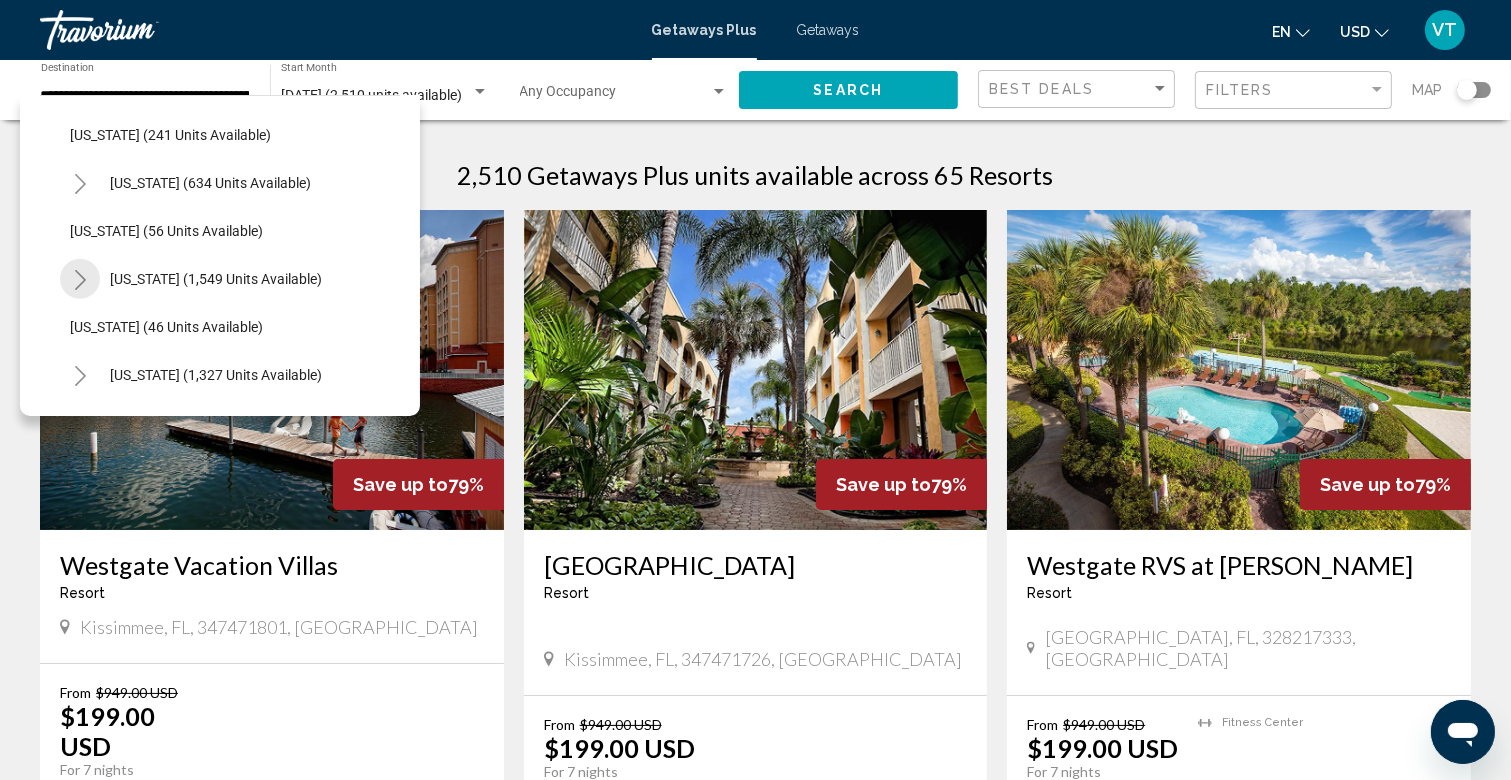 click 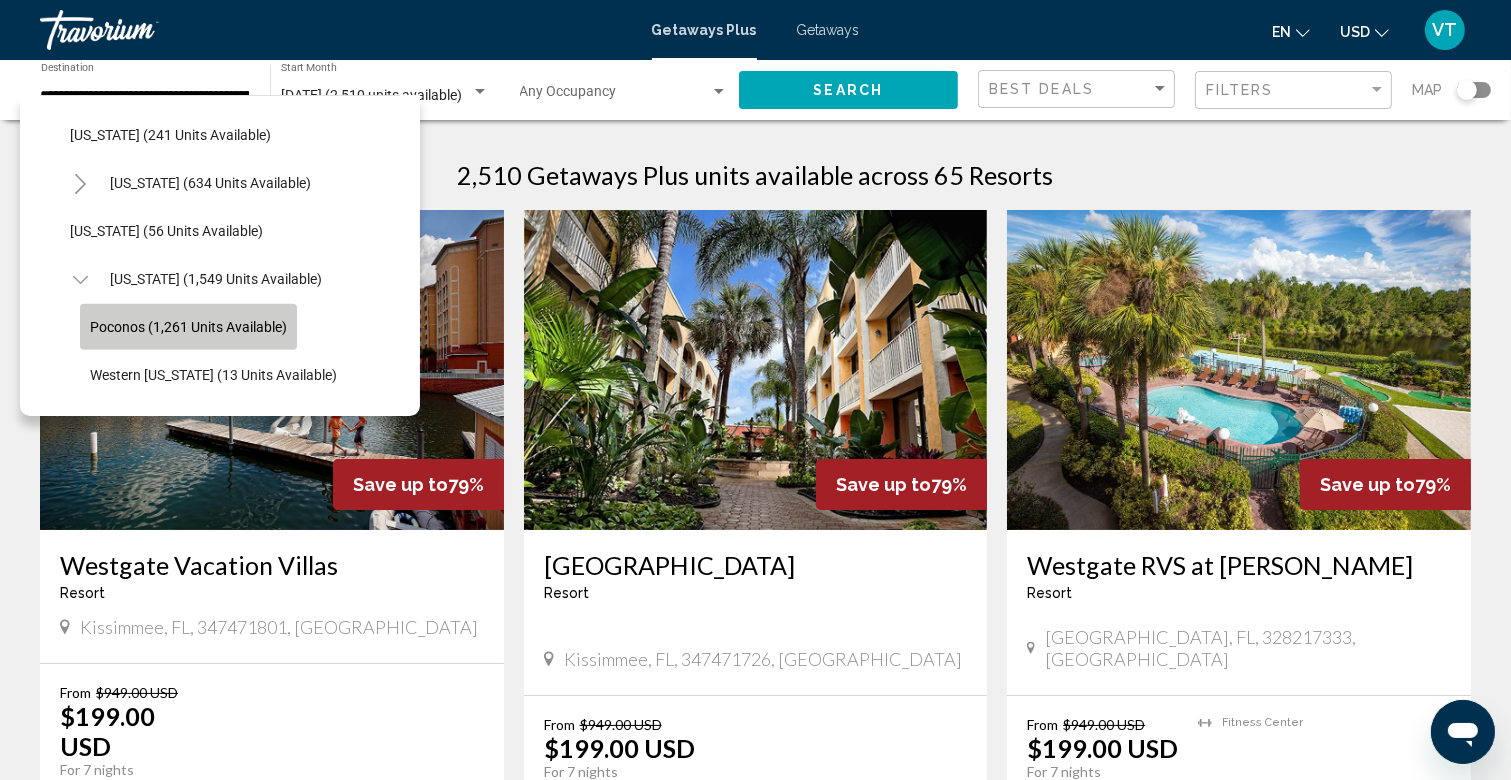 click on "Poconos (1,261 units available)" 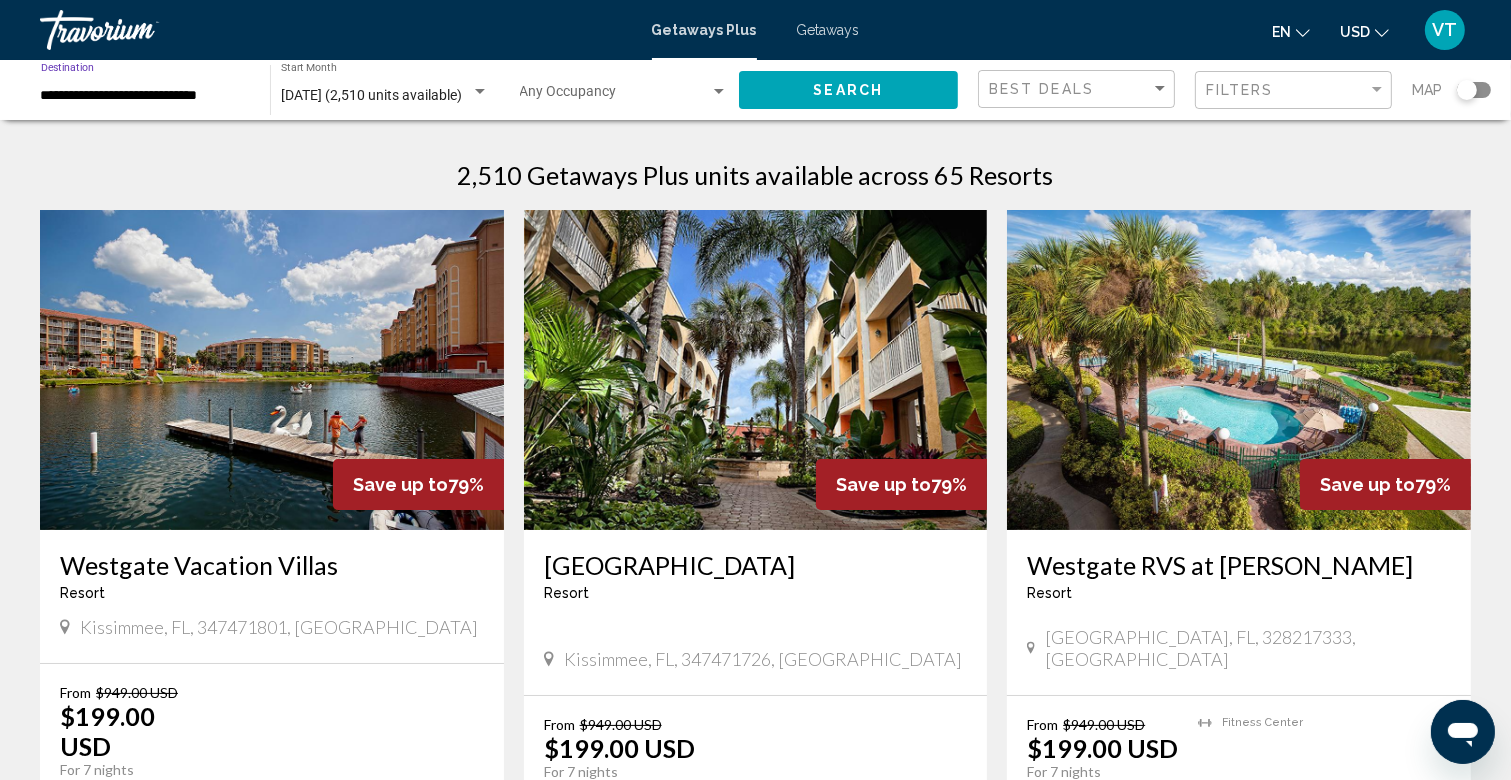 scroll, scrollTop: 0, scrollLeft: 0, axis: both 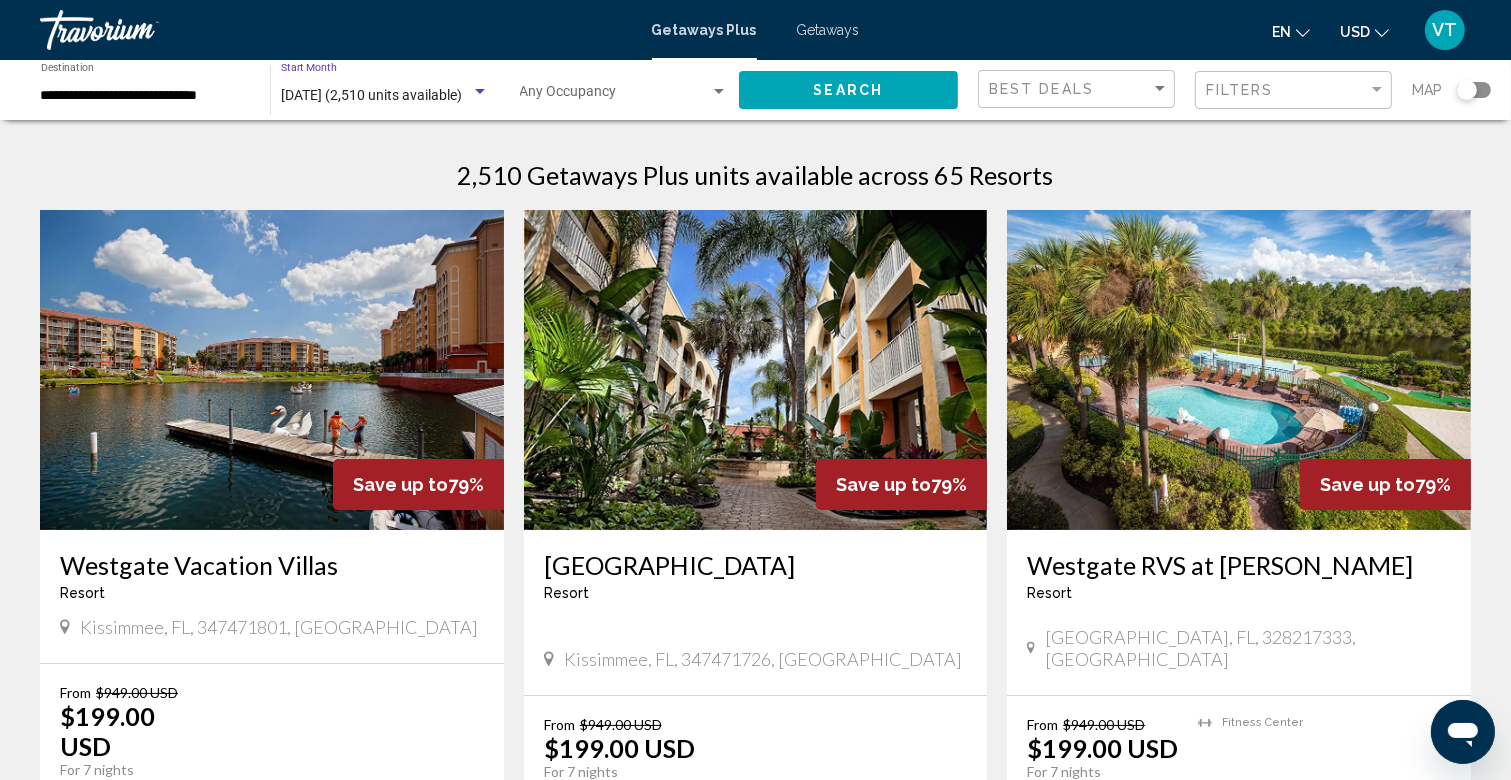 click on "[DATE] (2,510 units available)" at bounding box center (371, 95) 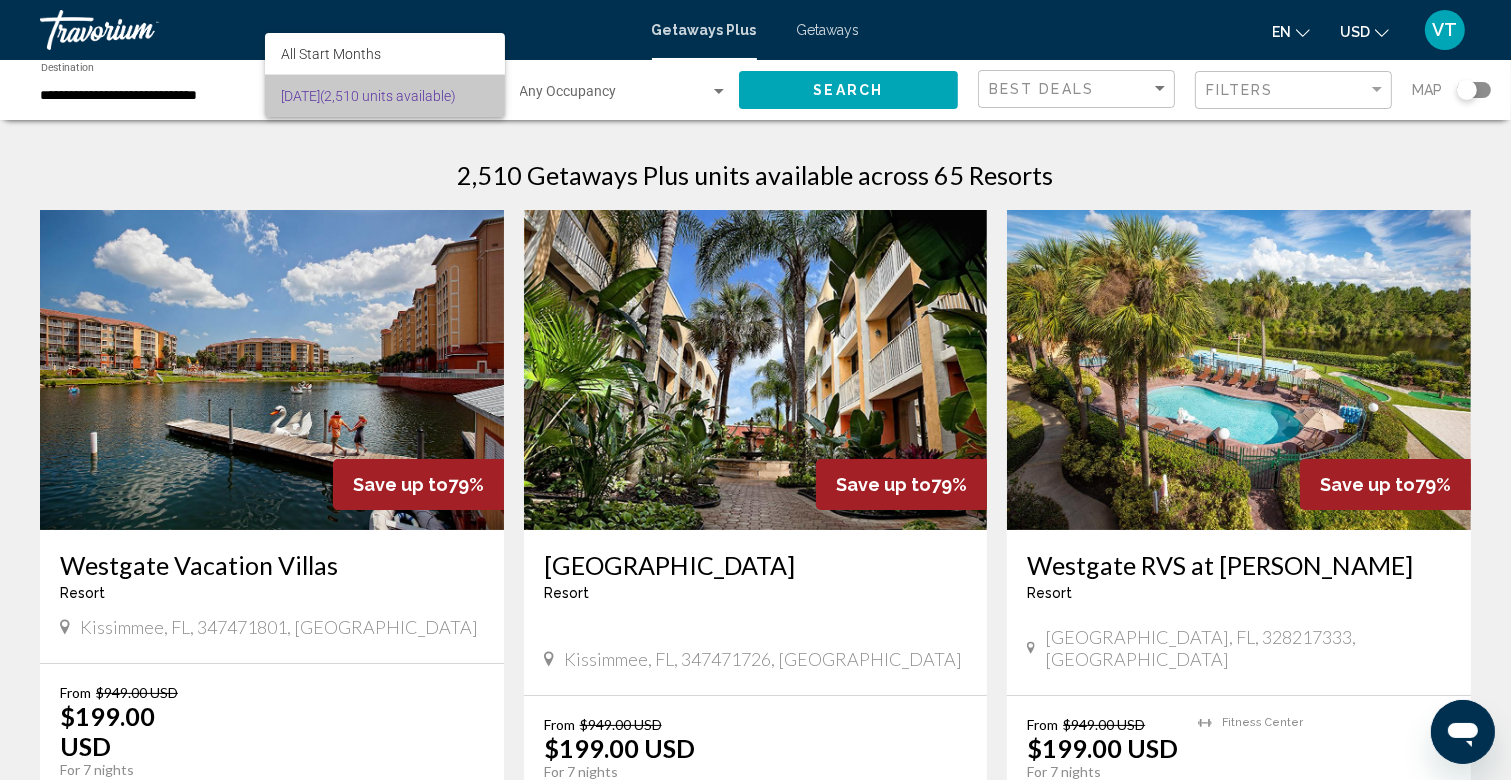 click on "[DATE]  (2,510 units available)" at bounding box center [385, 96] 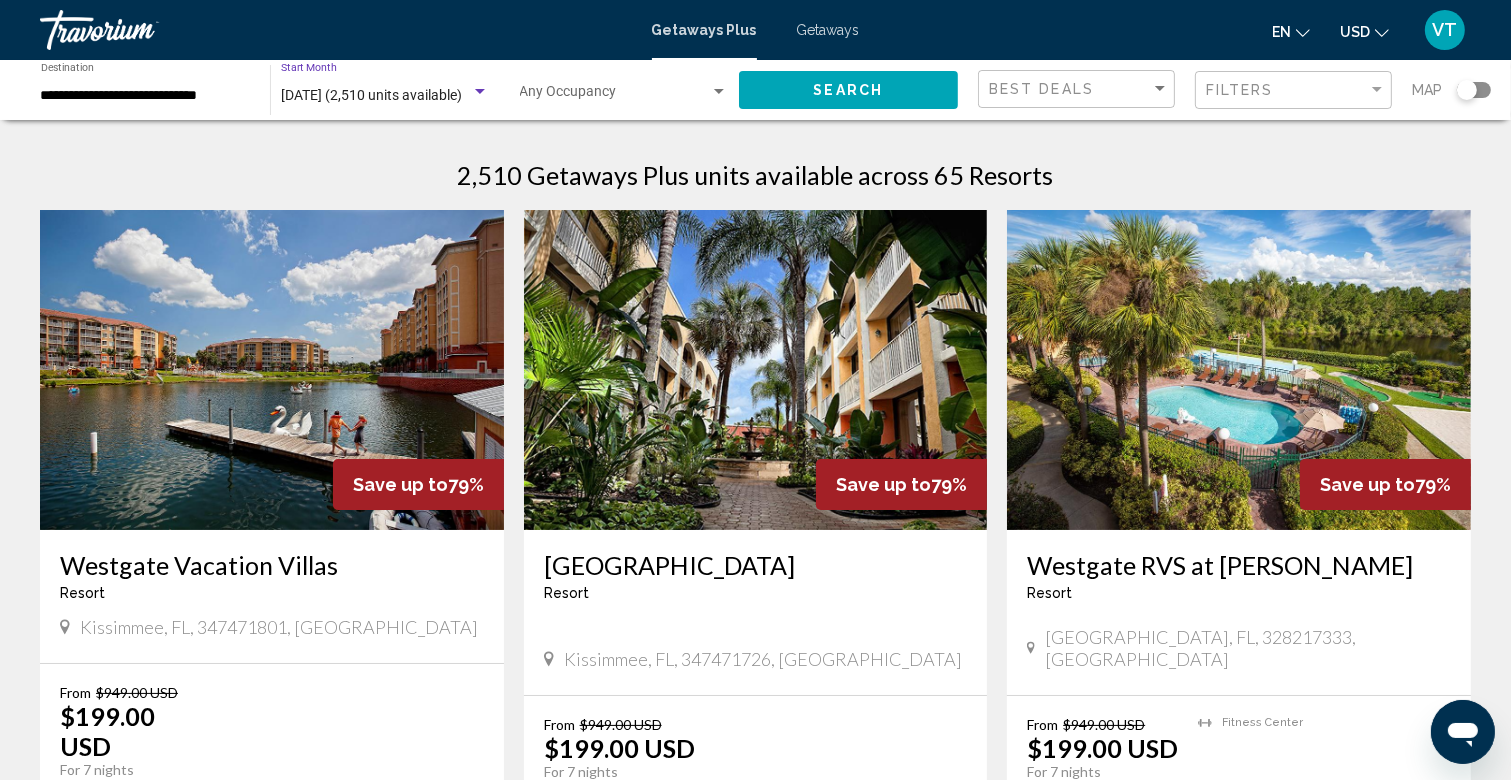 click on "Search" 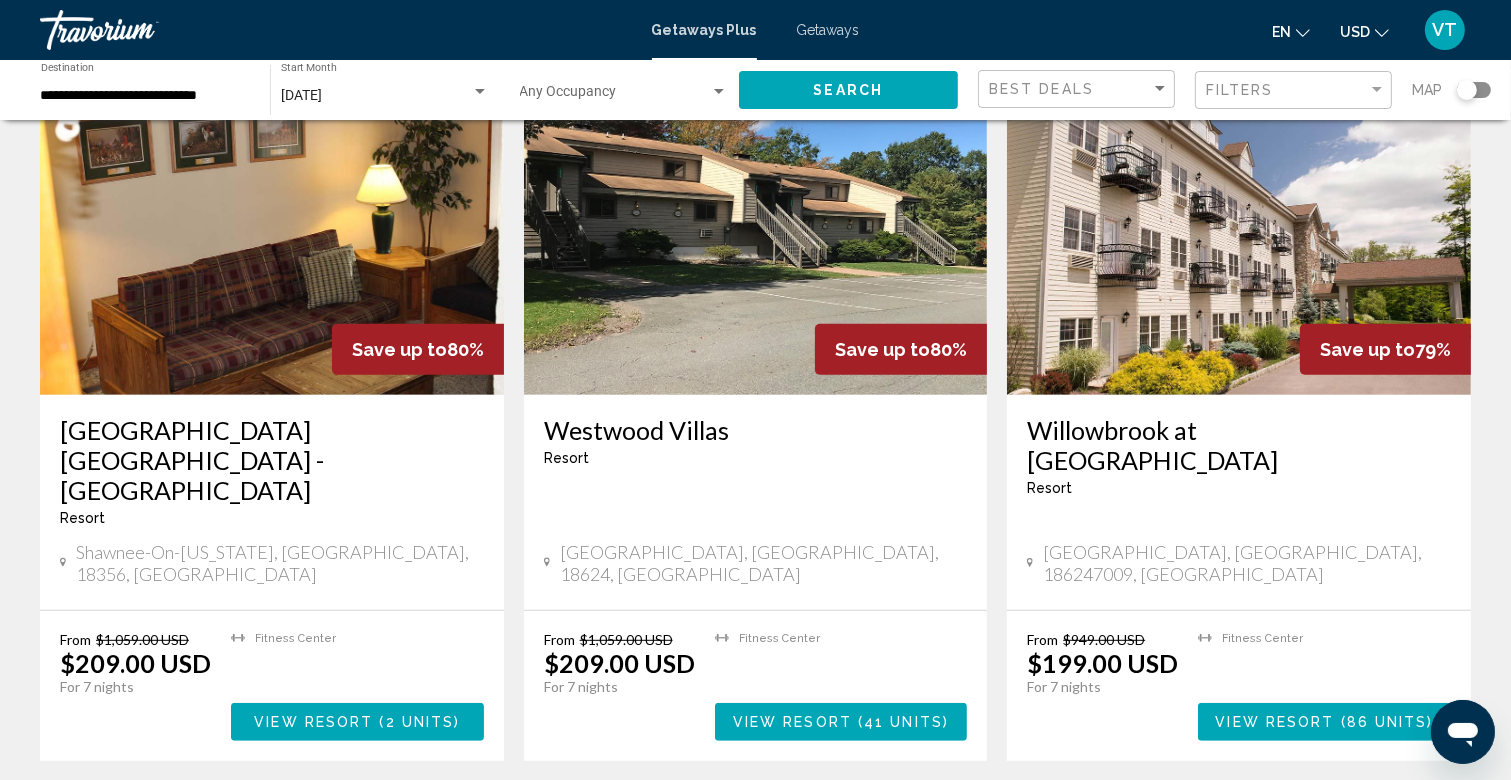 scroll, scrollTop: 1100, scrollLeft: 0, axis: vertical 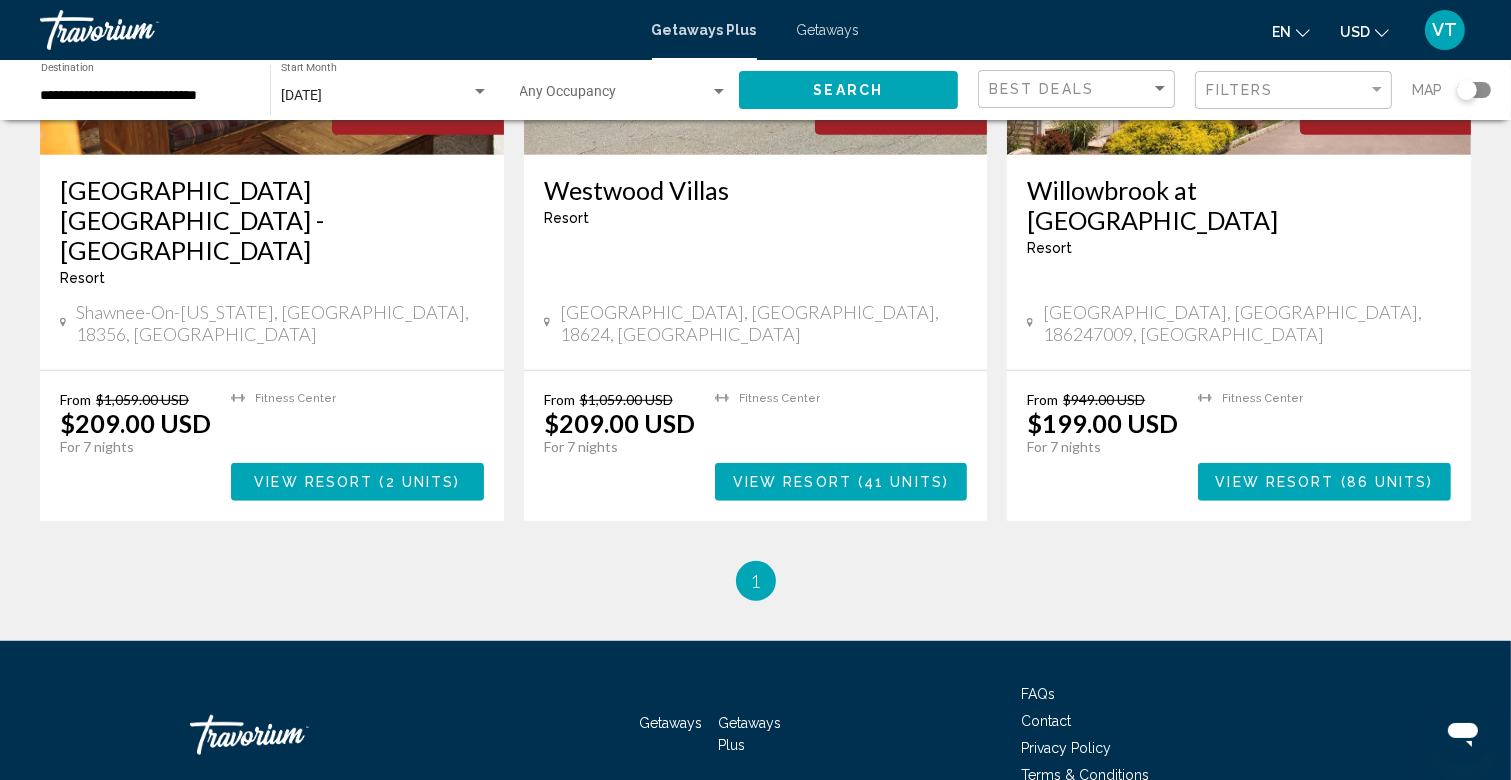 click on "From $1,059.00 USD $209.00 USD For 7 nights You save  $850.00 USD   temp  3
[GEOGRAPHIC_DATA]    ( 41 units )" at bounding box center [756, 445] 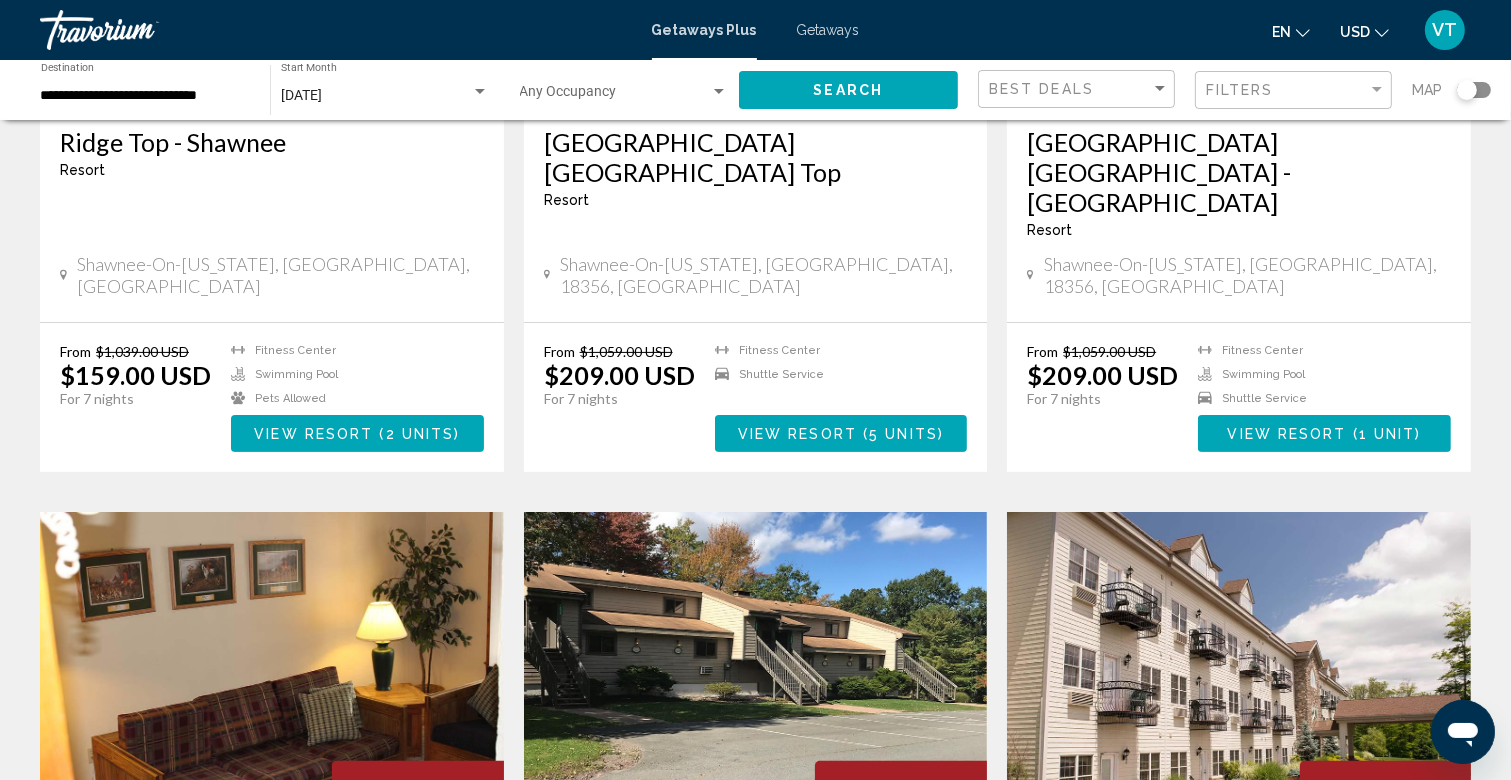 scroll, scrollTop: 0, scrollLeft: 0, axis: both 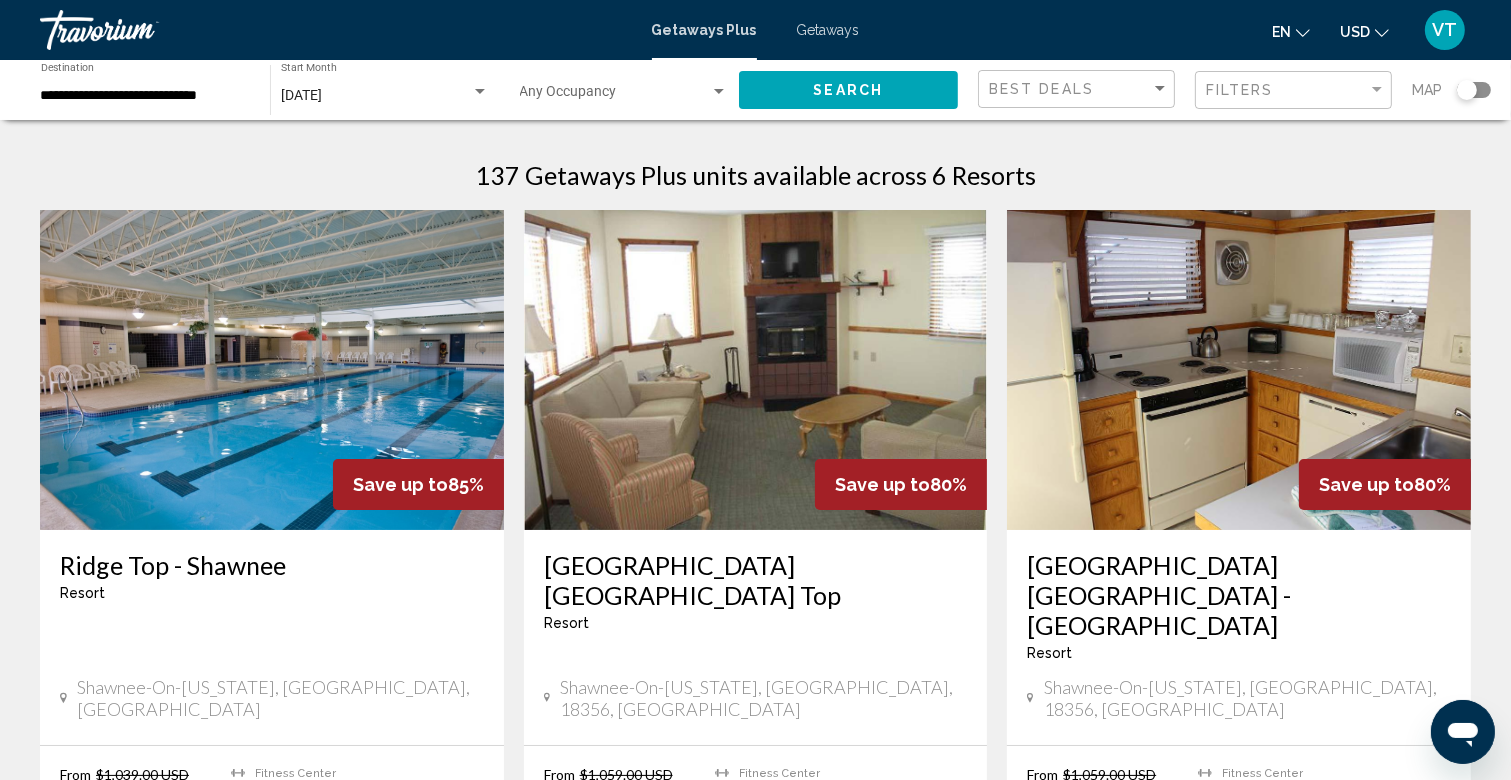 click on "[DATE] Start Month All Start Months" 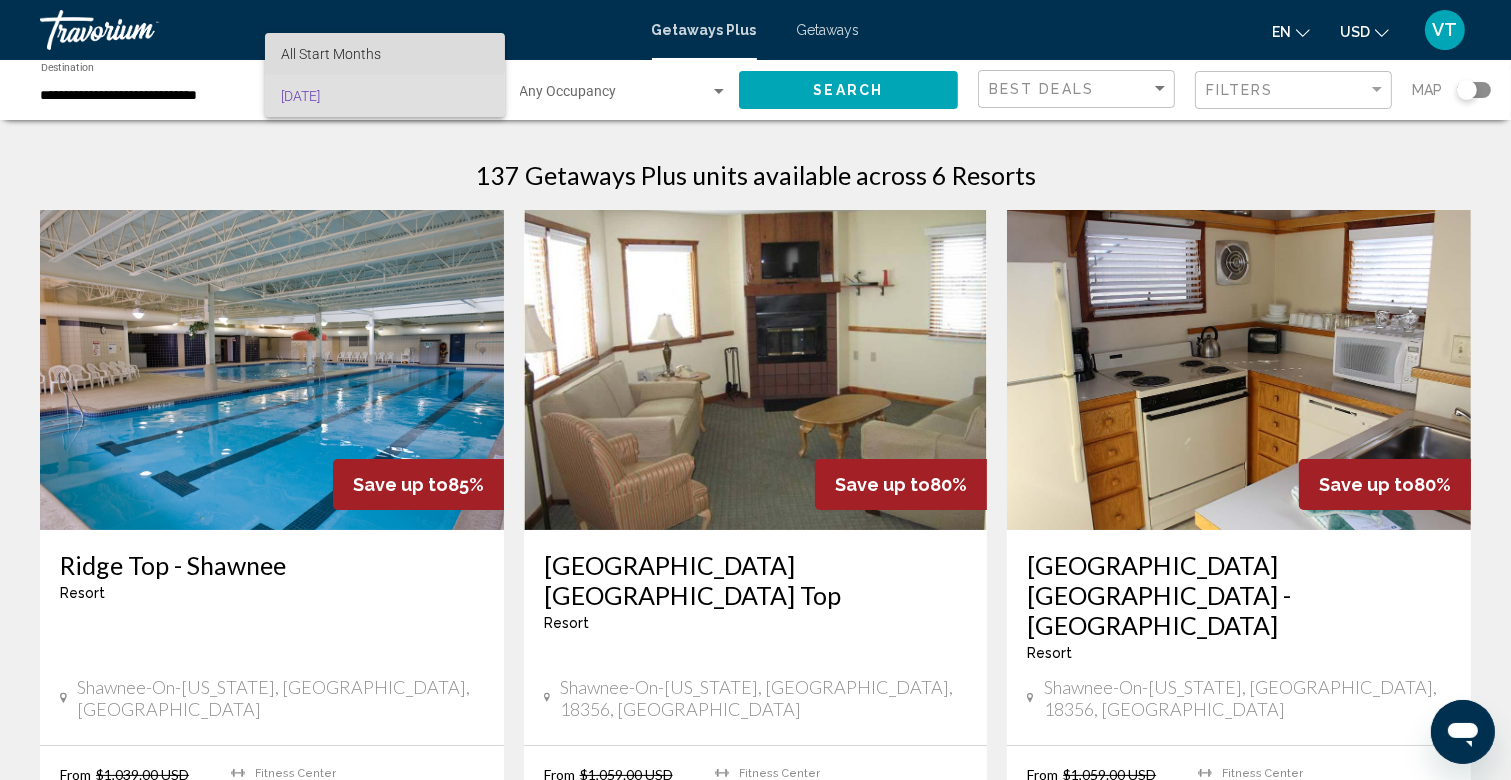 click on "All Start Months" at bounding box center [385, 54] 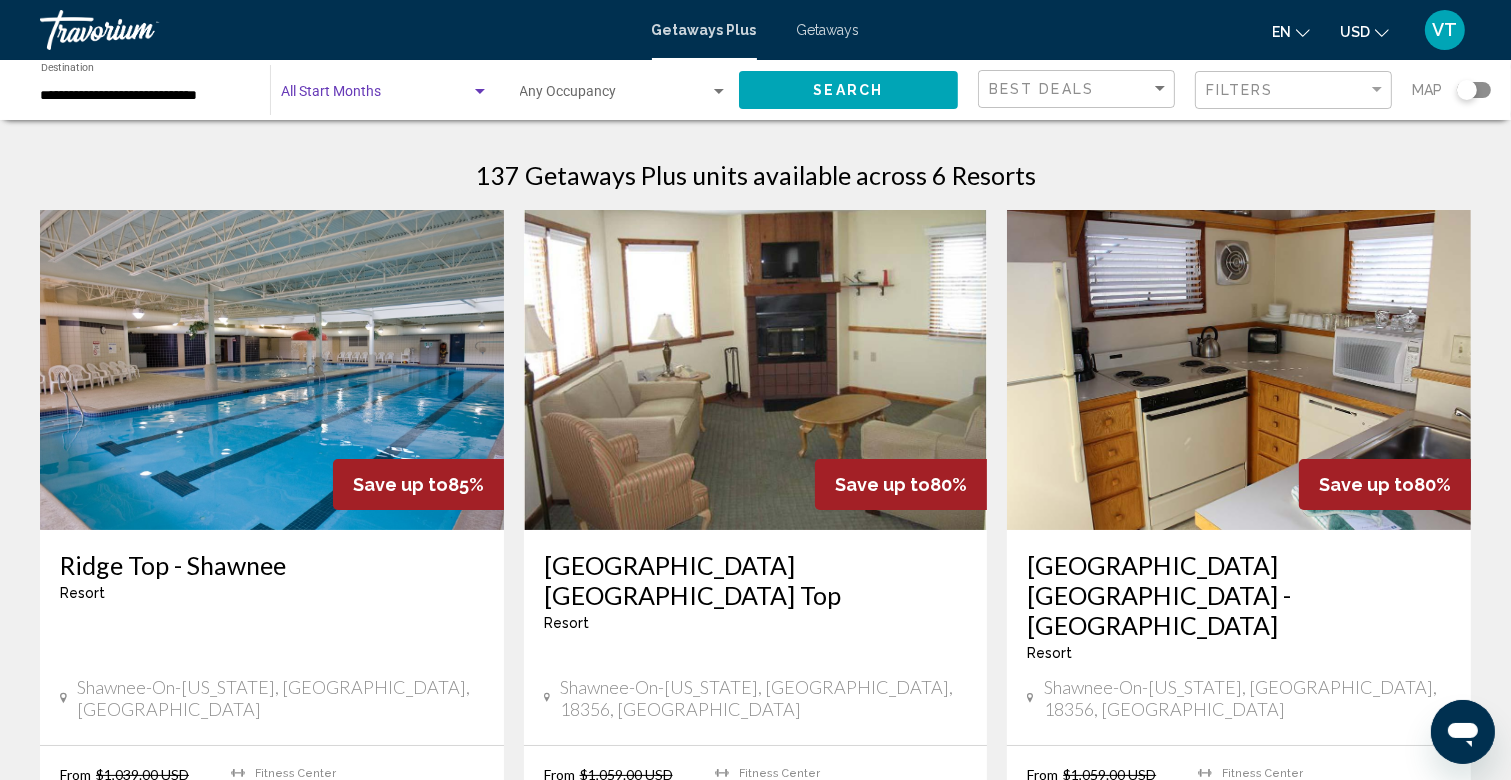 click at bounding box center [480, 92] 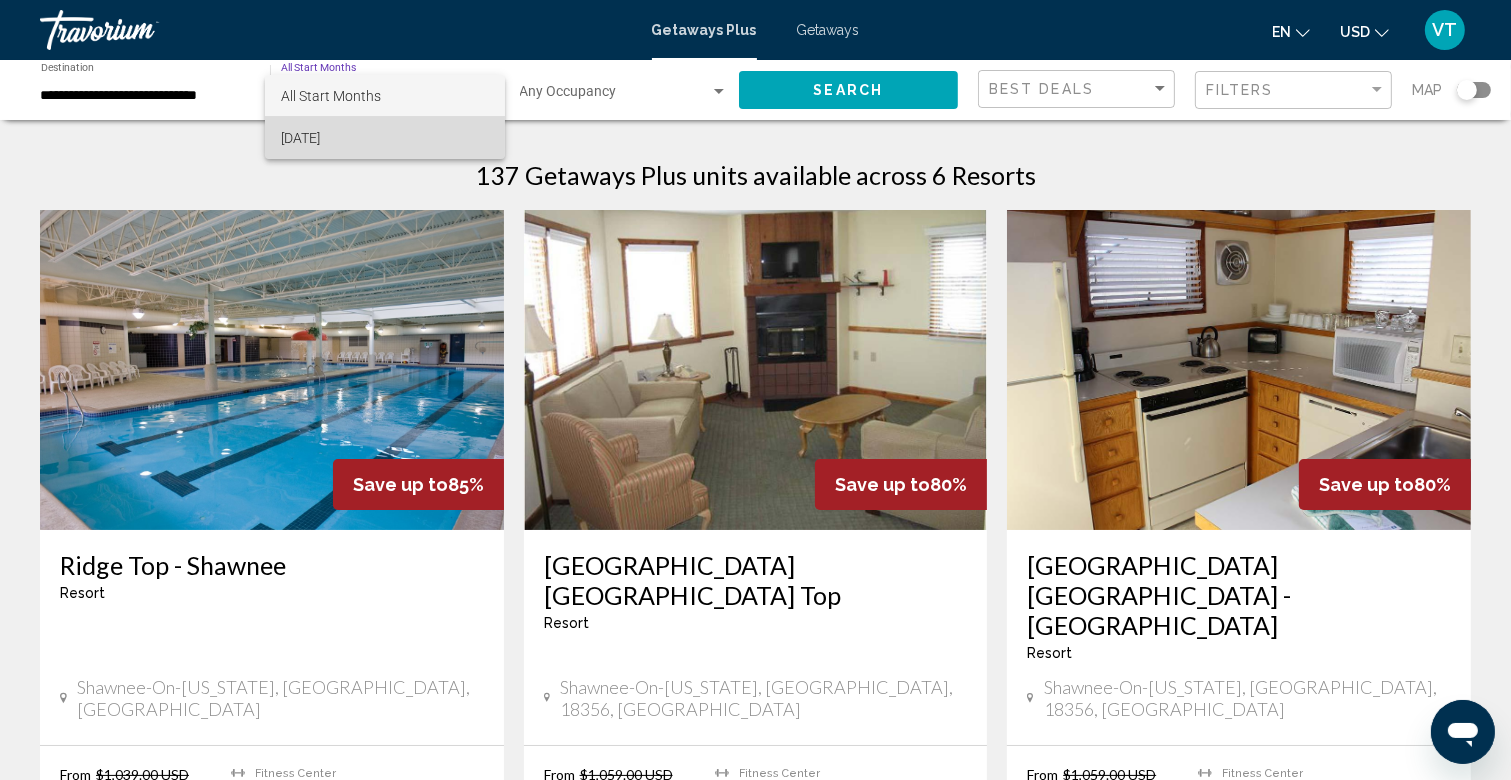 click on "[DATE]" at bounding box center [385, 138] 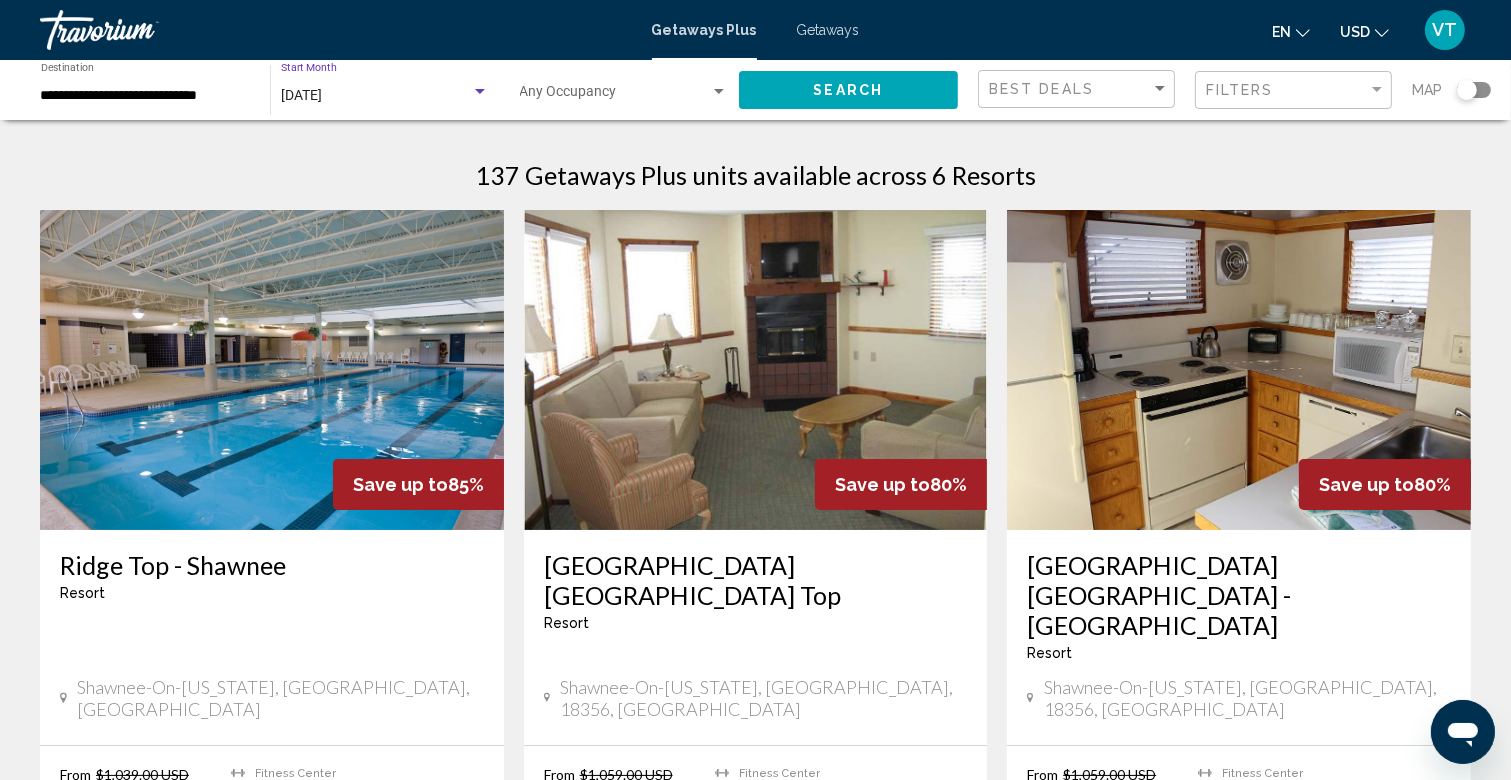 click at bounding box center (480, 91) 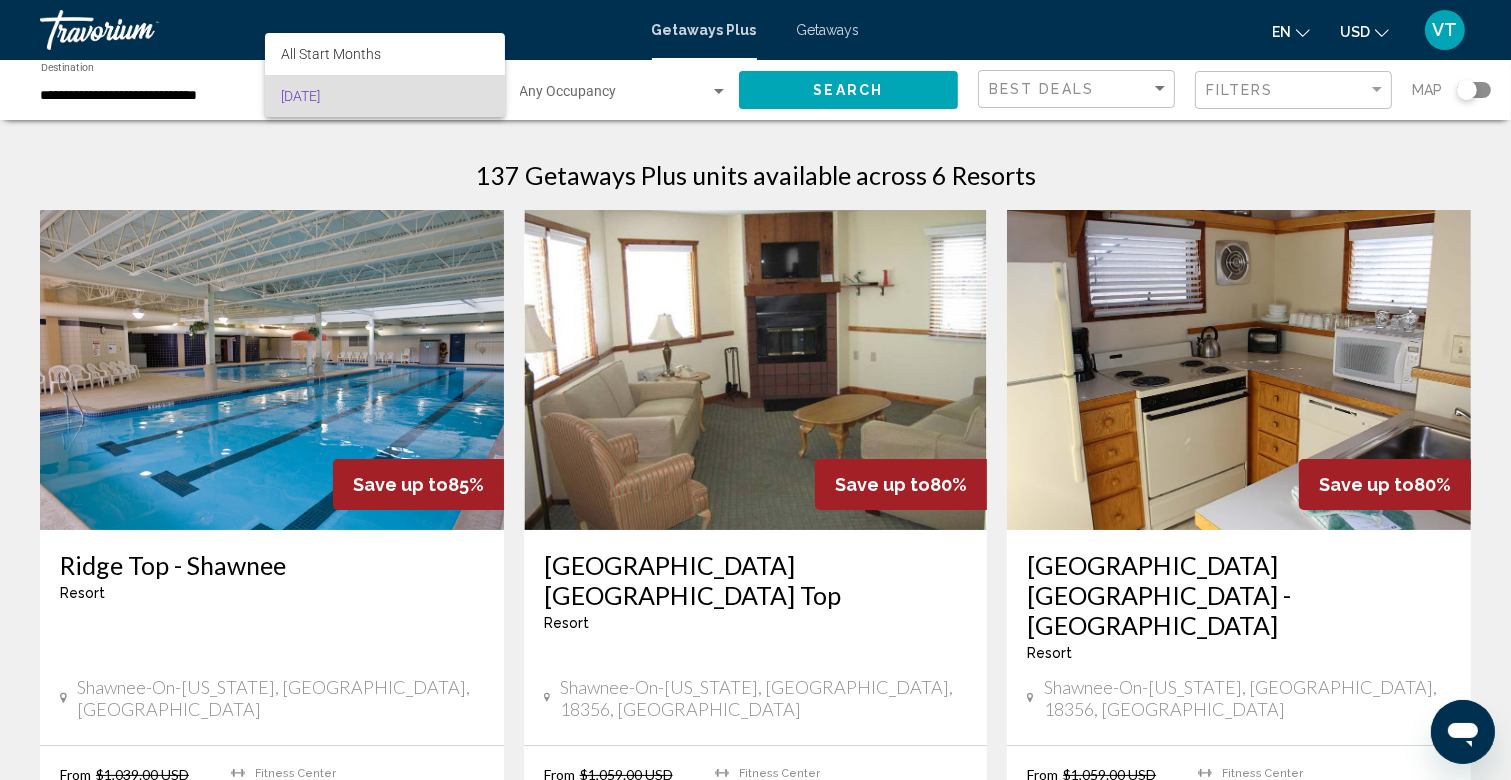 drag, startPoint x: 817, startPoint y: 14, endPoint x: 818, endPoint y: 28, distance: 14.035668 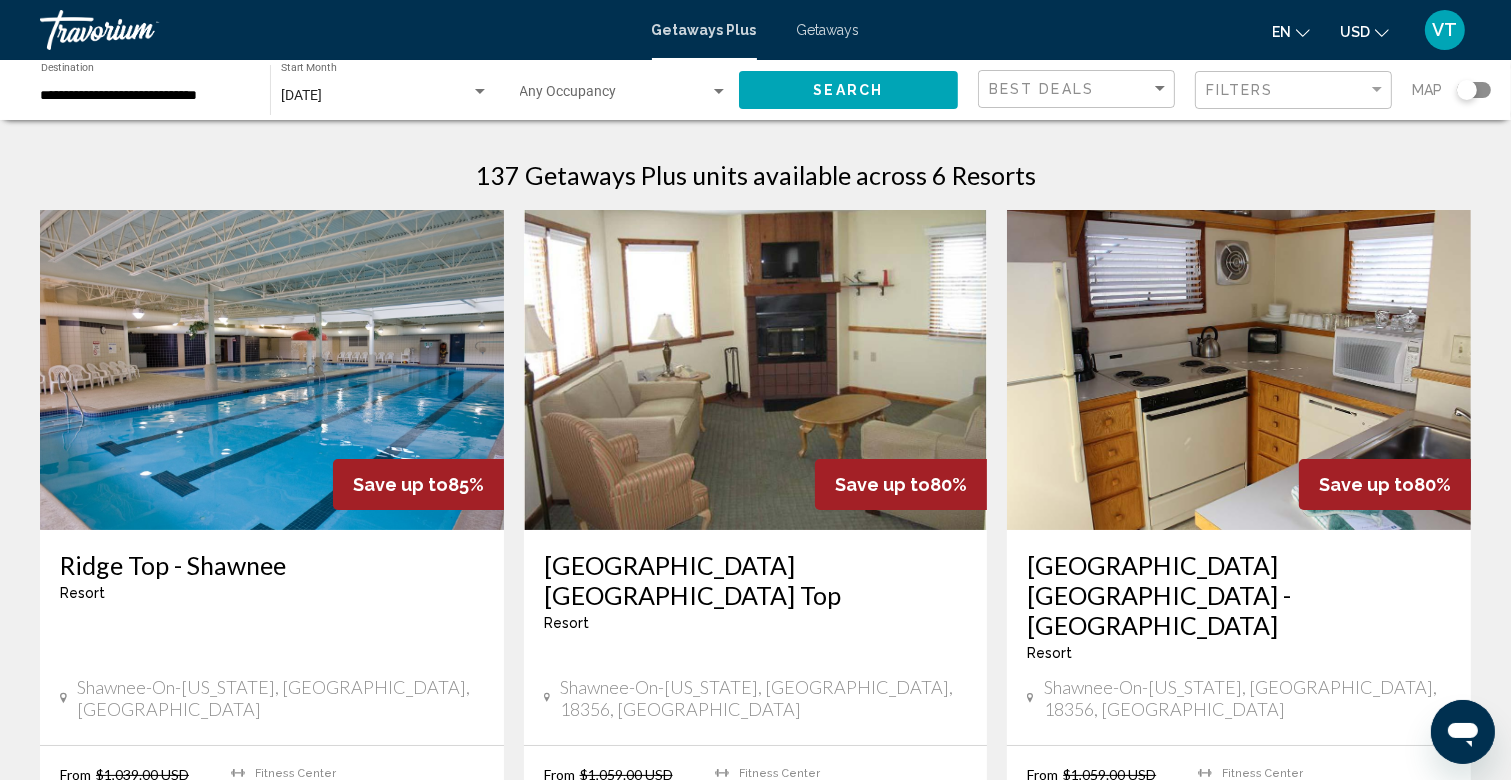click on "Getaways" at bounding box center (828, 30) 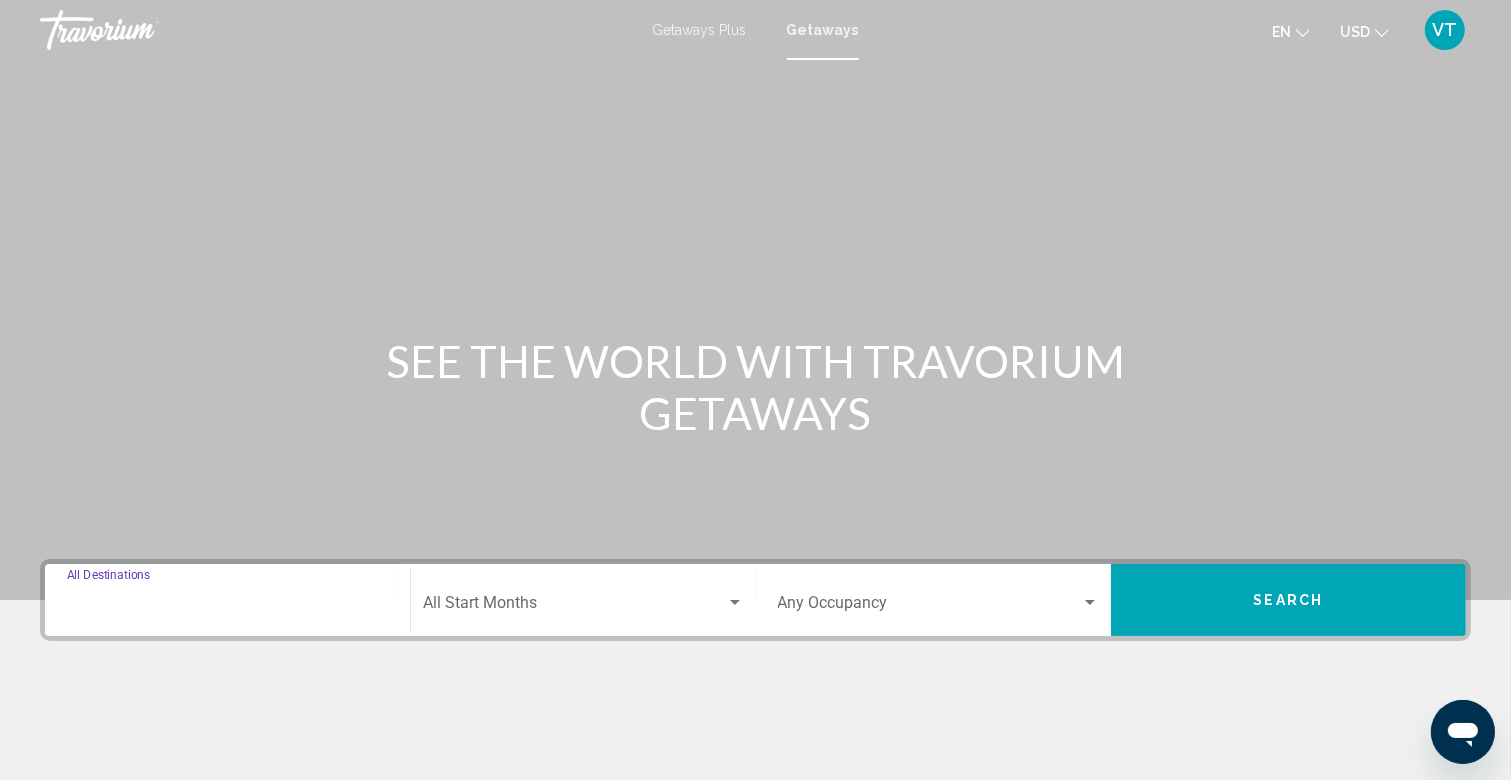 click on "Destination All Destinations" at bounding box center (227, 607) 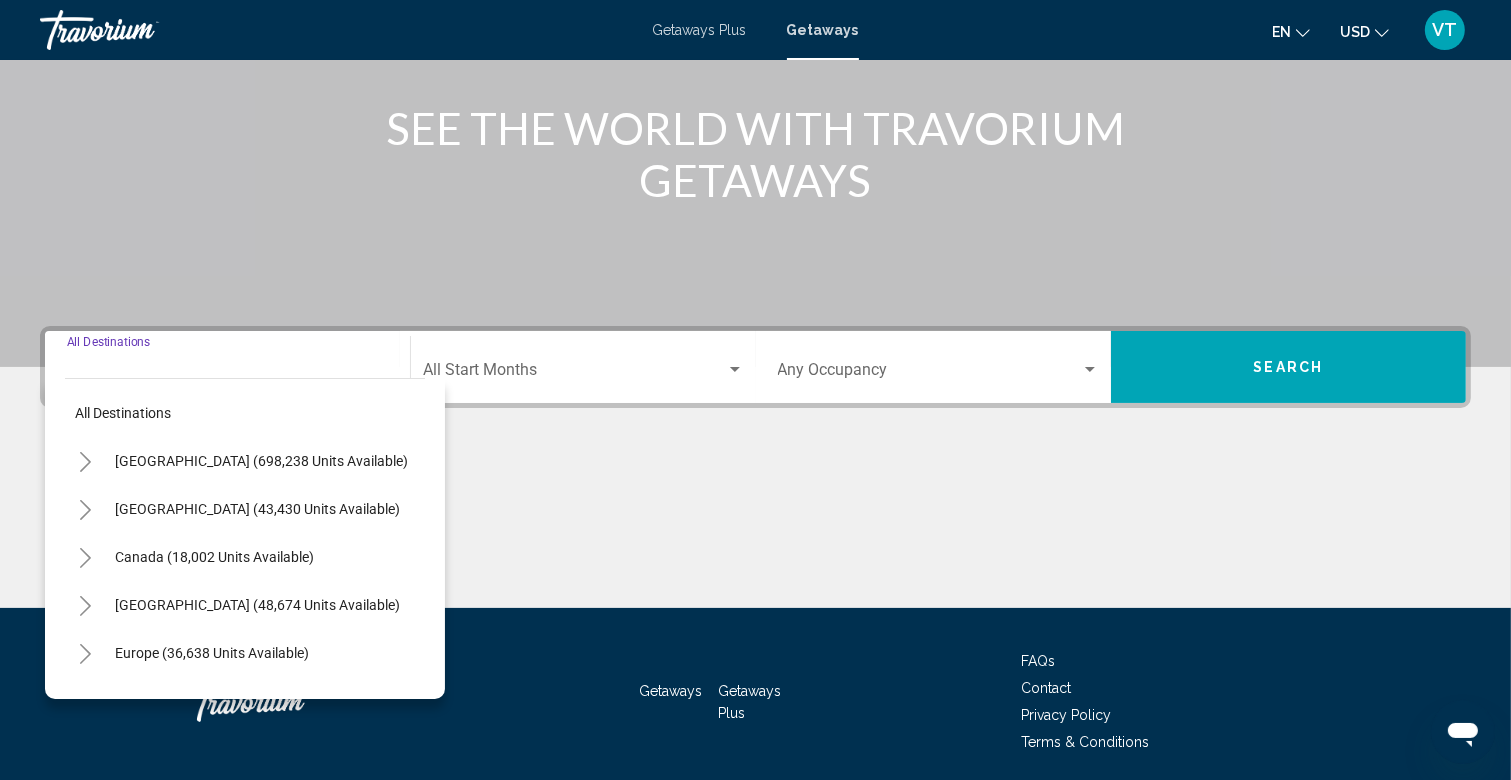scroll, scrollTop: 305, scrollLeft: 0, axis: vertical 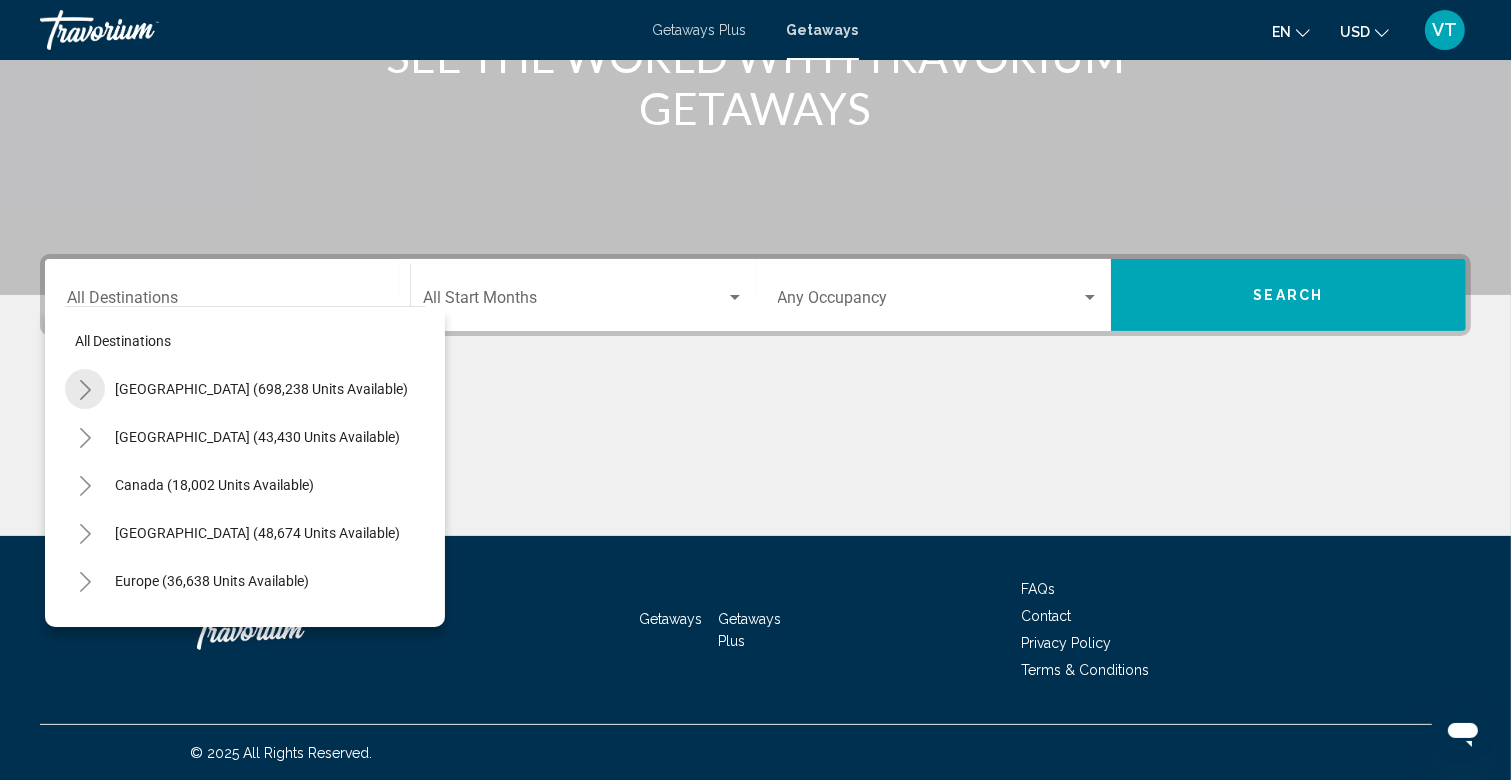 click 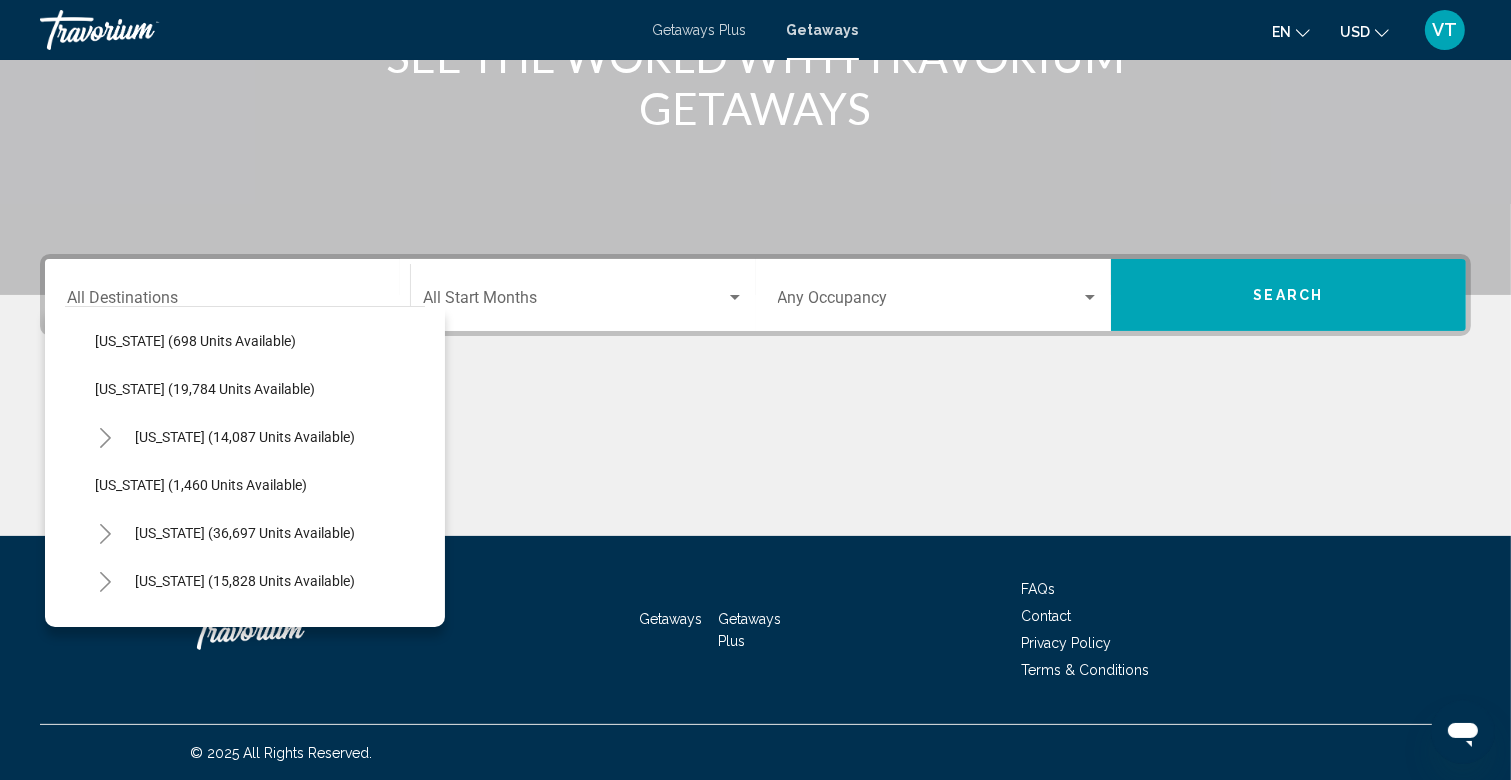 scroll, scrollTop: 1536, scrollLeft: 0, axis: vertical 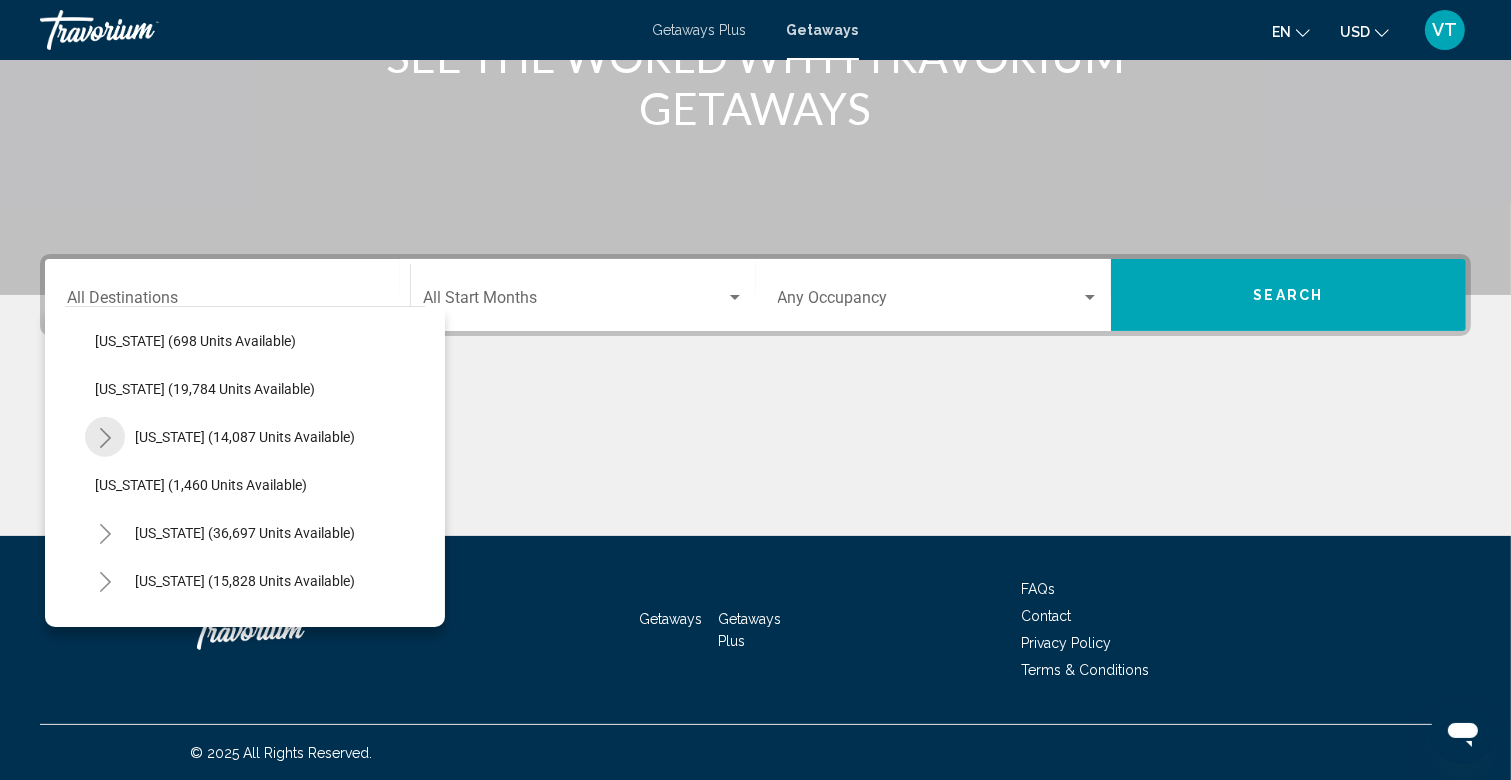 click 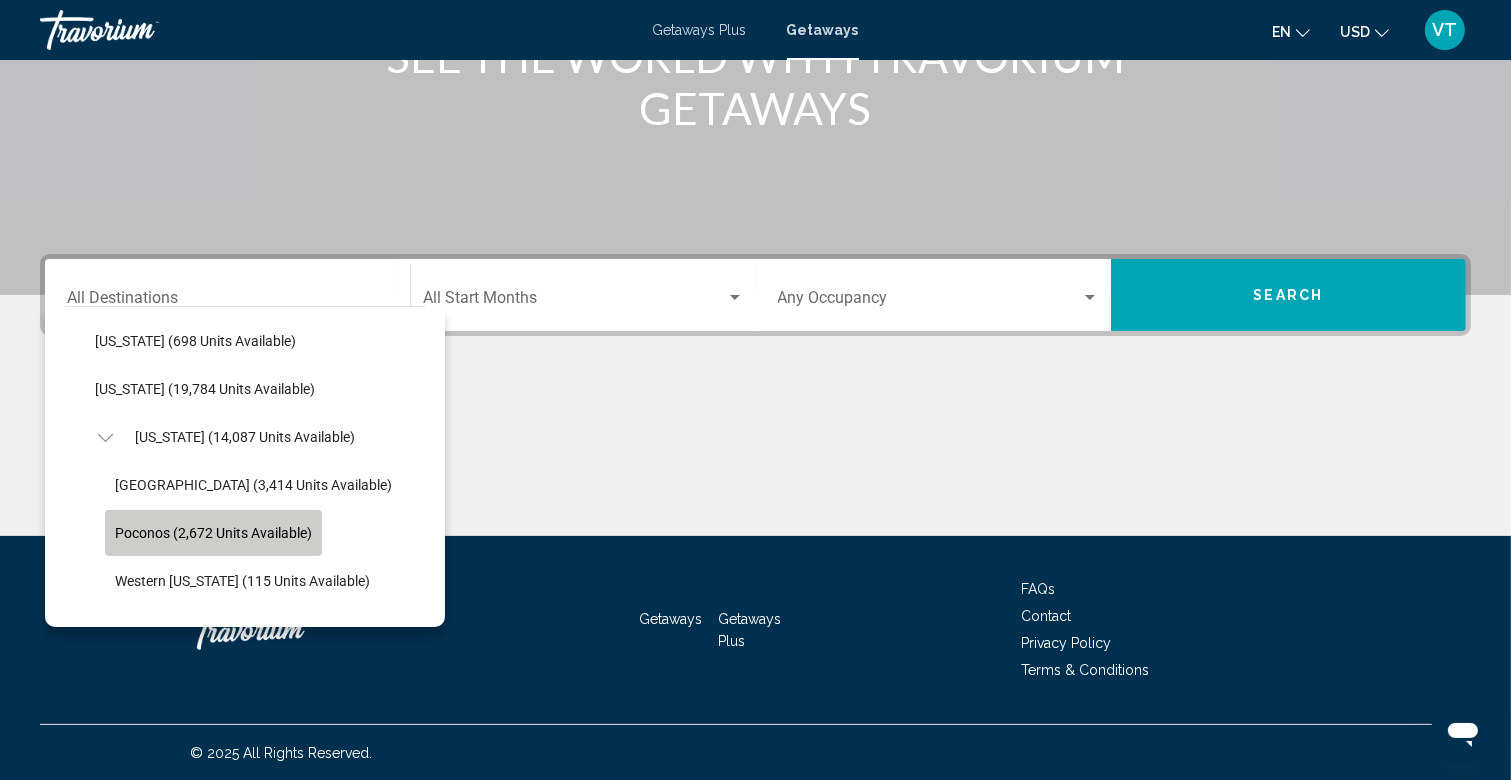 click on "Poconos (2,672 units available)" 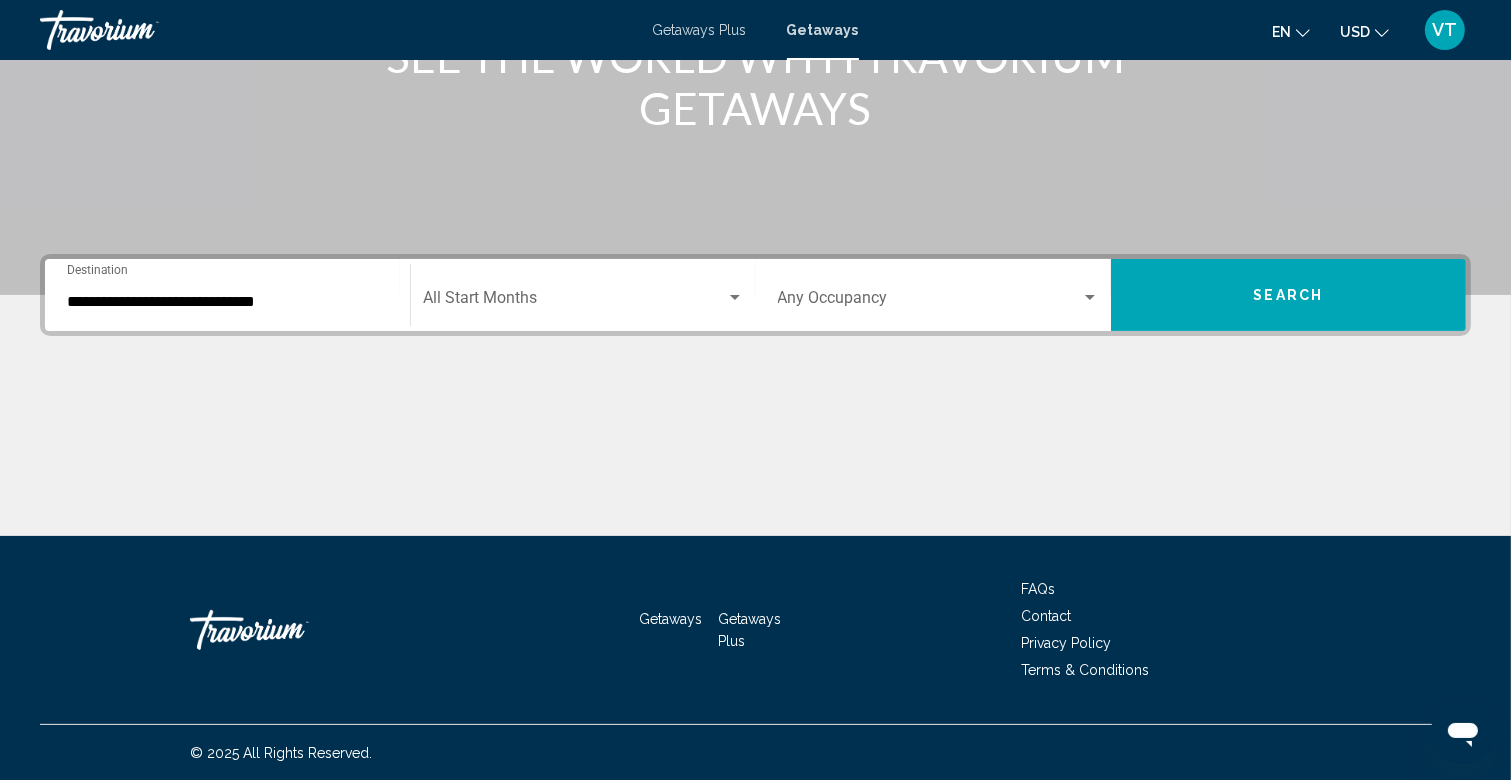 click on "Start Month All Start Months" 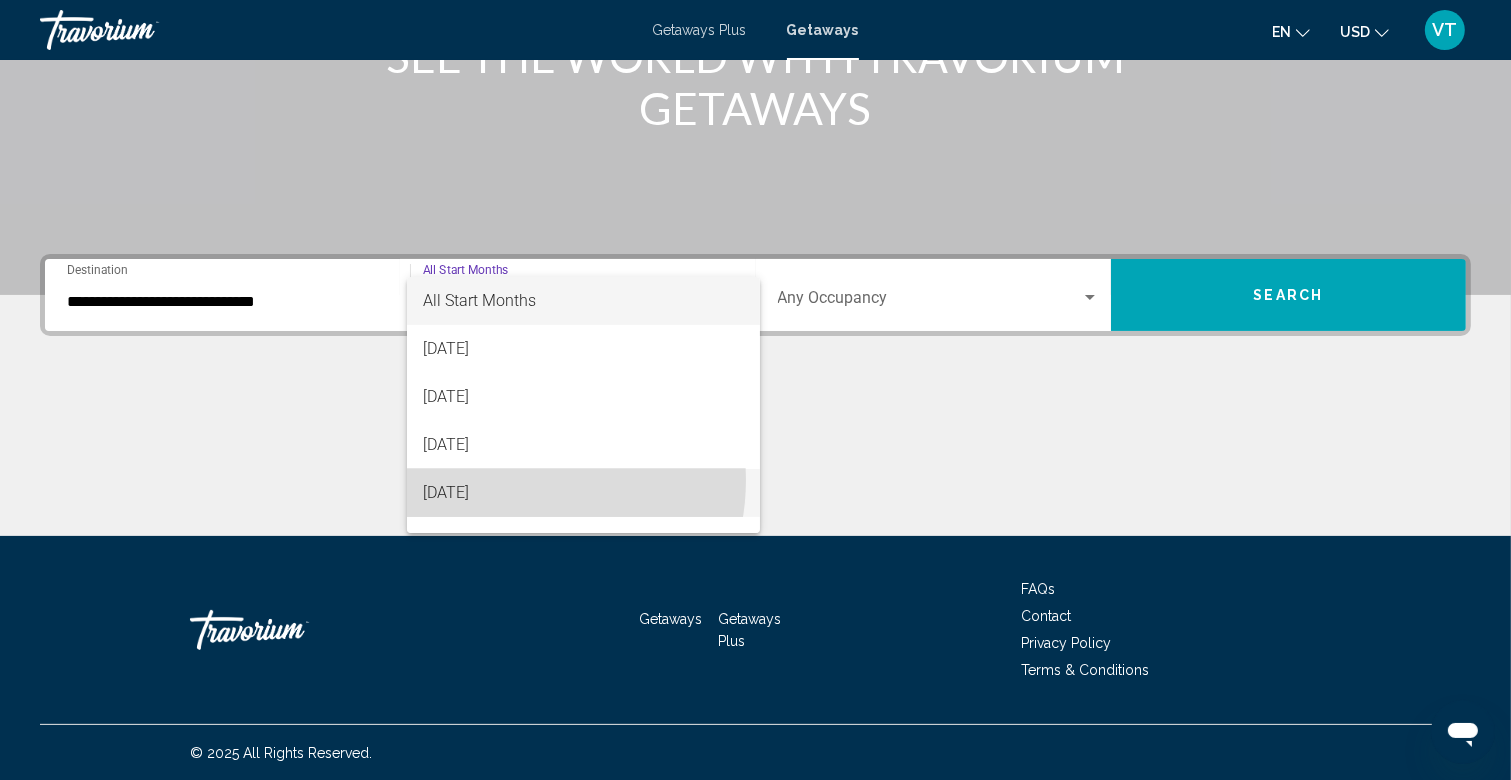 click on "[DATE]" at bounding box center (583, 493) 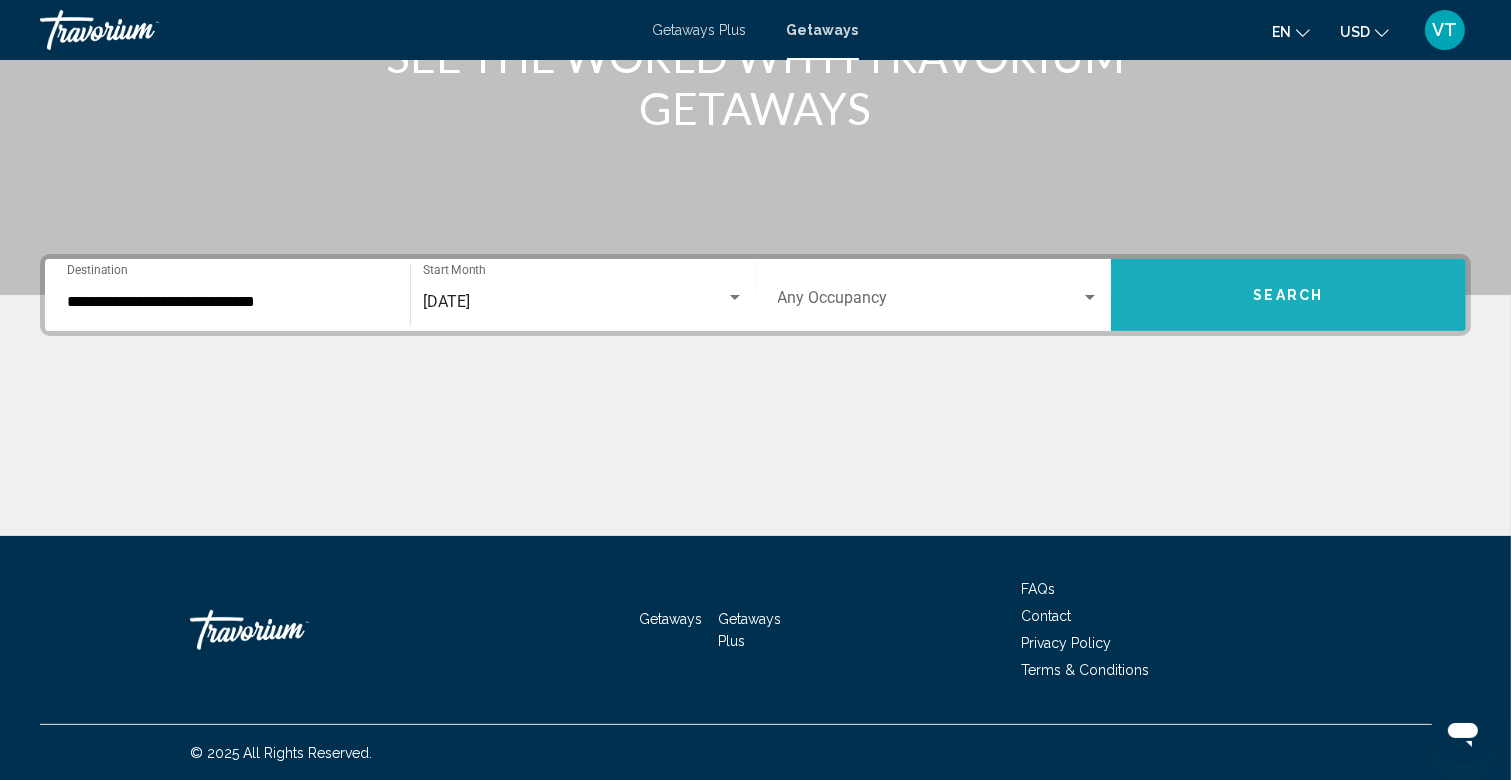 click on "Search" at bounding box center [1288, 295] 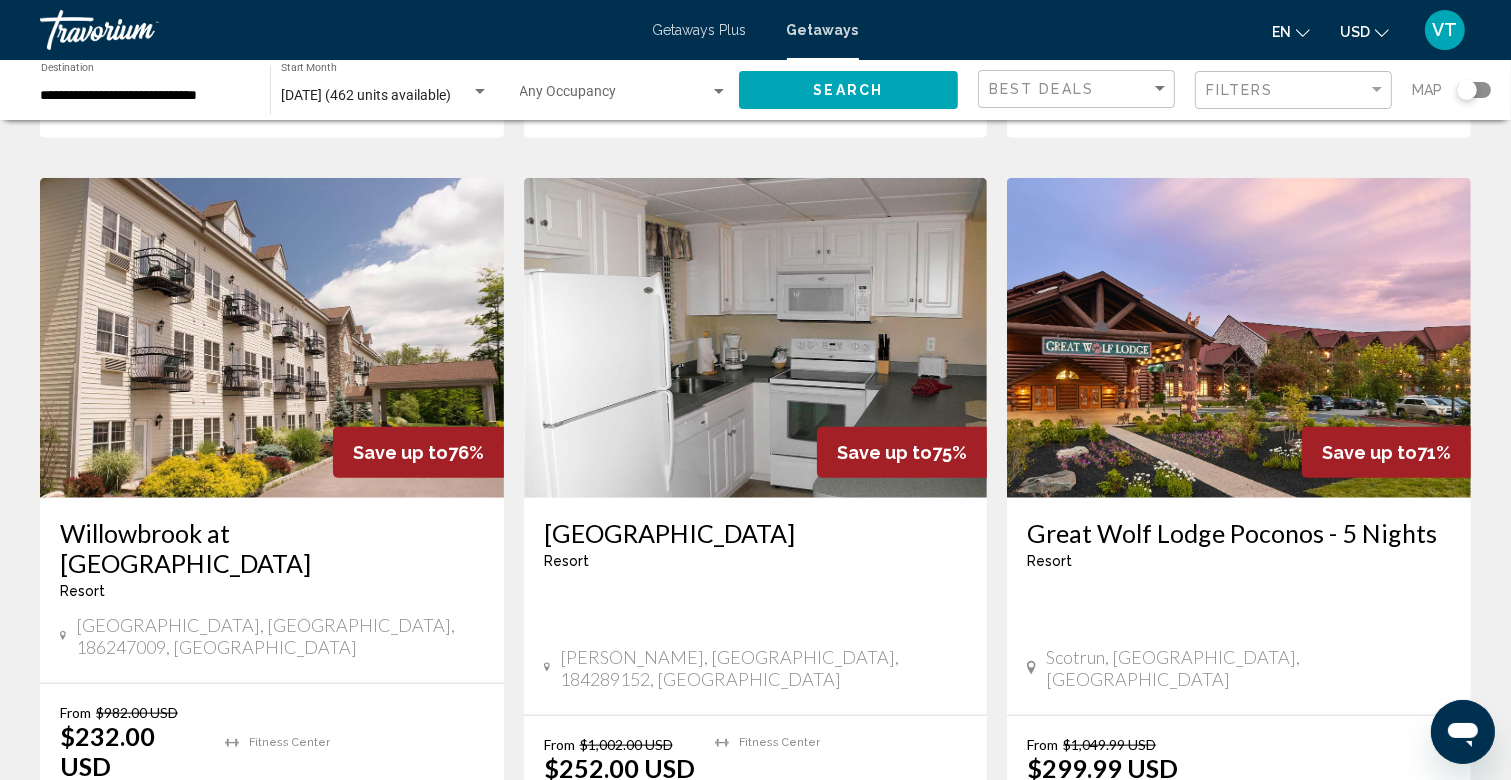 scroll, scrollTop: 2094, scrollLeft: 0, axis: vertical 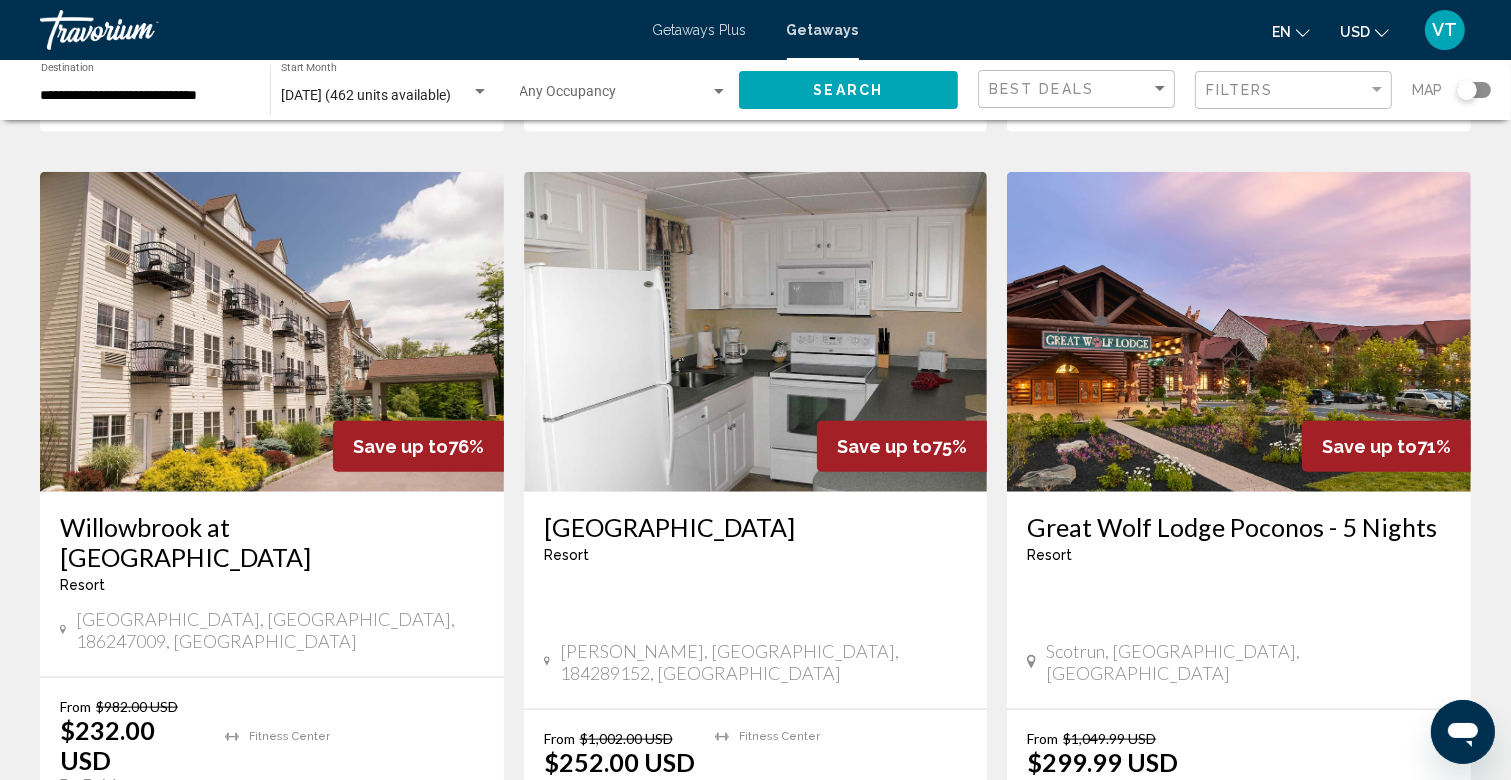 click on "2" at bounding box center [756, 919] 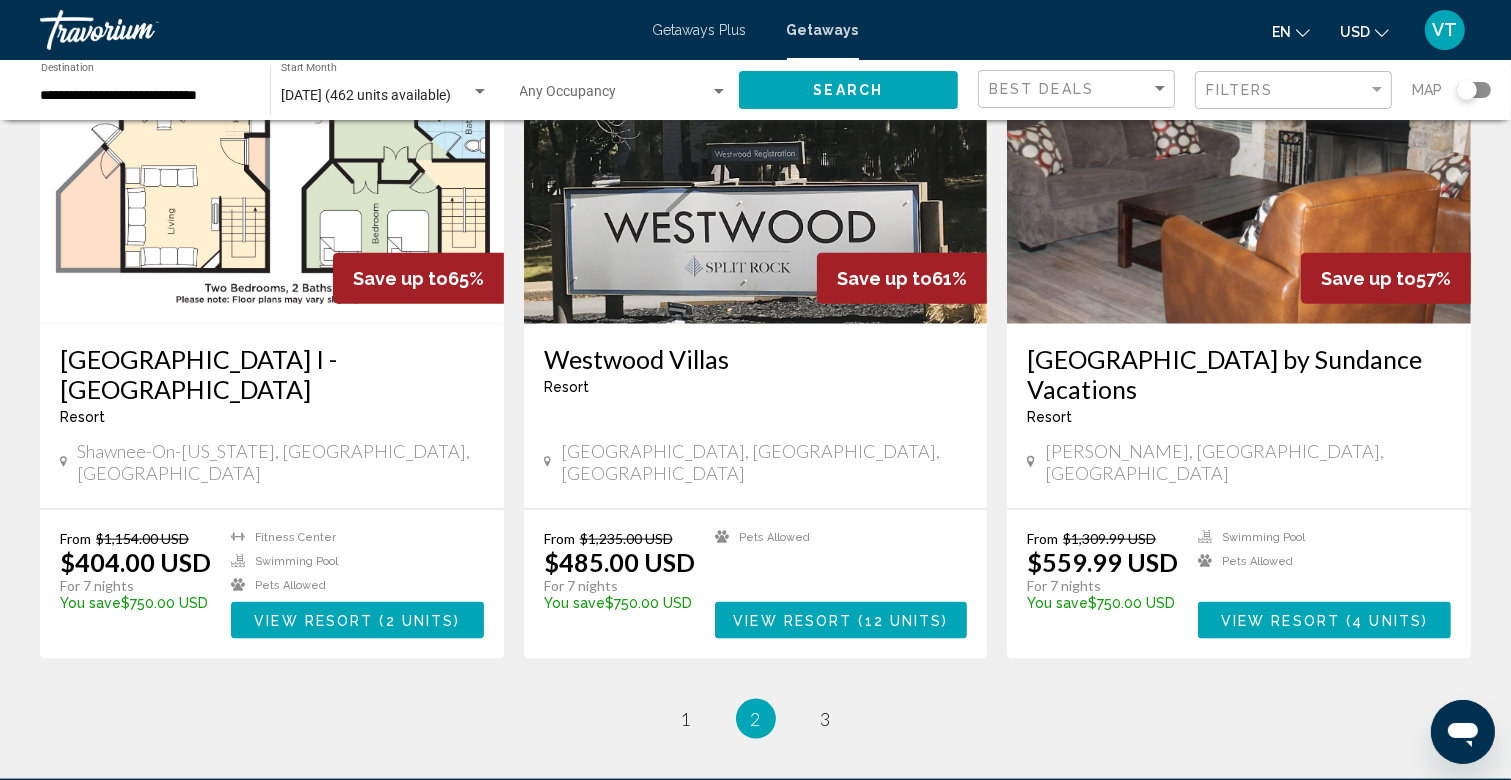 scroll, scrollTop: 2390, scrollLeft: 0, axis: vertical 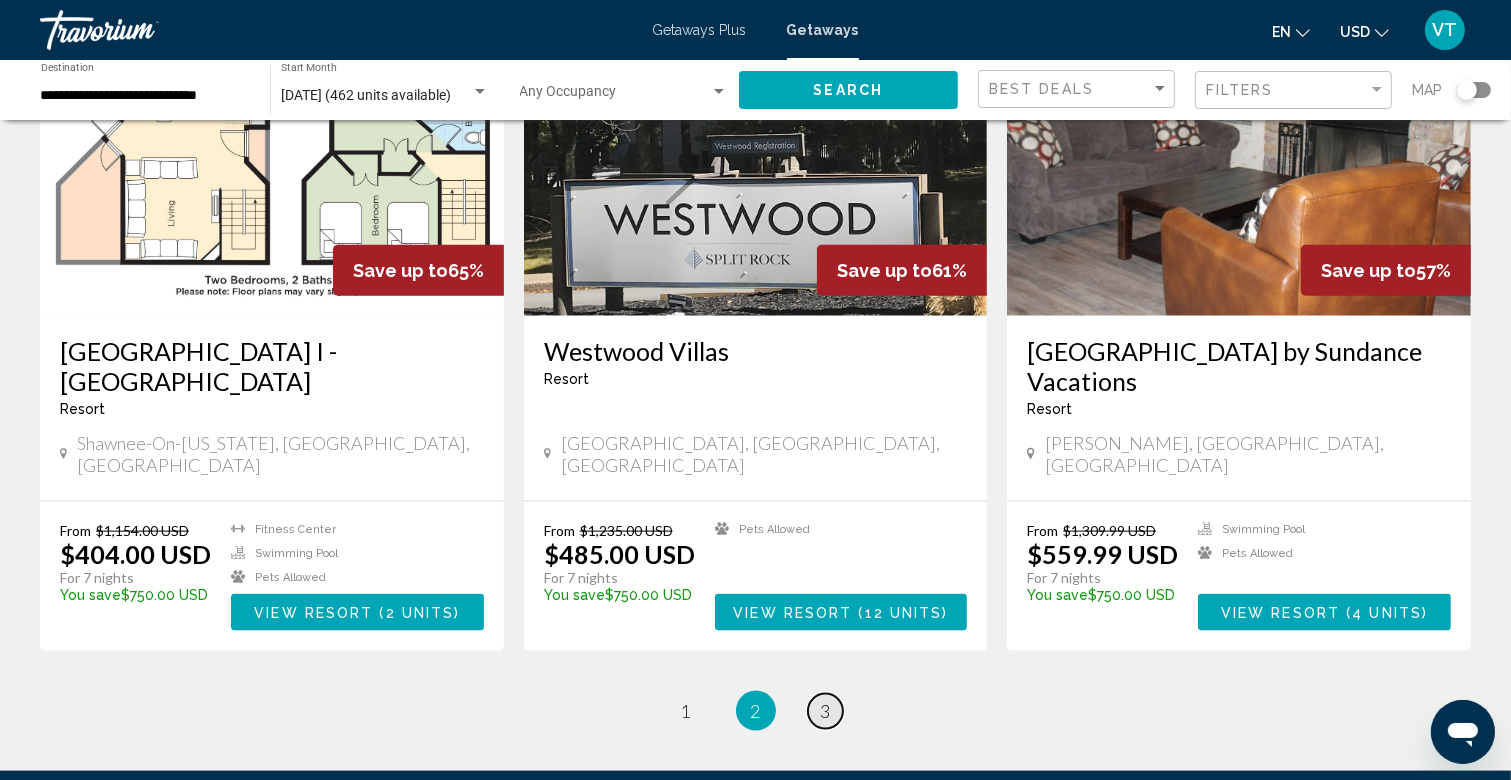click on "3" at bounding box center (826, 711) 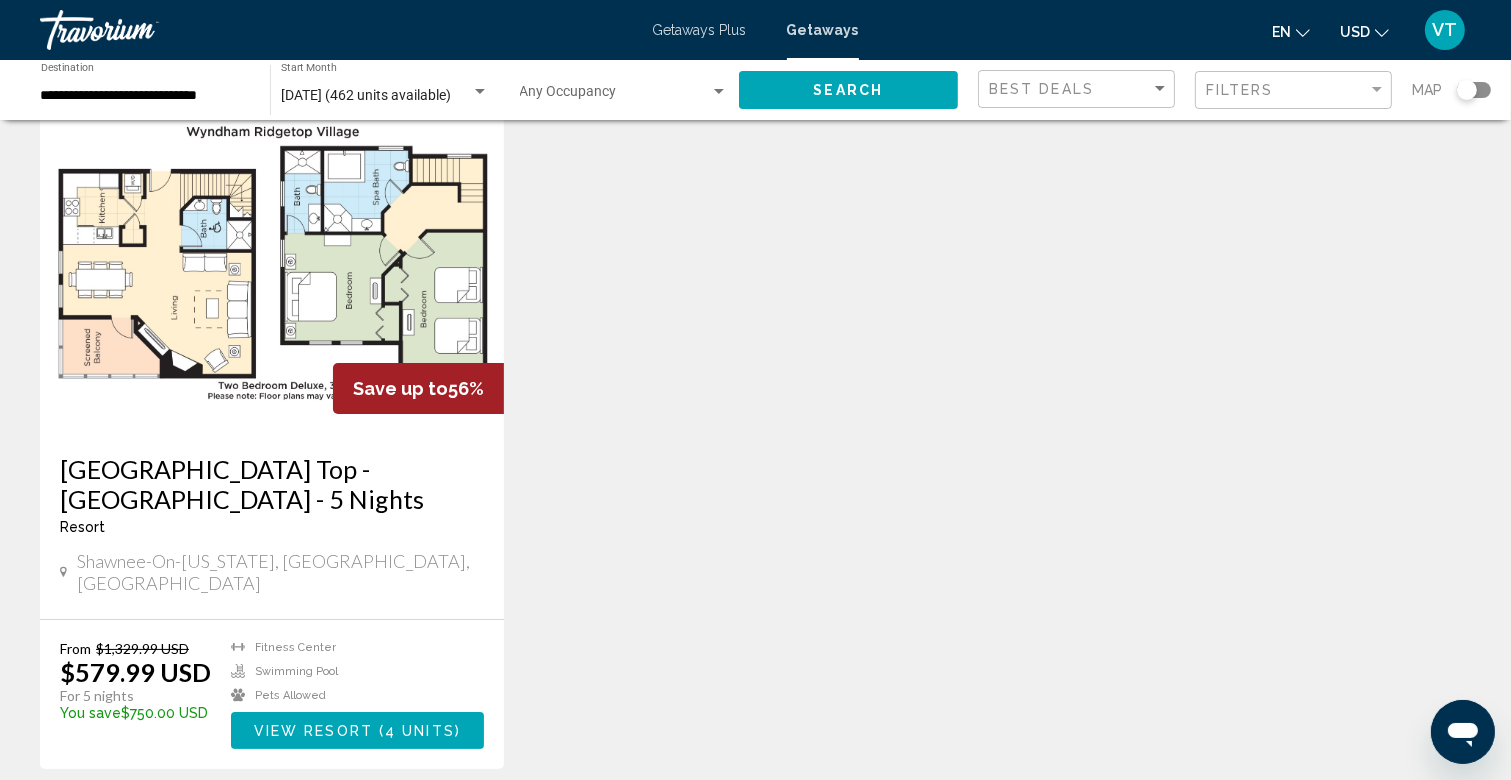 scroll, scrollTop: 0, scrollLeft: 0, axis: both 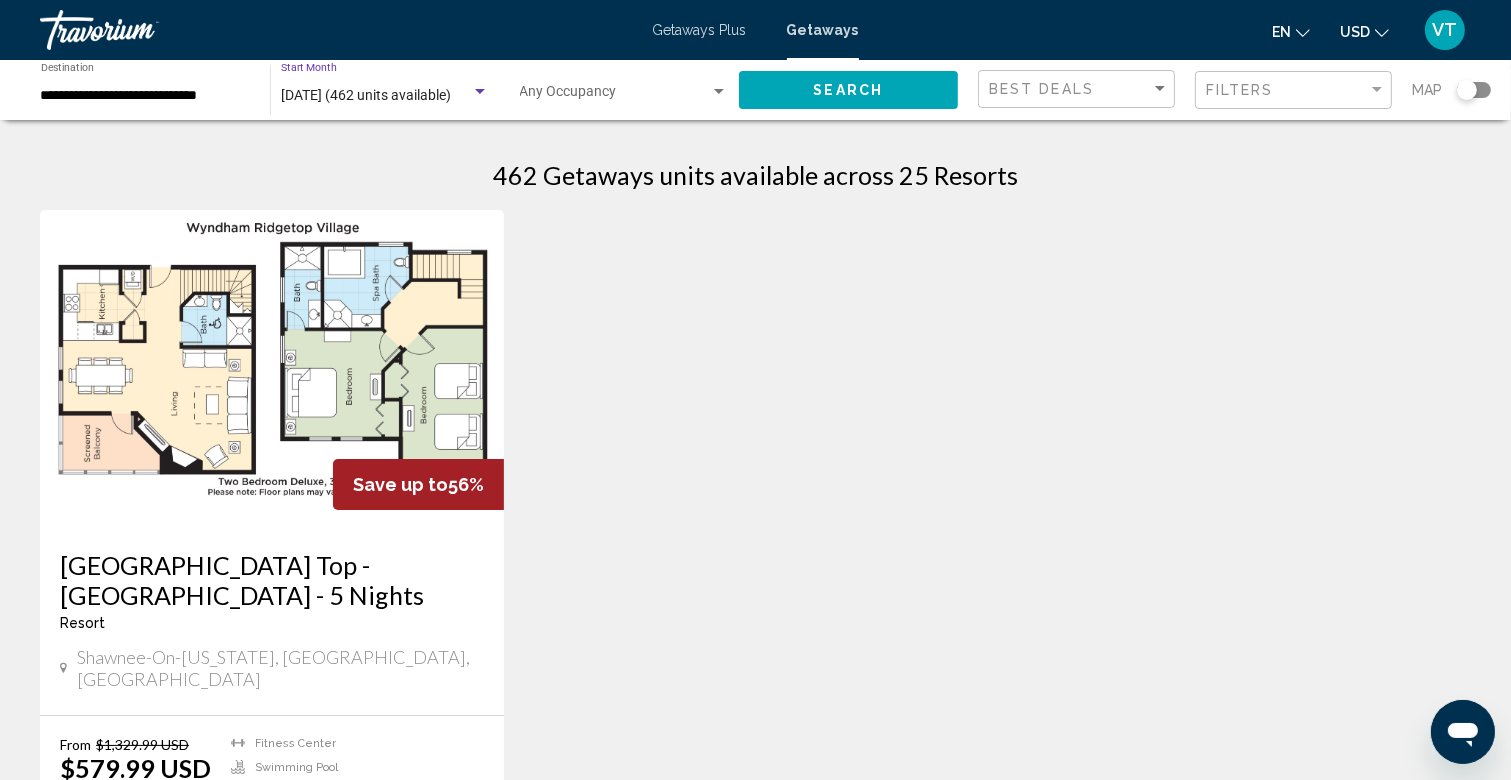 click on "[DATE] (462 units available)" at bounding box center [366, 95] 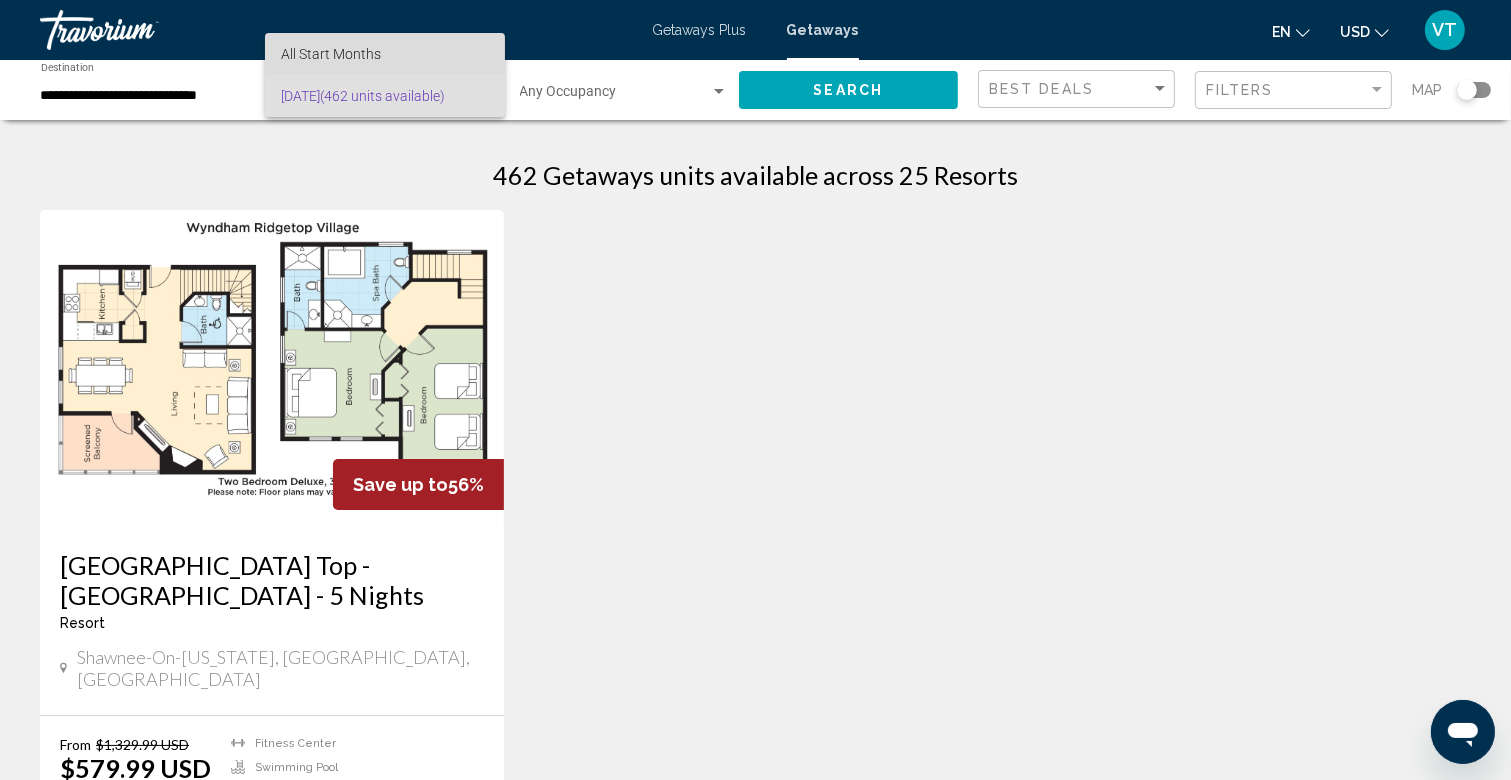 click on "All Start Months" at bounding box center (385, 54) 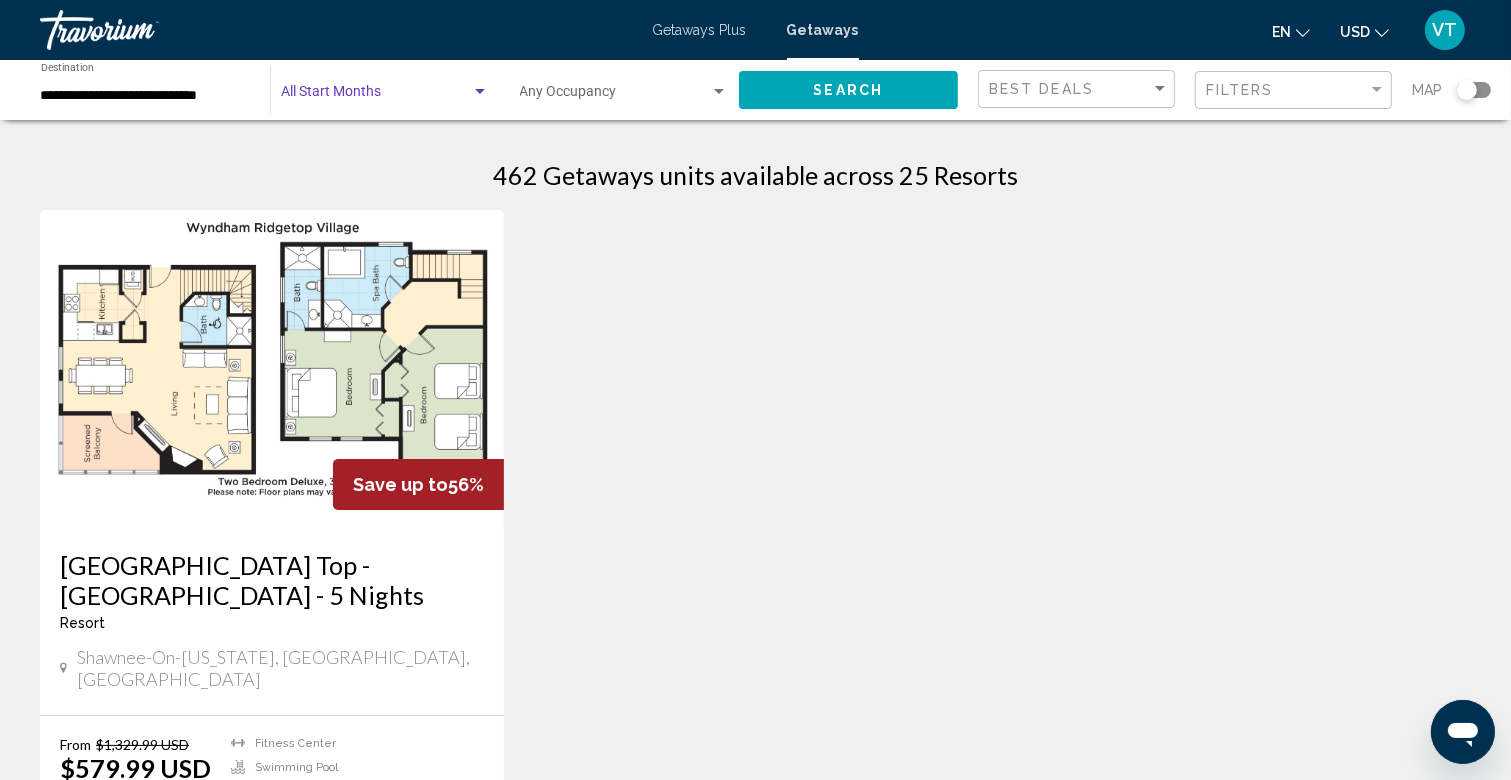 click at bounding box center [480, 92] 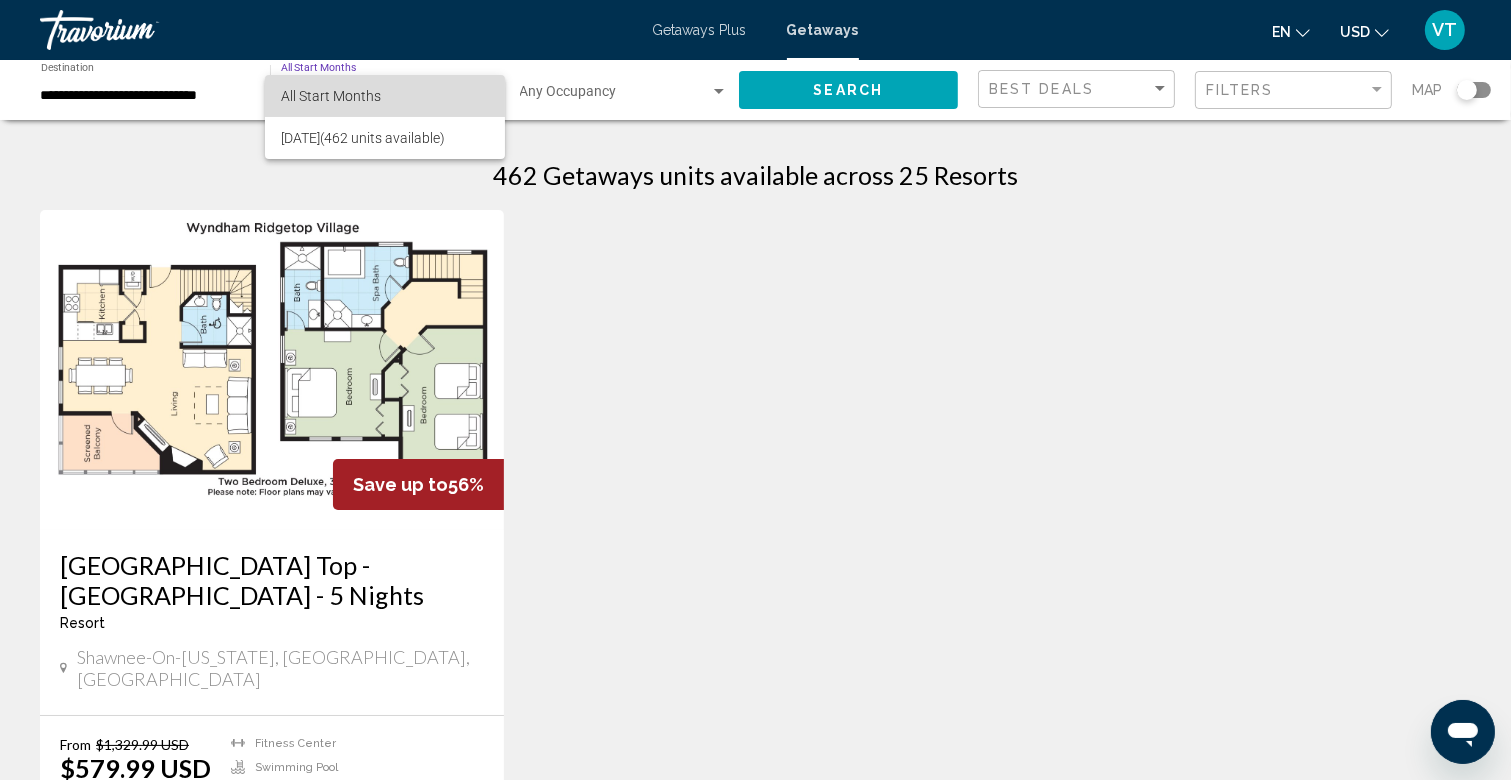 click on "All Start Months" at bounding box center [331, 96] 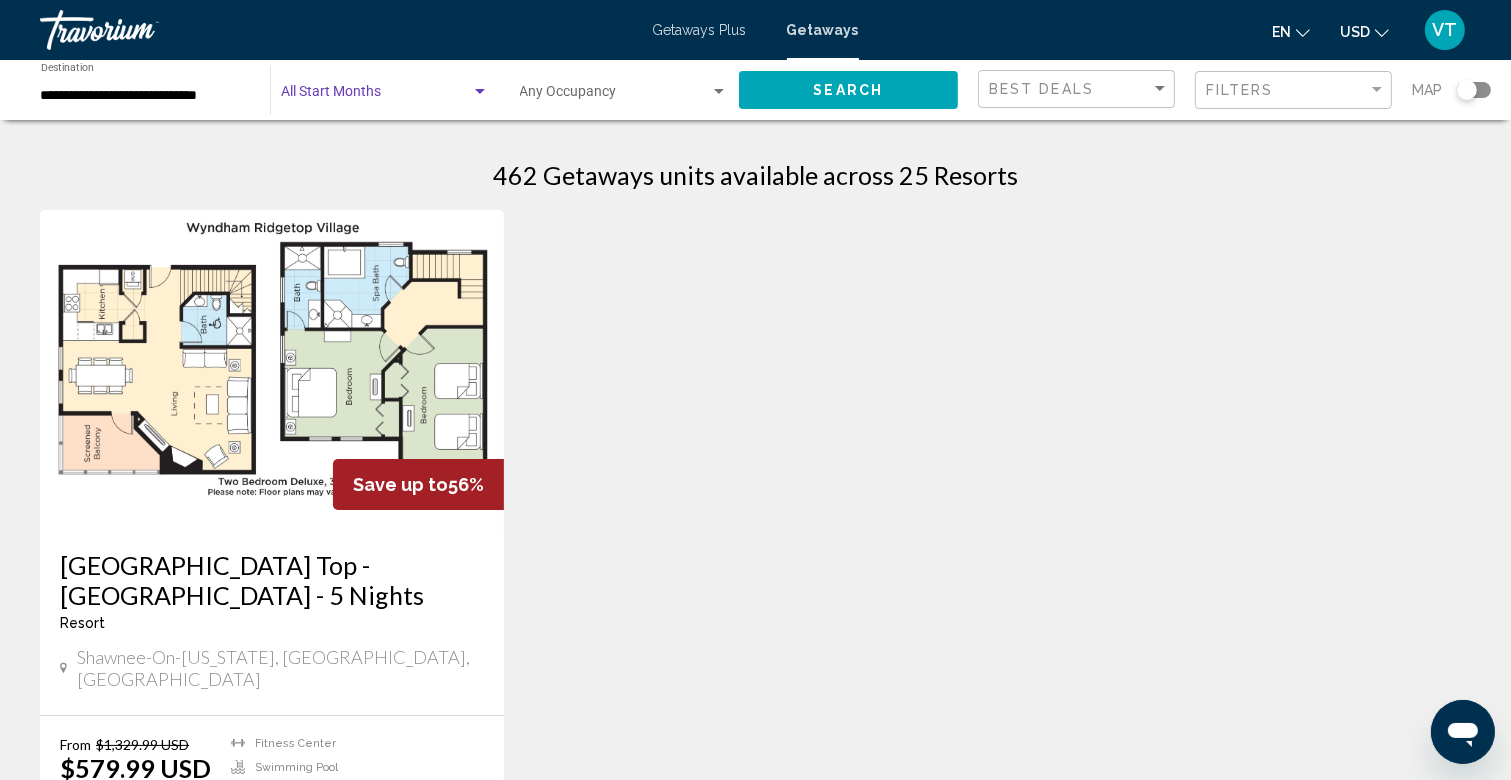 click at bounding box center [376, 96] 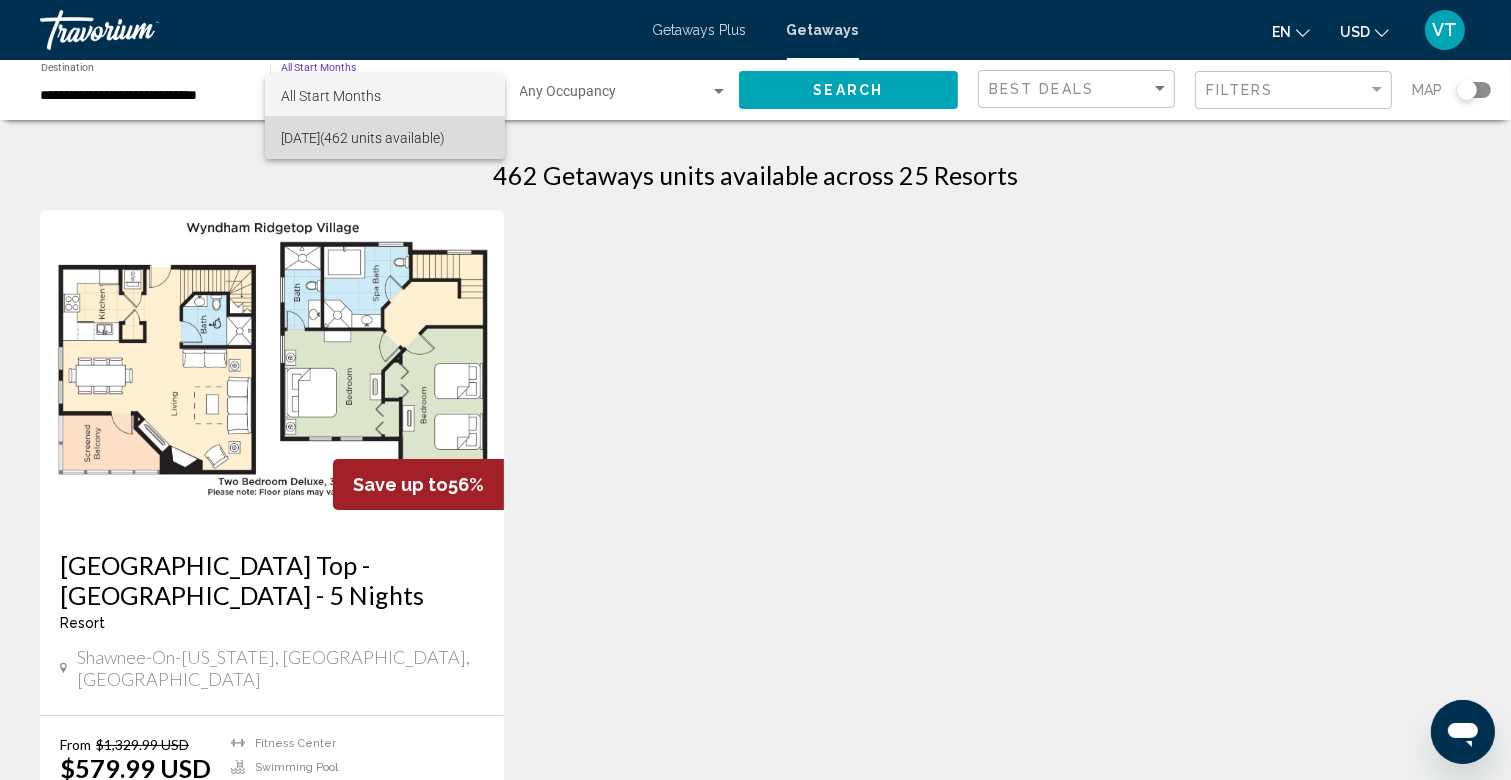 click on "[DATE]  (462 units available)" at bounding box center [385, 138] 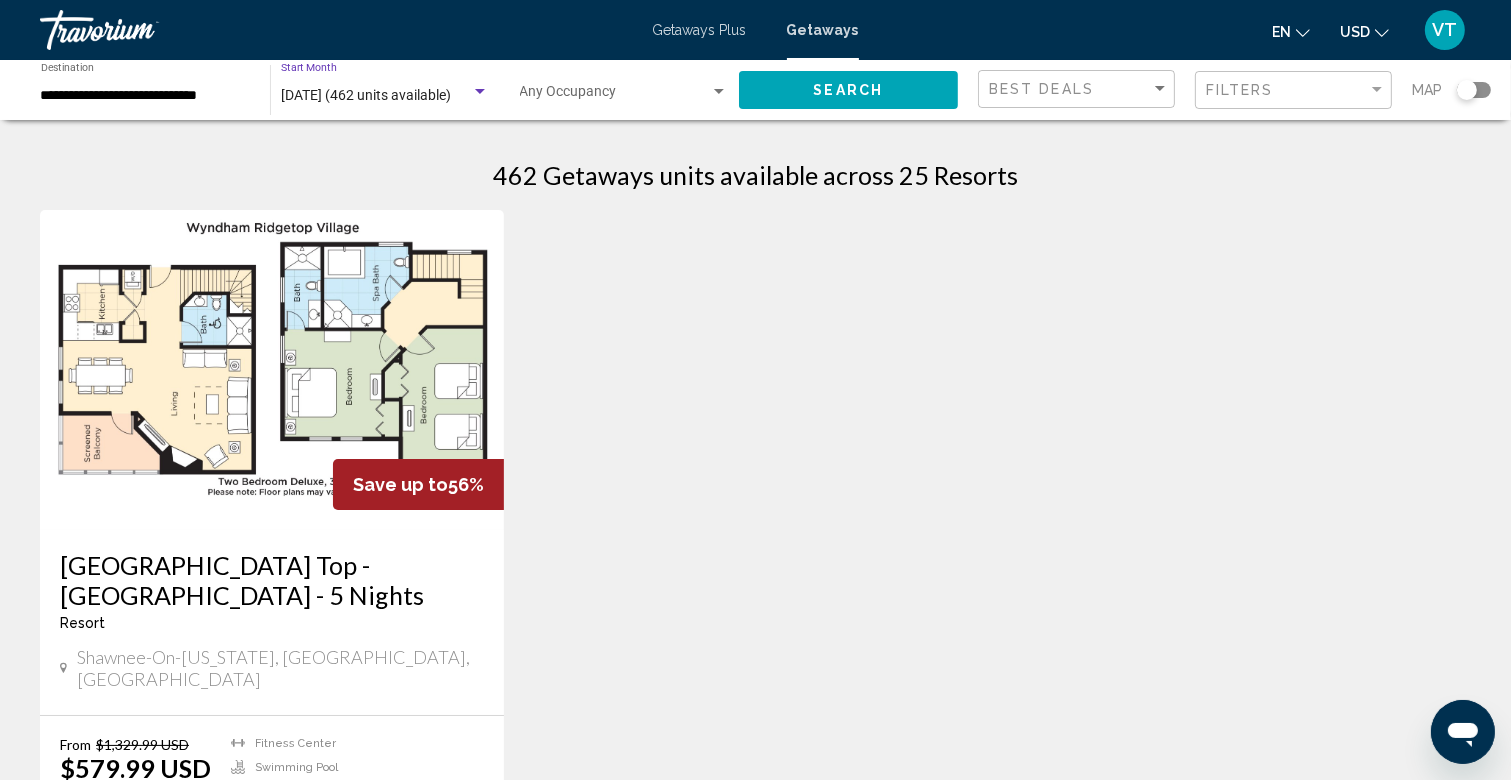 click on "[DATE] (462 units available)" at bounding box center (366, 95) 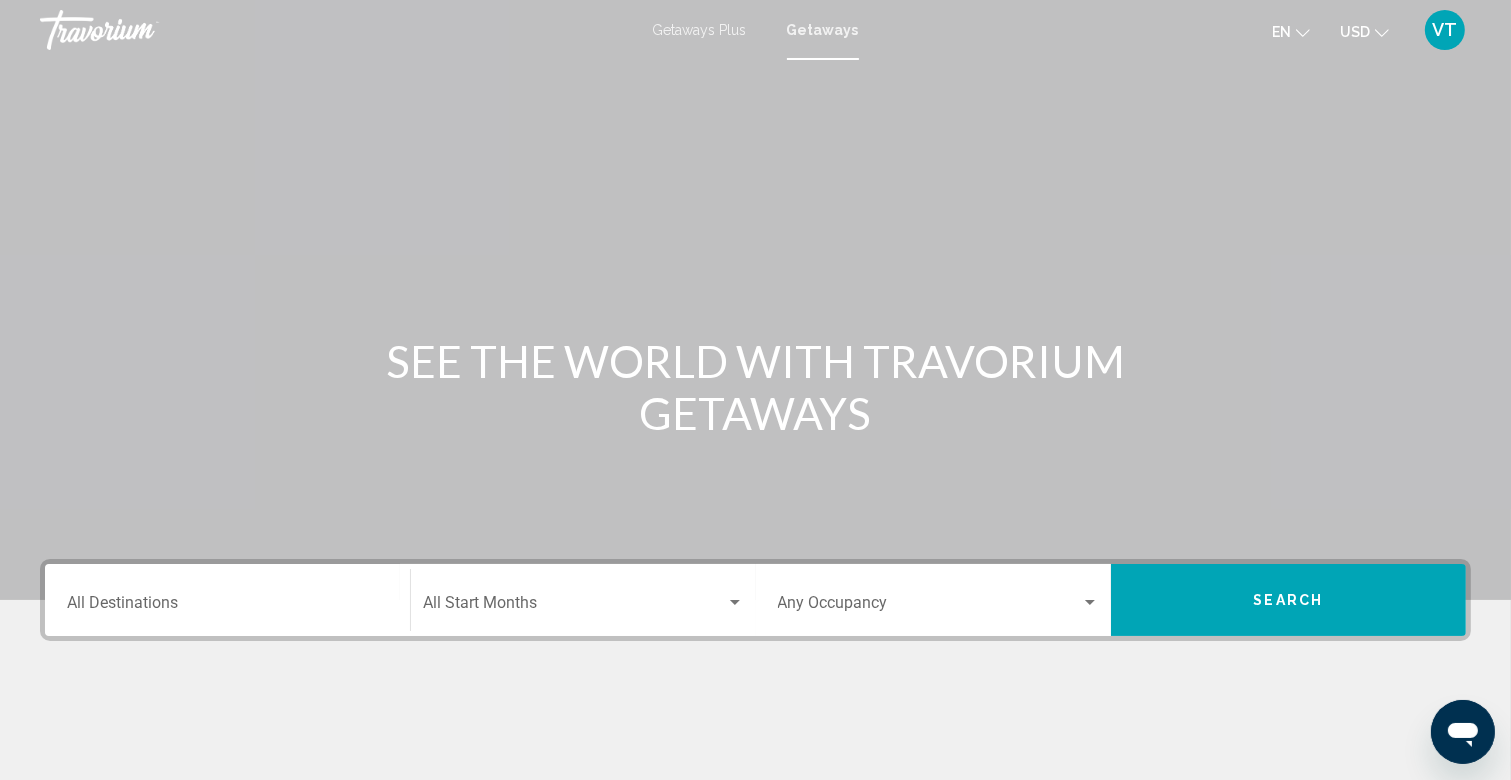 click on "Destination All Destinations" at bounding box center (227, 600) 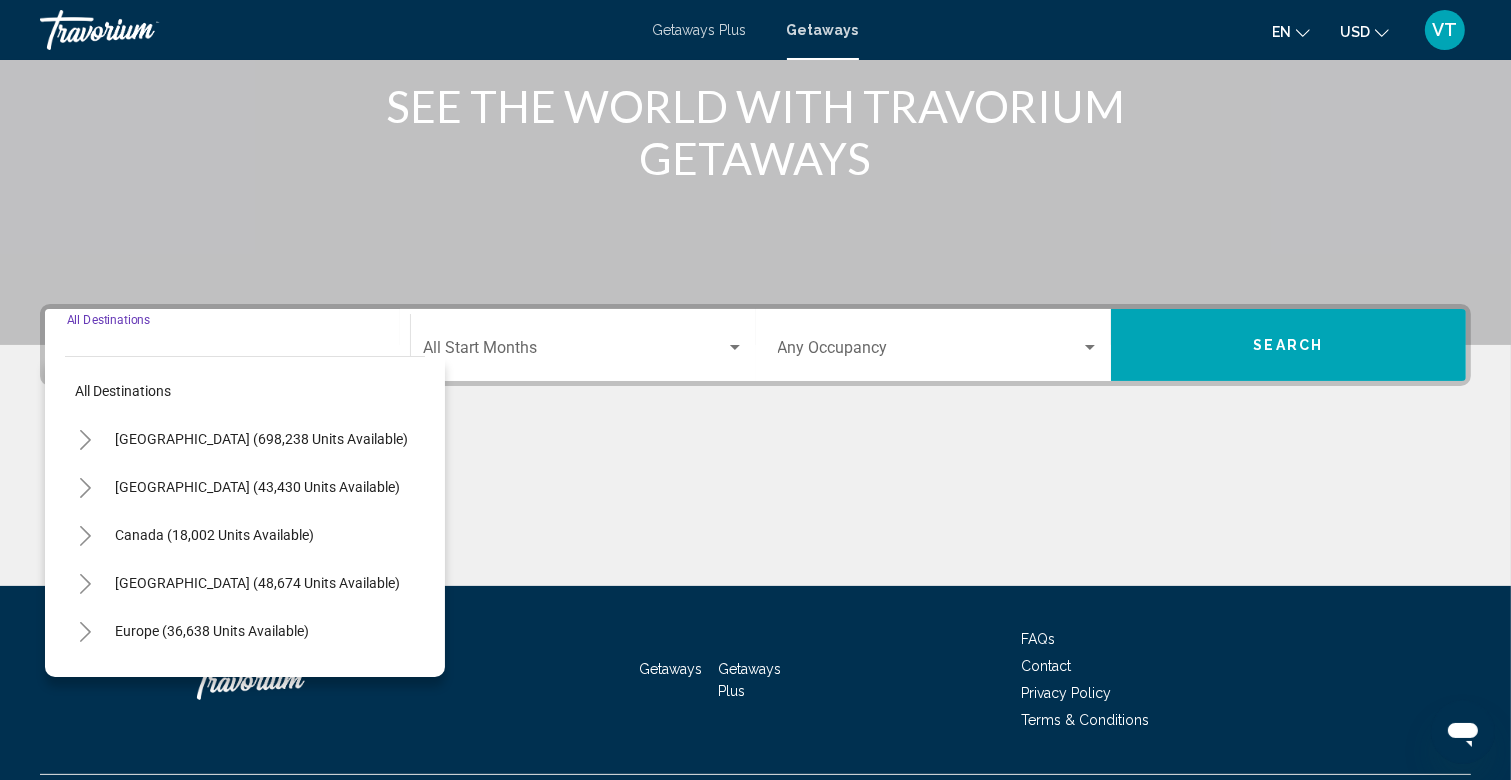 scroll, scrollTop: 305, scrollLeft: 0, axis: vertical 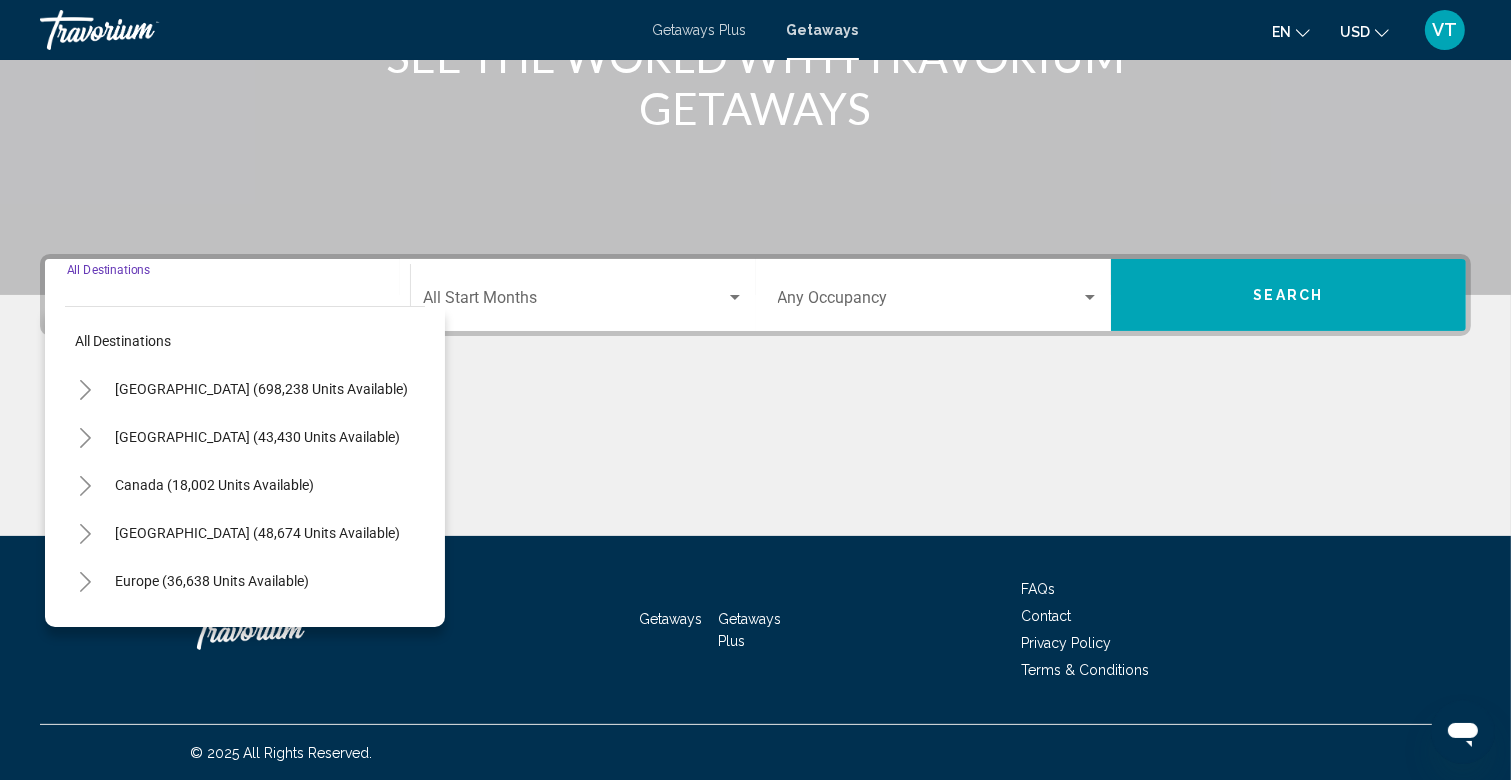 click 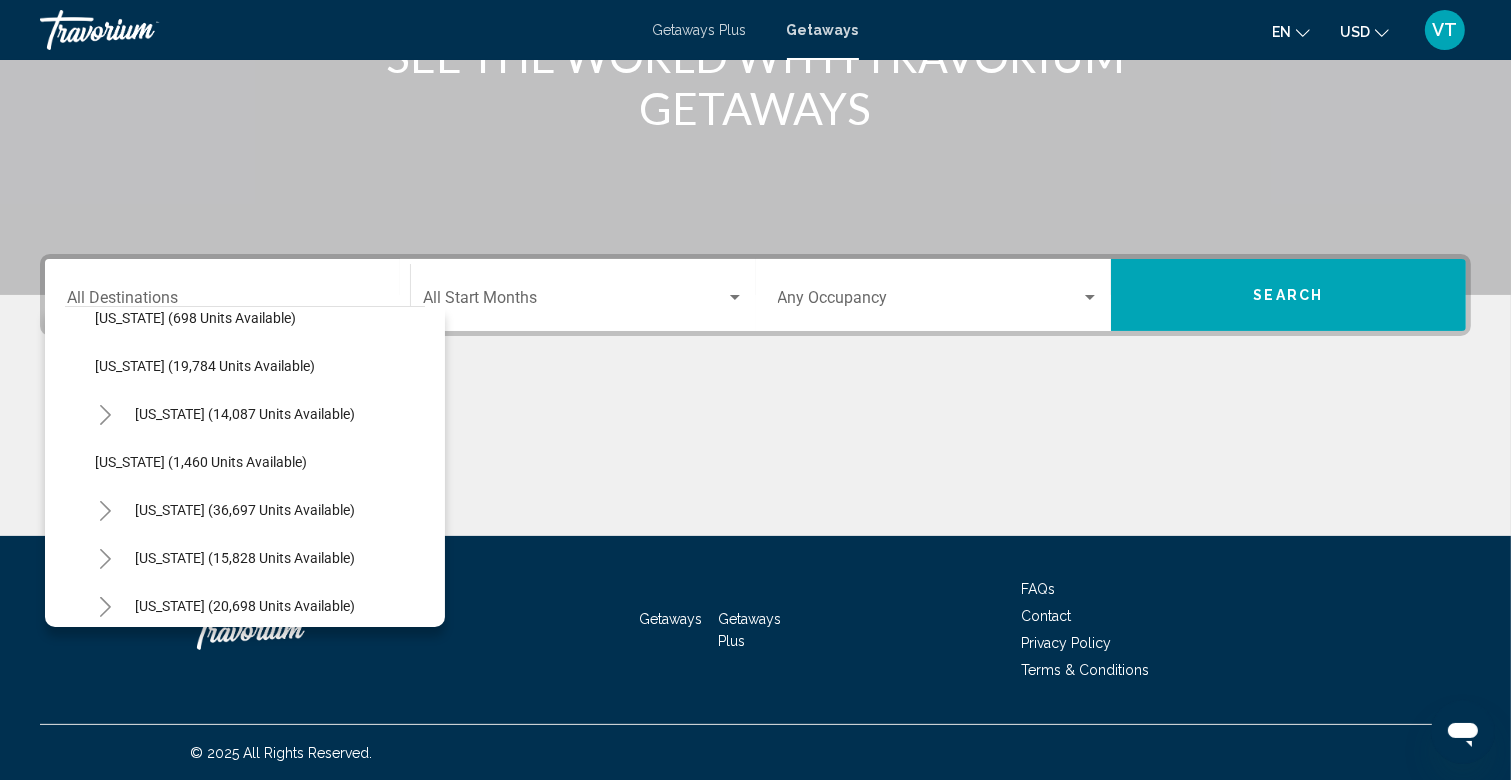 scroll, scrollTop: 1564, scrollLeft: 0, axis: vertical 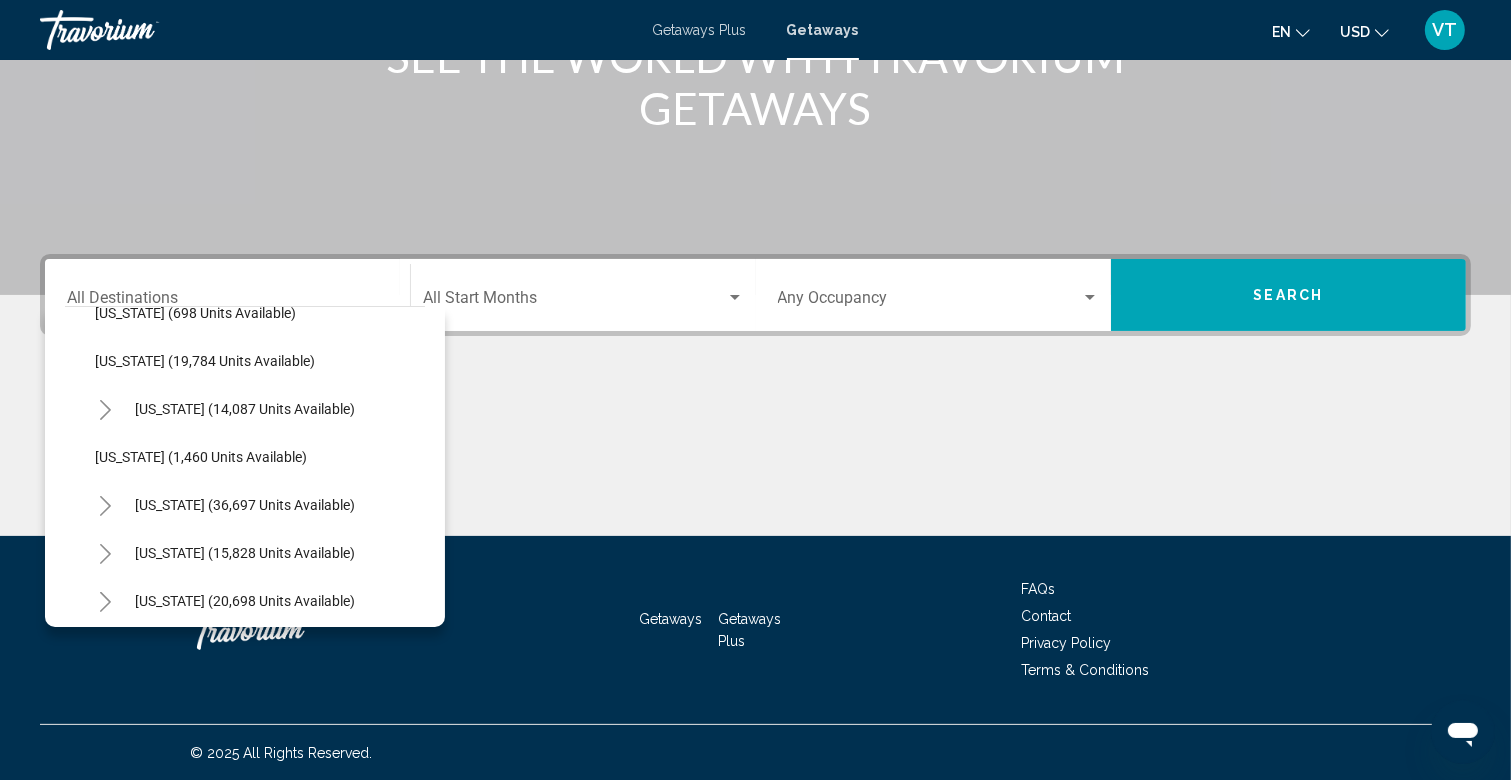 click 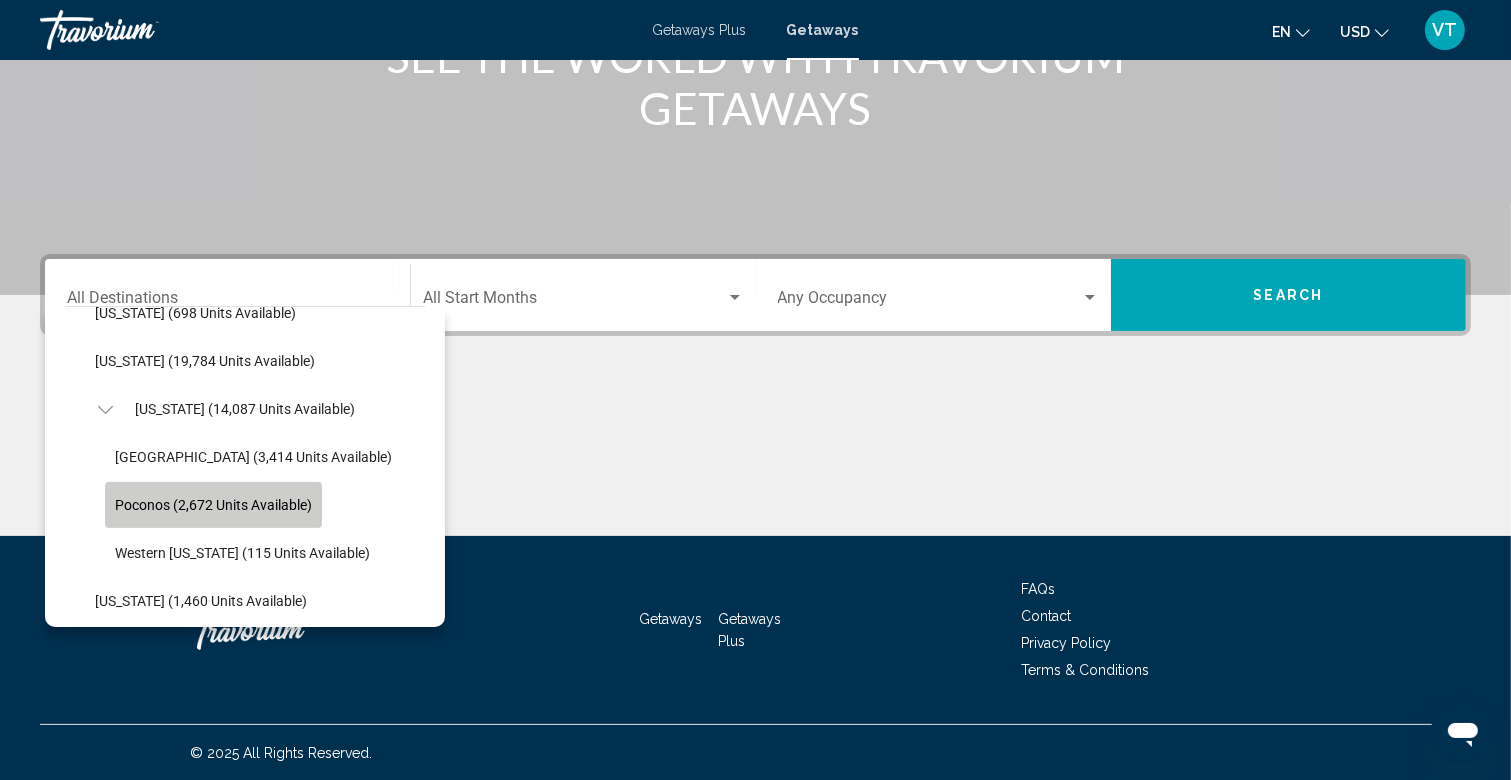click on "Poconos (2,672 units available)" 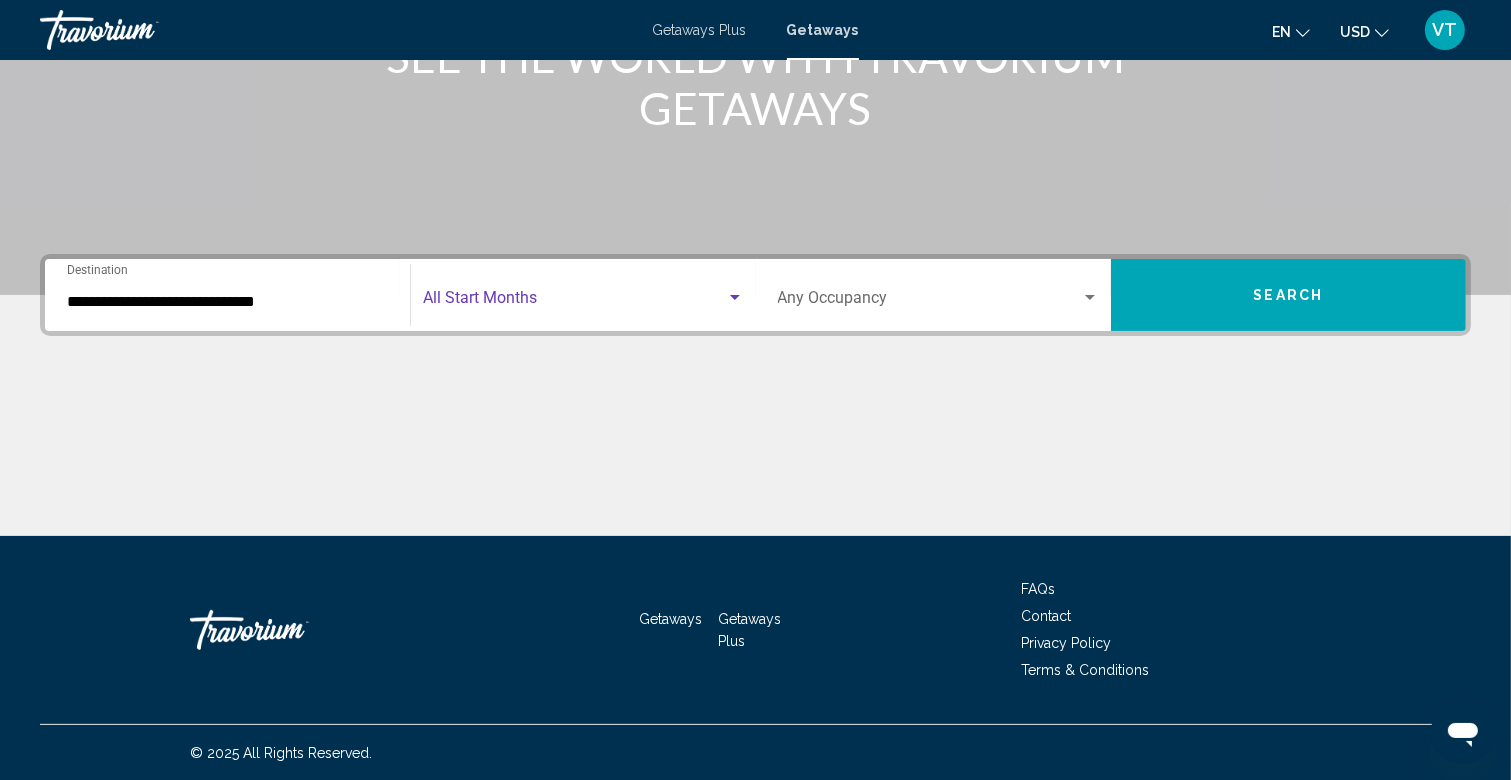 click at bounding box center [735, 298] 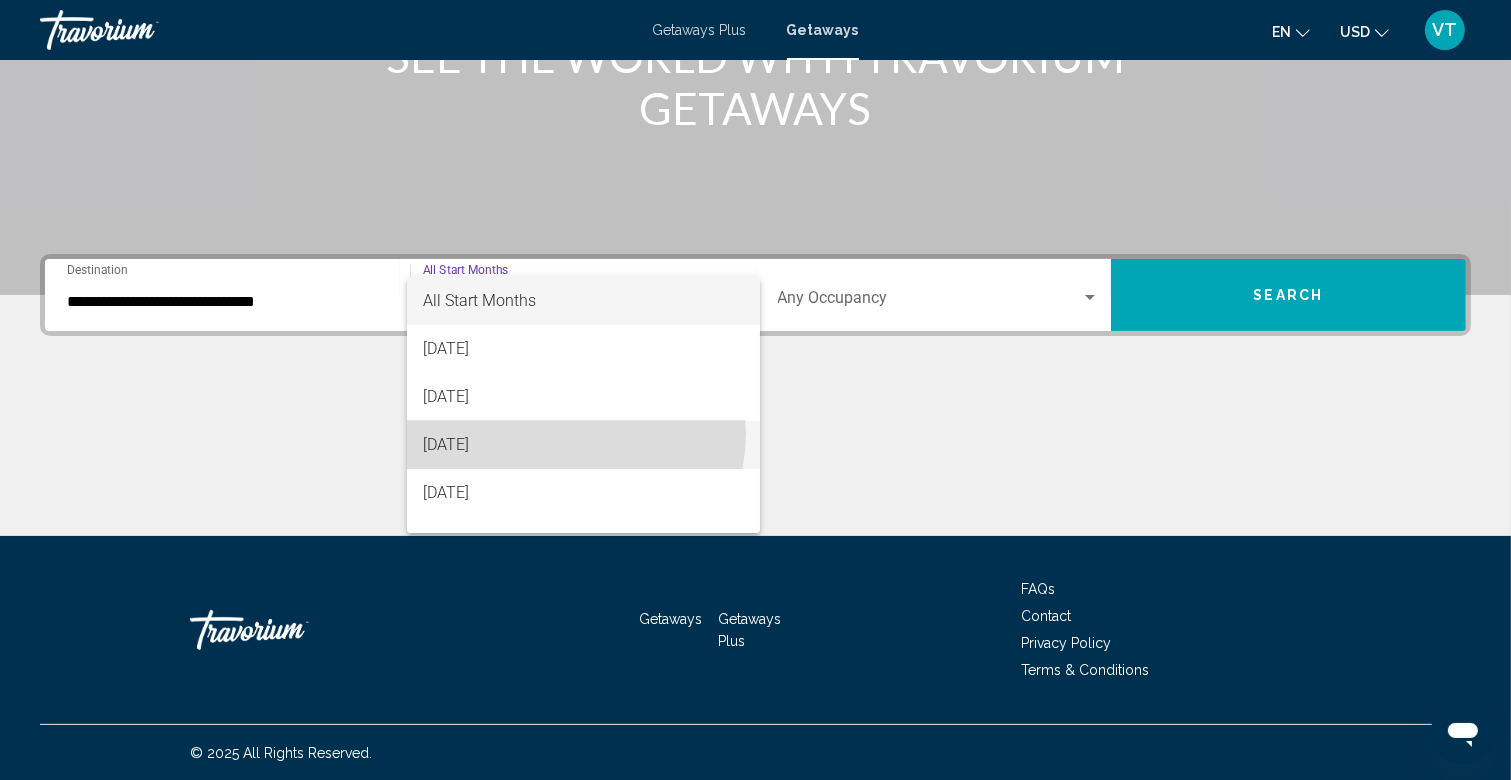 click on "[DATE]" at bounding box center [583, 445] 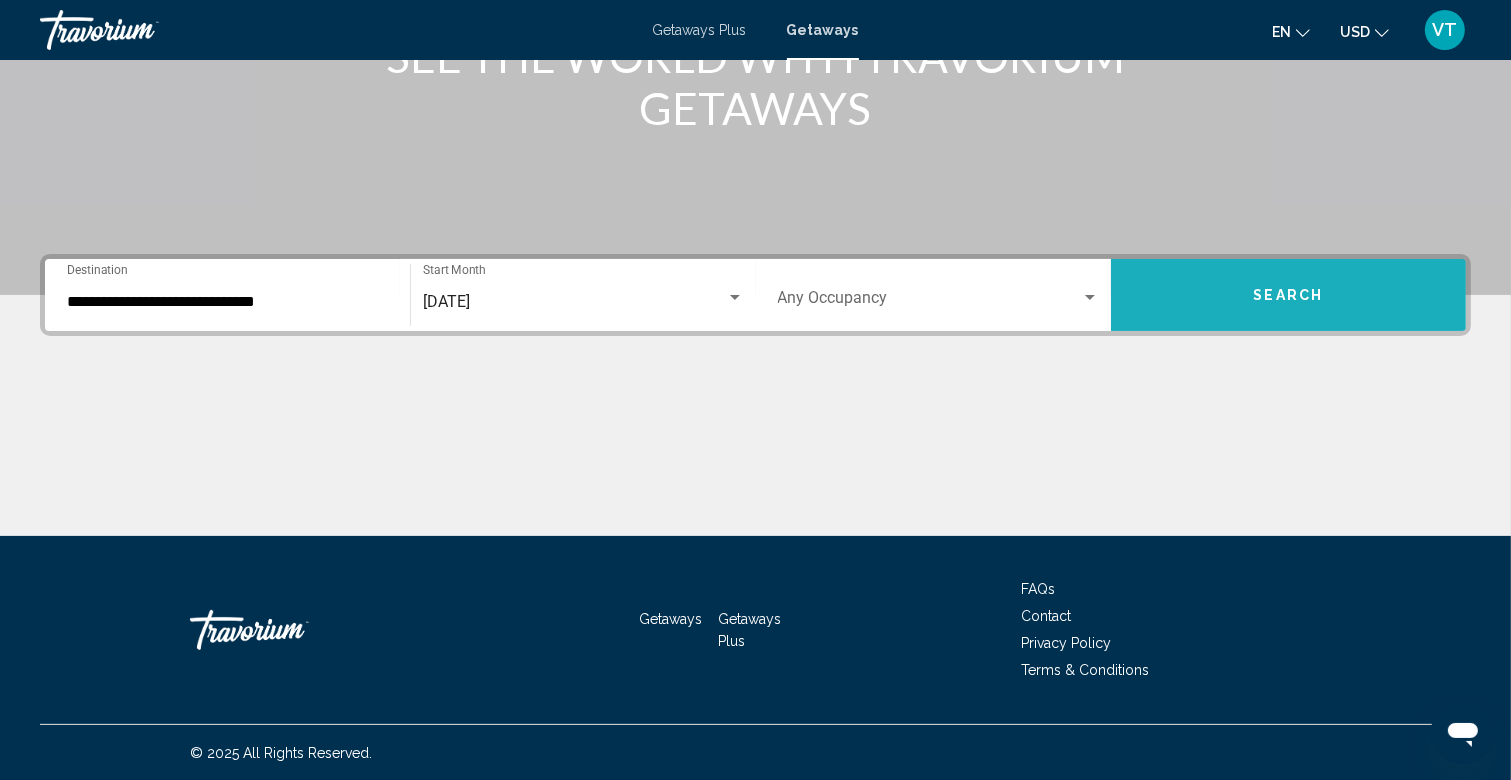 click on "Search" at bounding box center (1288, 295) 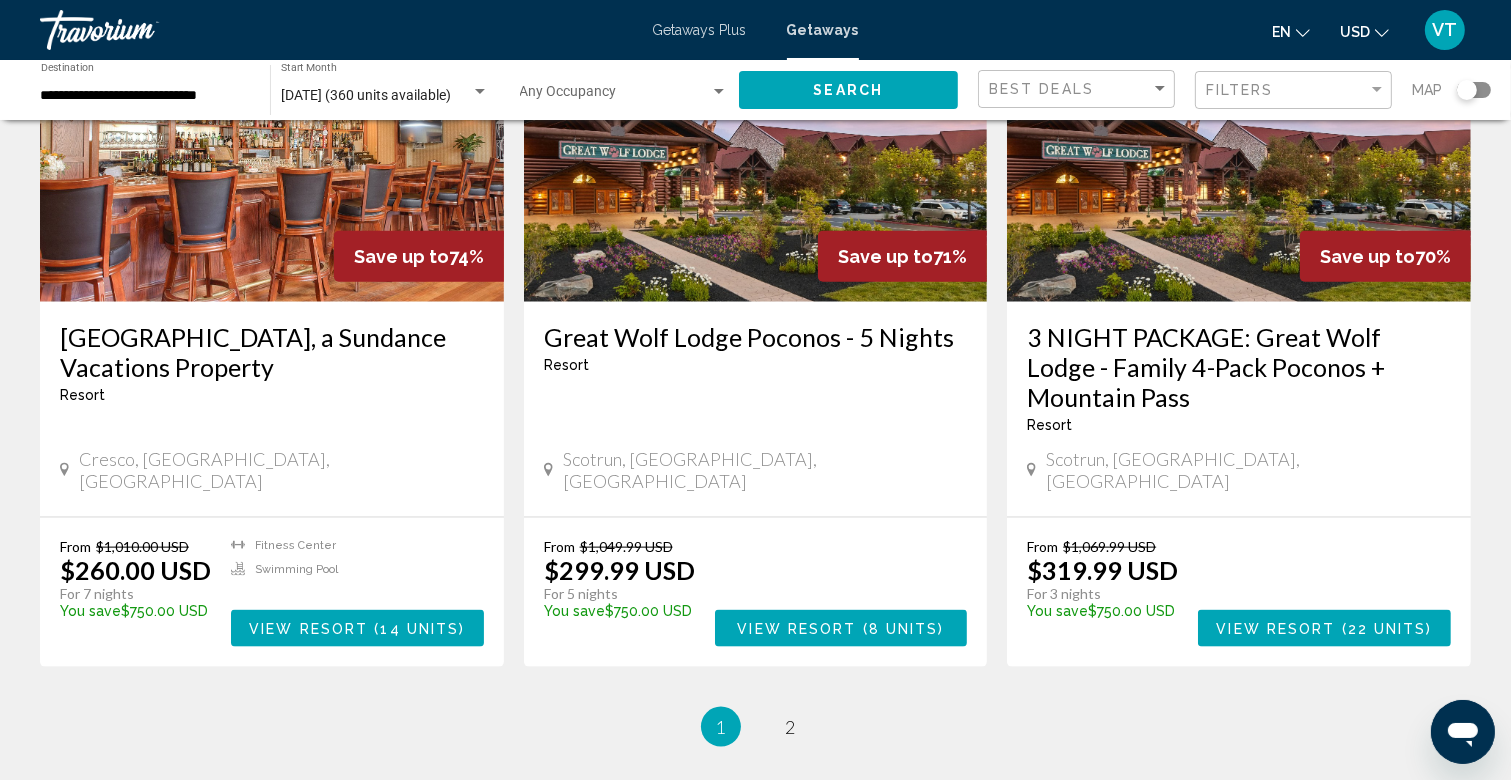 scroll, scrollTop: 2344, scrollLeft: 0, axis: vertical 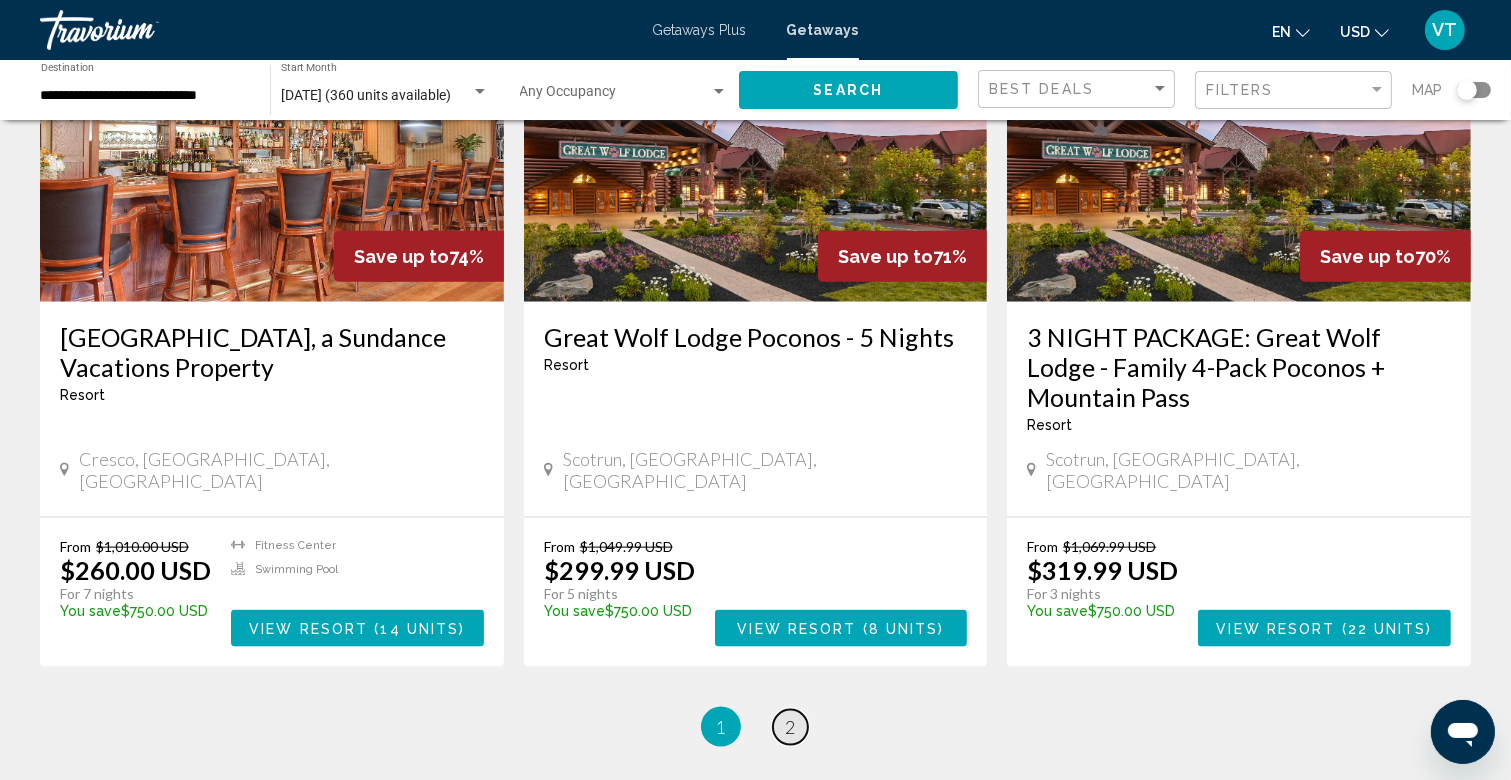 click on "2" at bounding box center (791, 727) 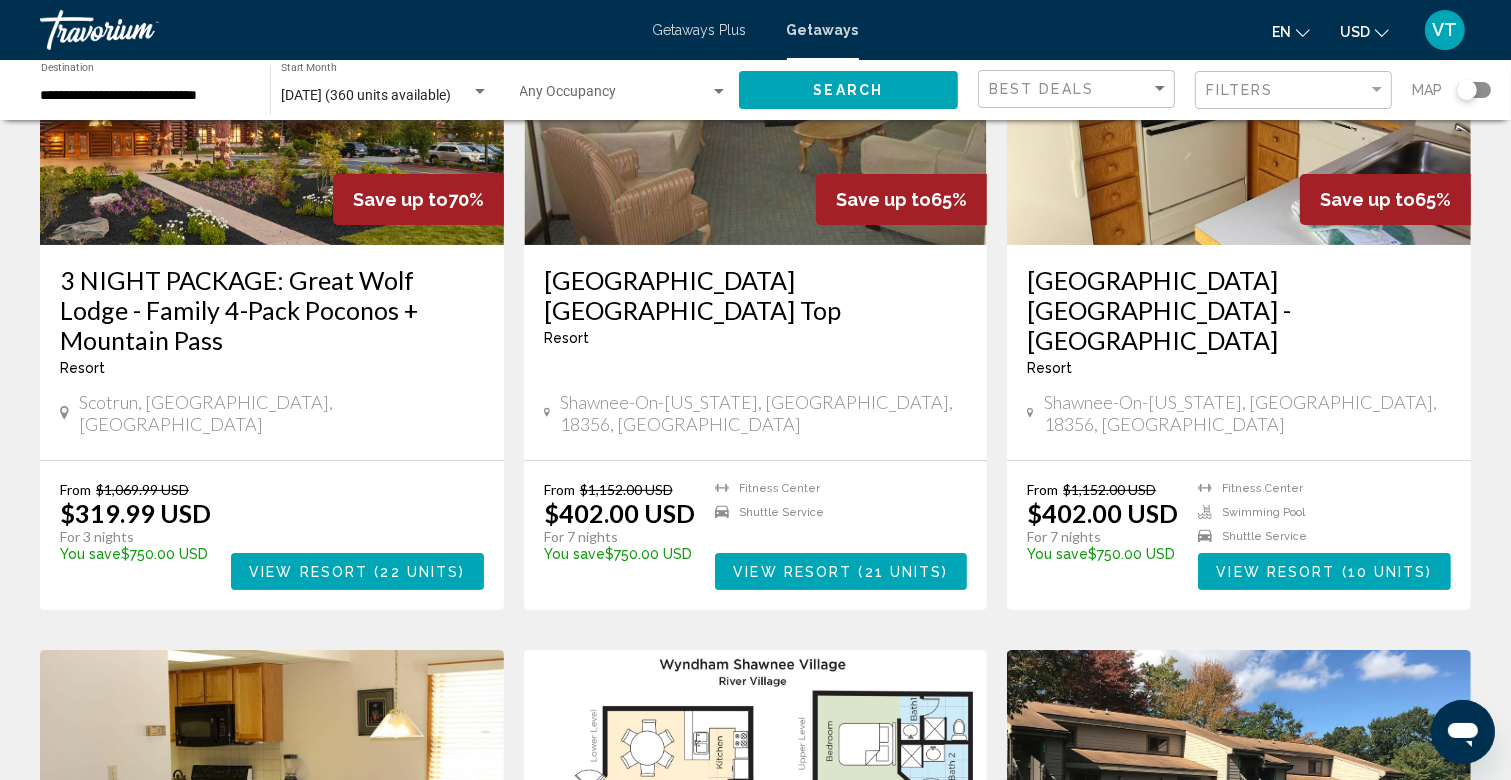 scroll, scrollTop: 0, scrollLeft: 0, axis: both 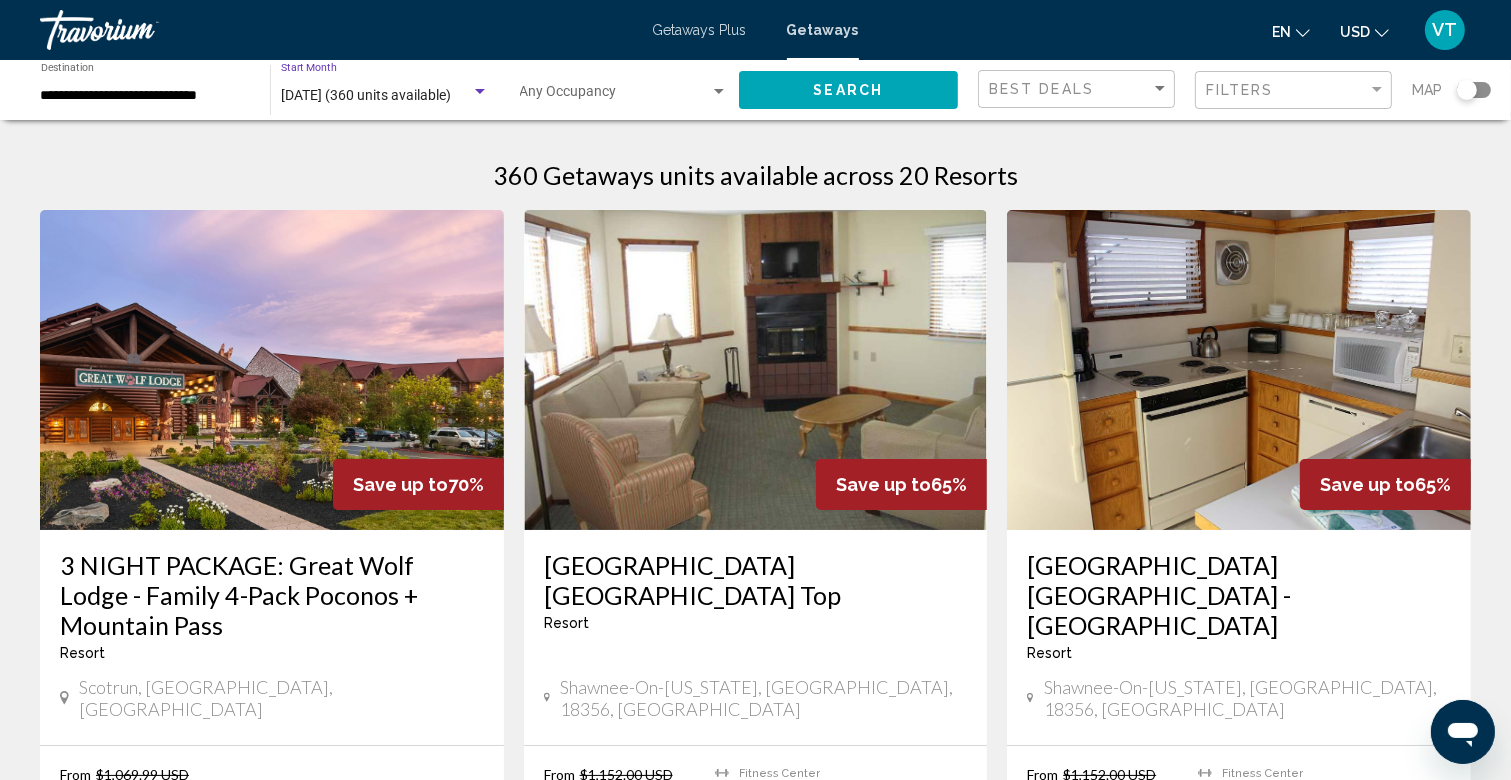 click at bounding box center [480, 92] 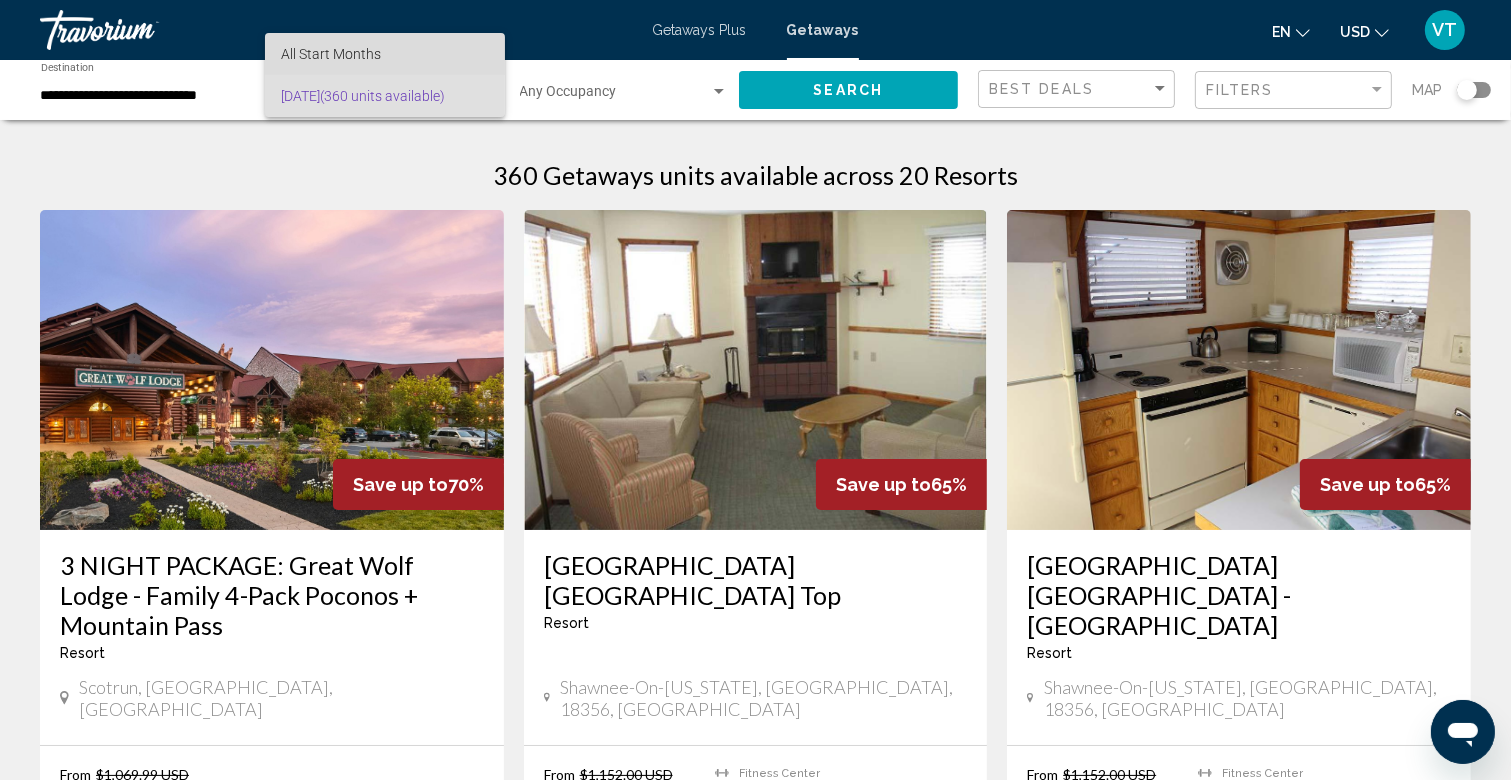 click on "All Start Months" at bounding box center (385, 54) 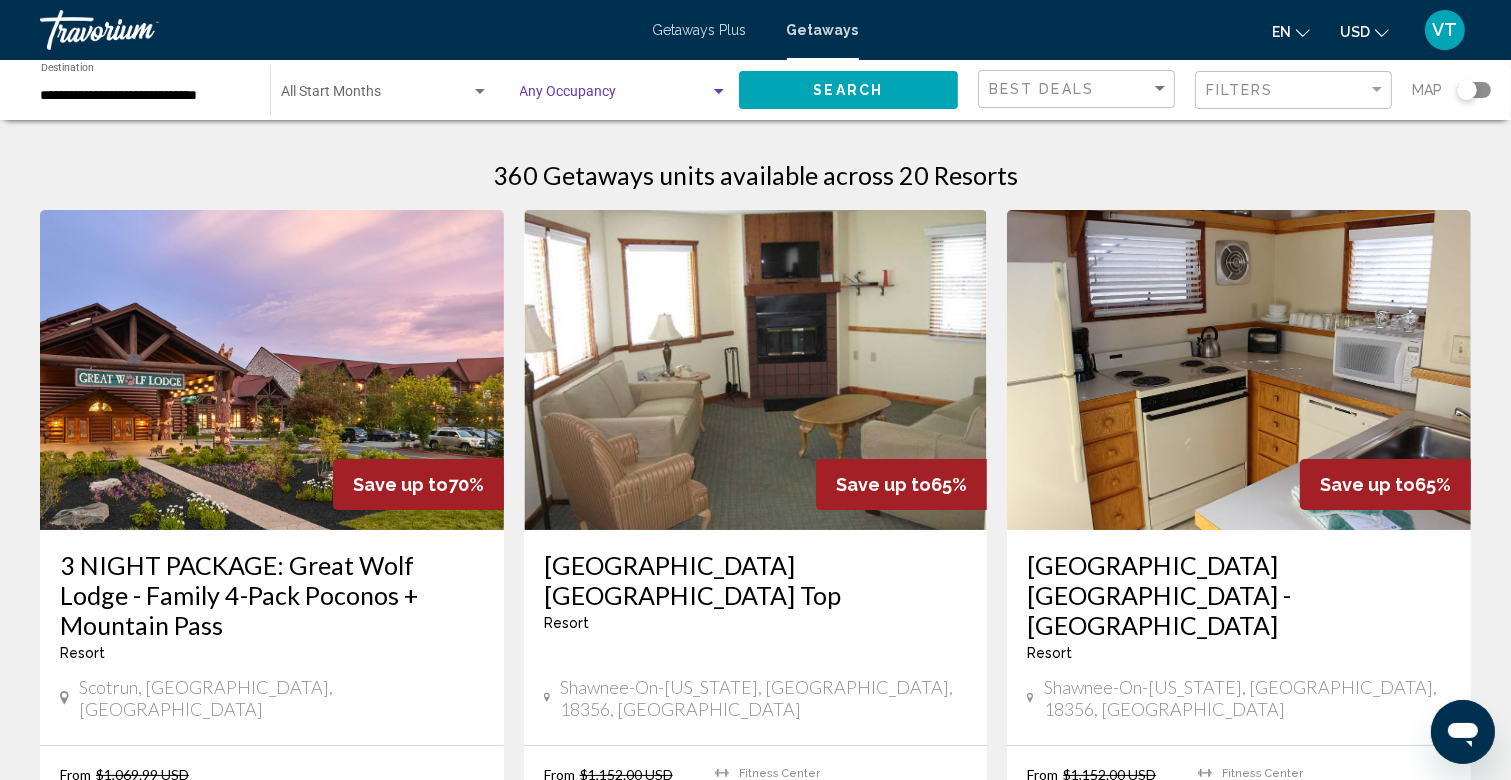 click at bounding box center (719, 92) 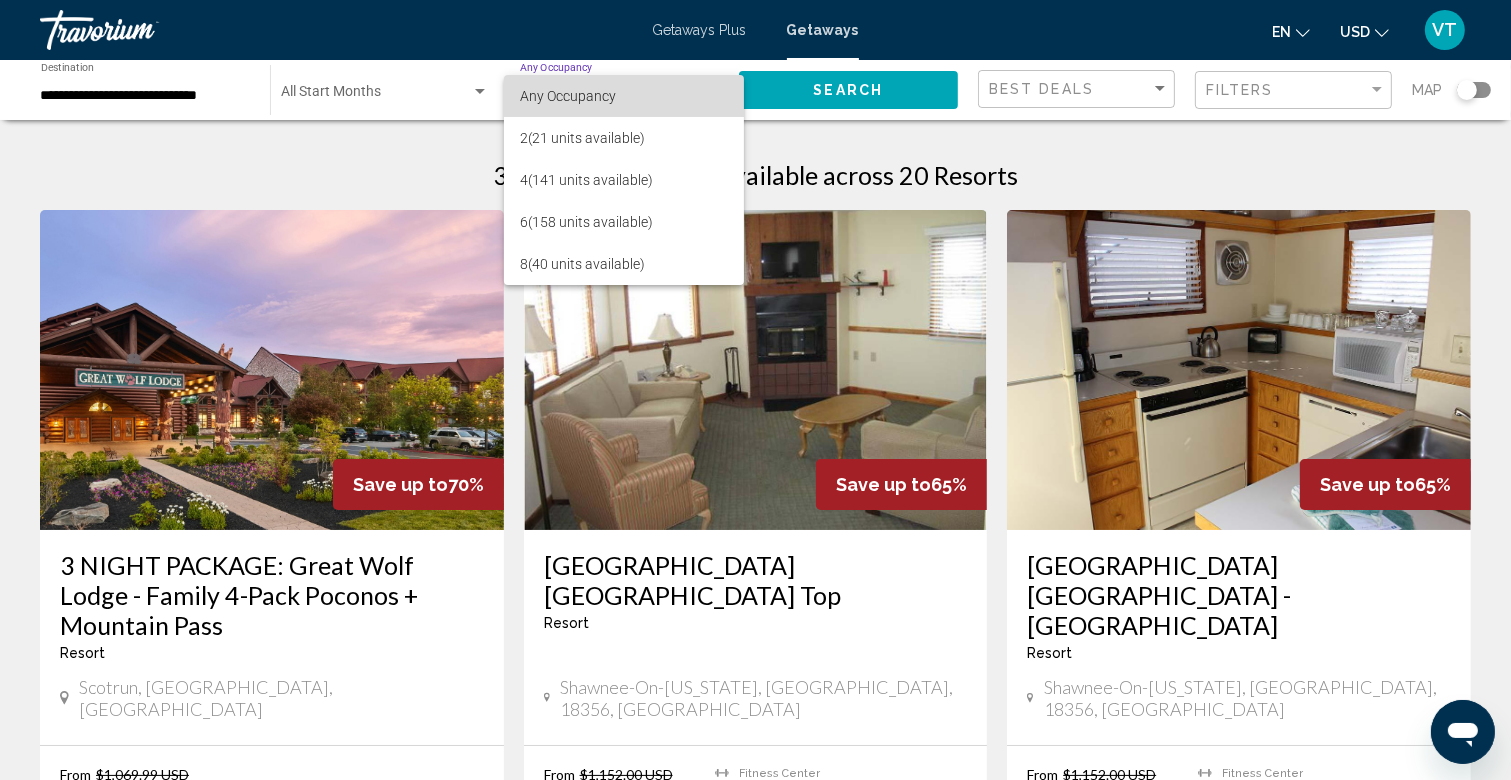 click on "Any Occupancy" at bounding box center [624, 96] 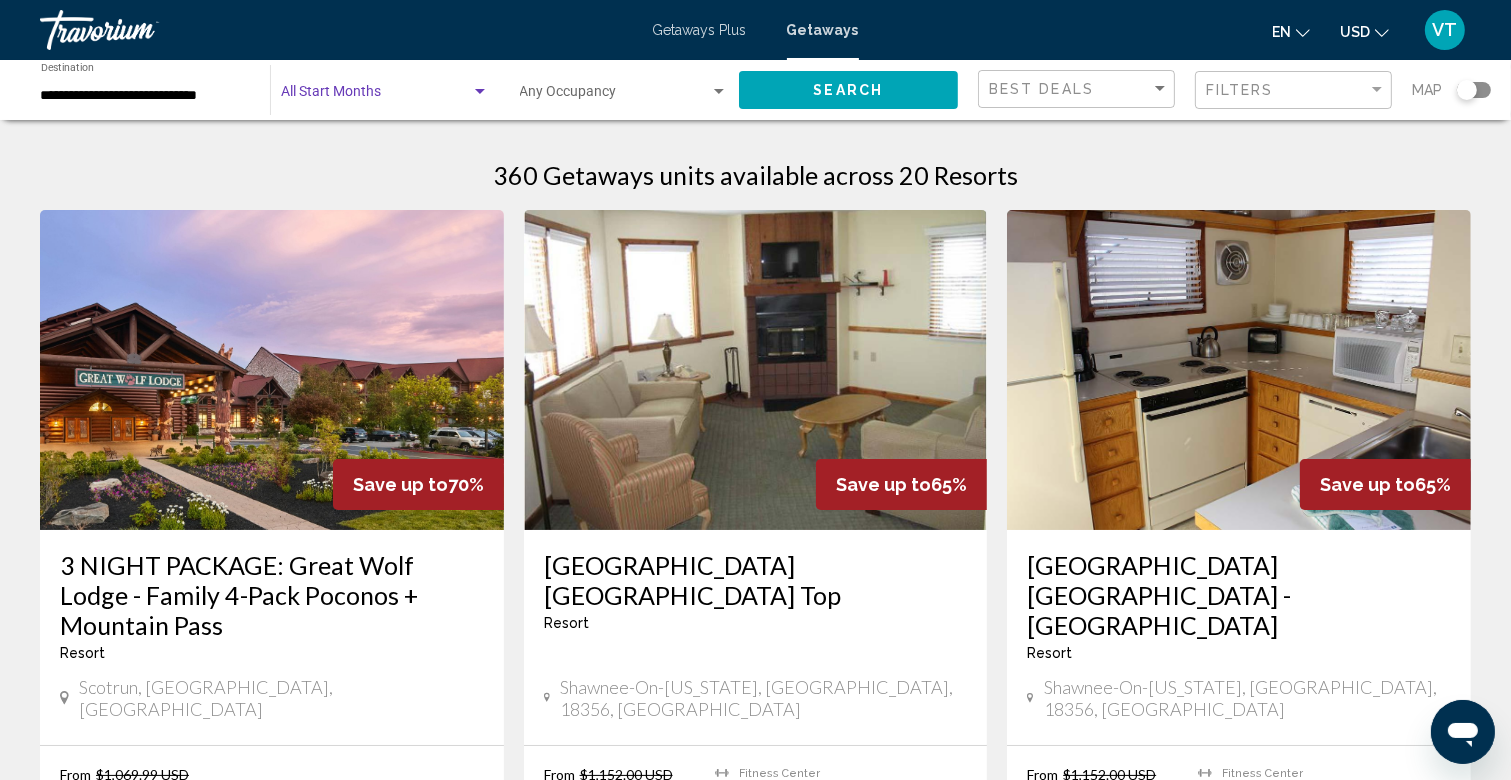 click at bounding box center [480, 92] 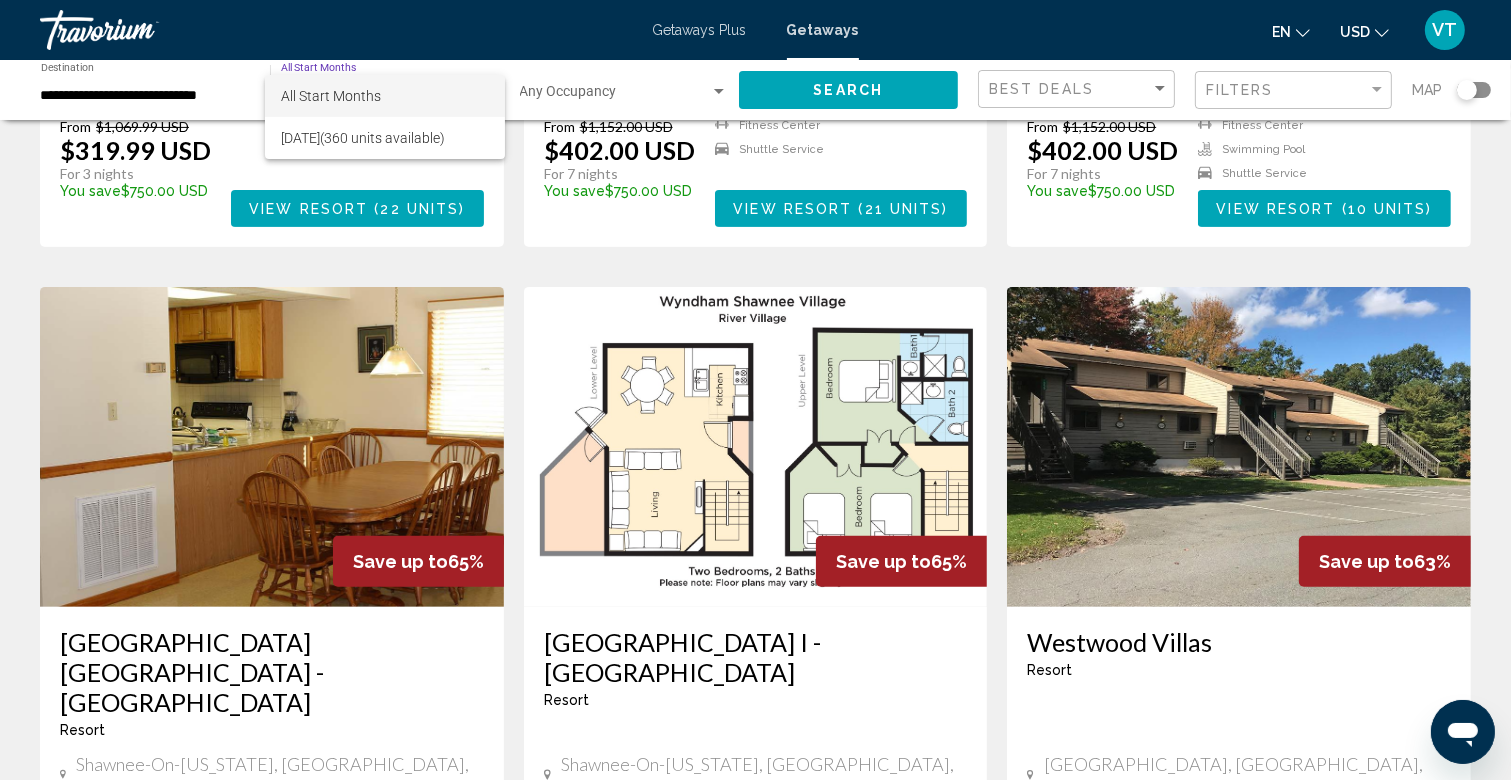 scroll, scrollTop: 643, scrollLeft: 0, axis: vertical 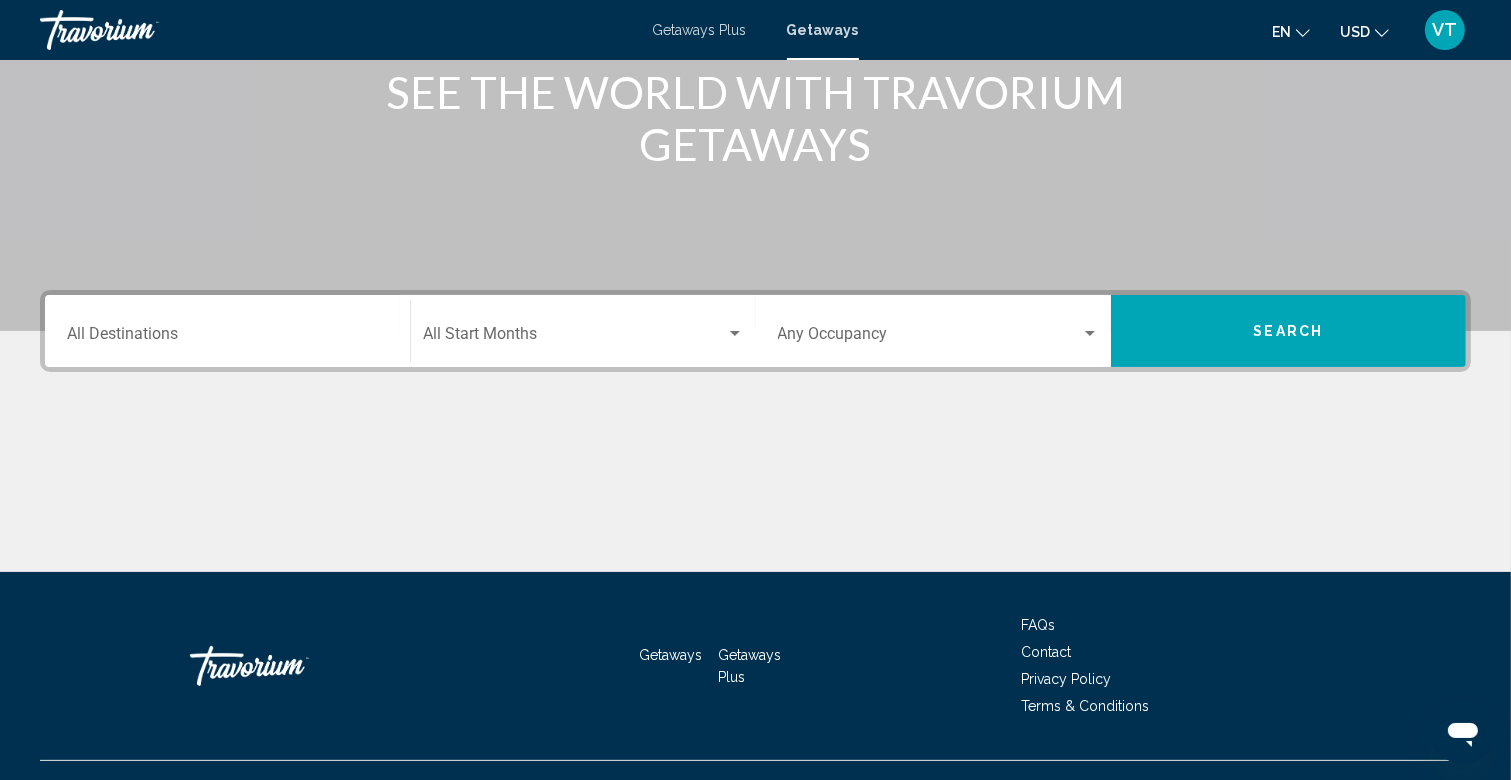 click on "Destination All Destinations" at bounding box center [227, 331] 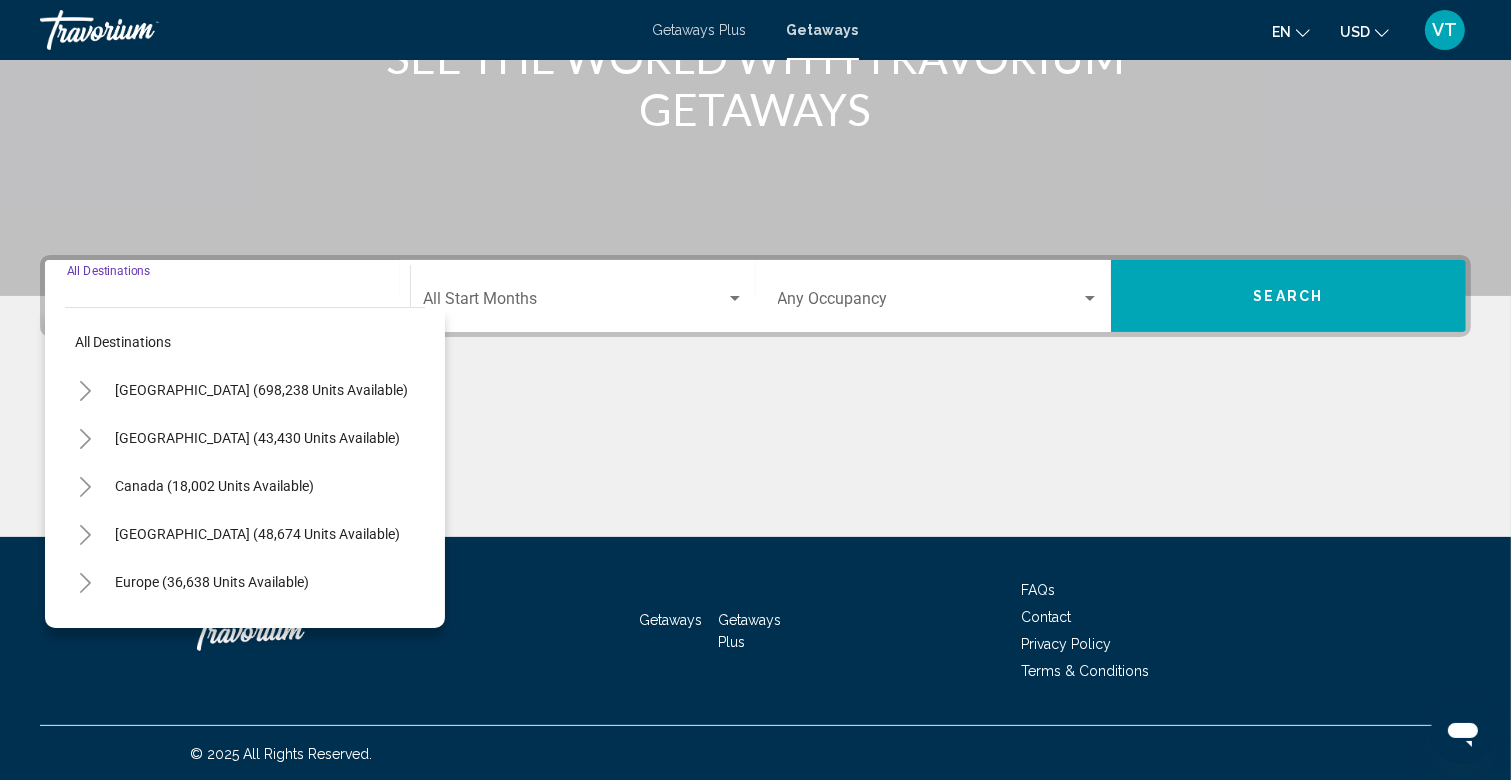 scroll, scrollTop: 305, scrollLeft: 0, axis: vertical 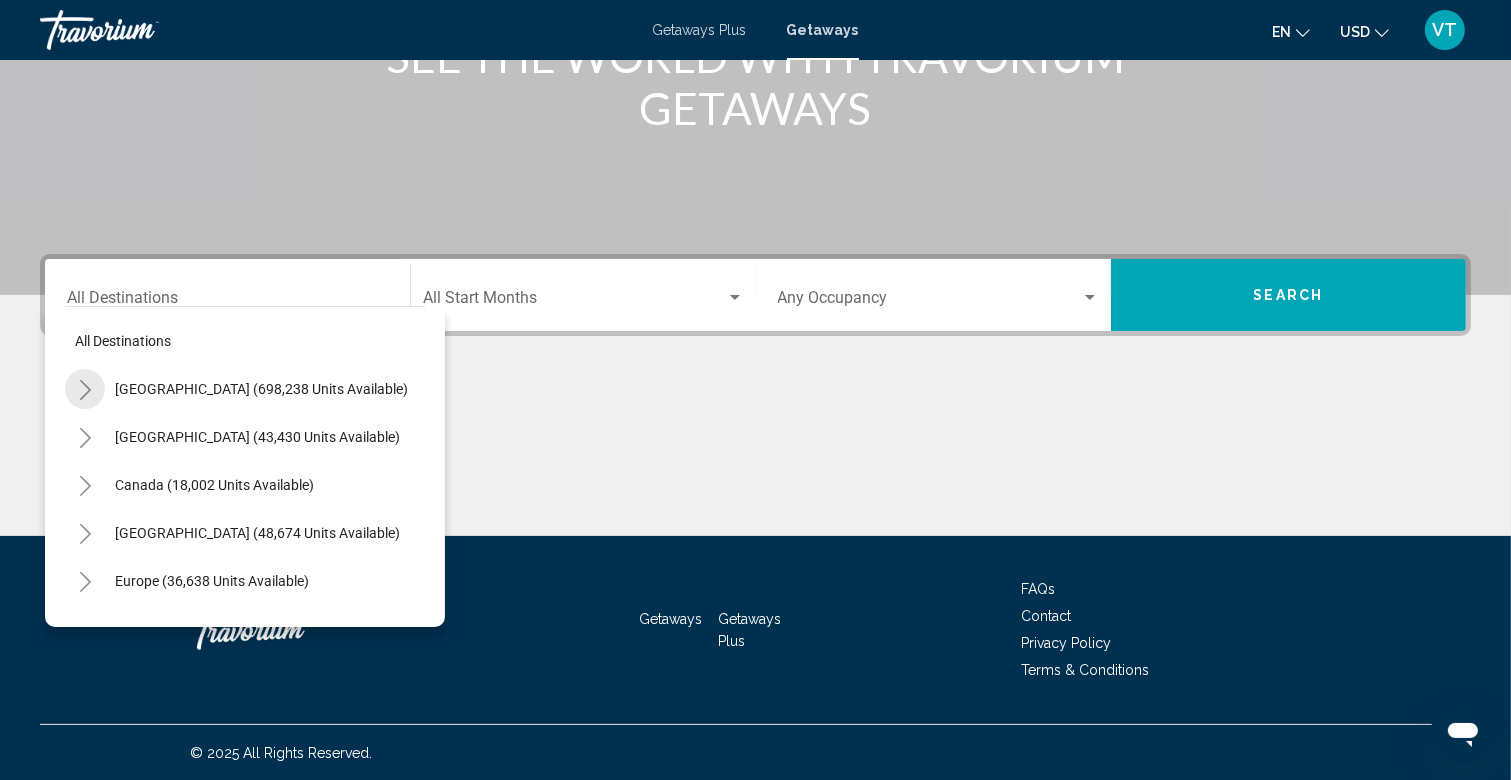 click 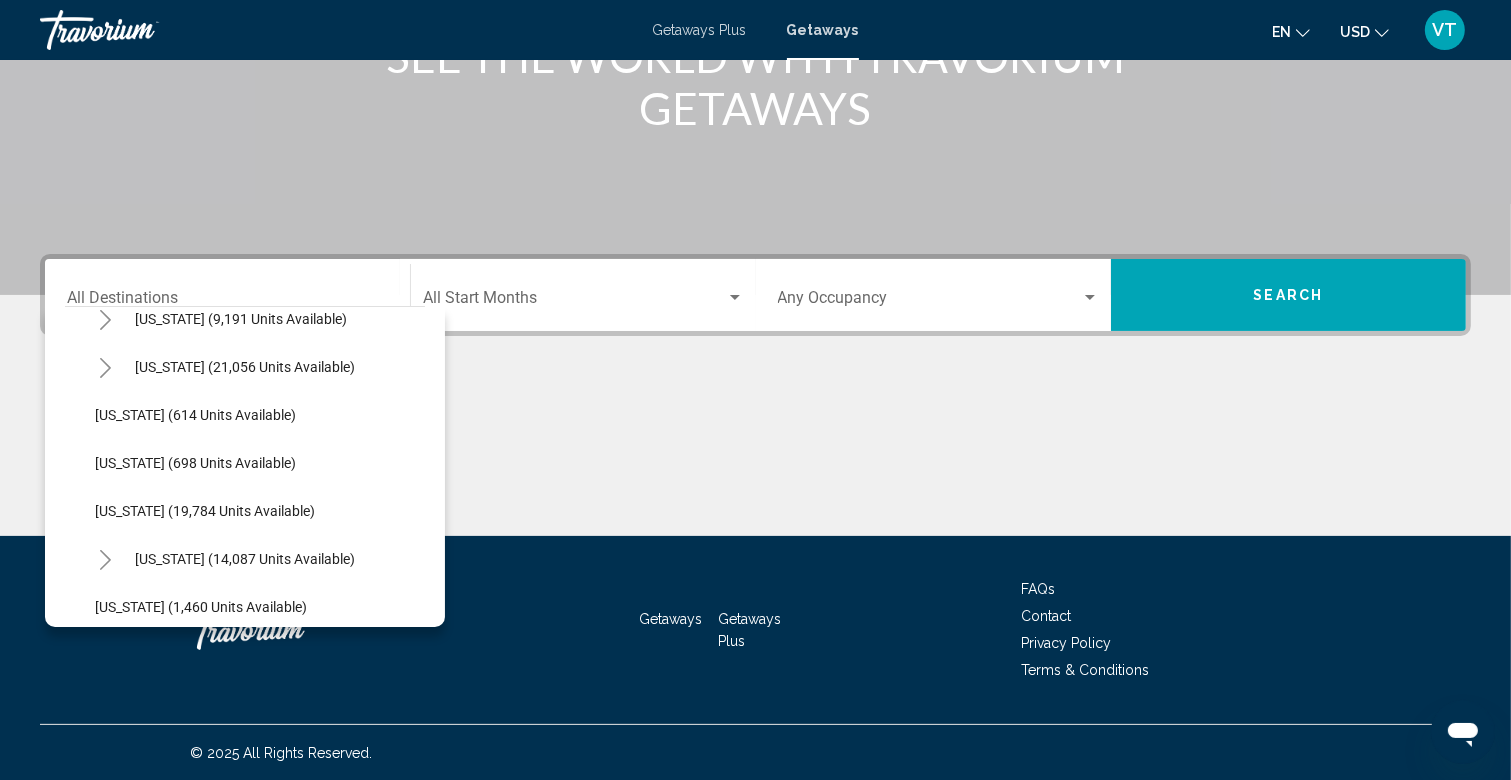 scroll, scrollTop: 1416, scrollLeft: 0, axis: vertical 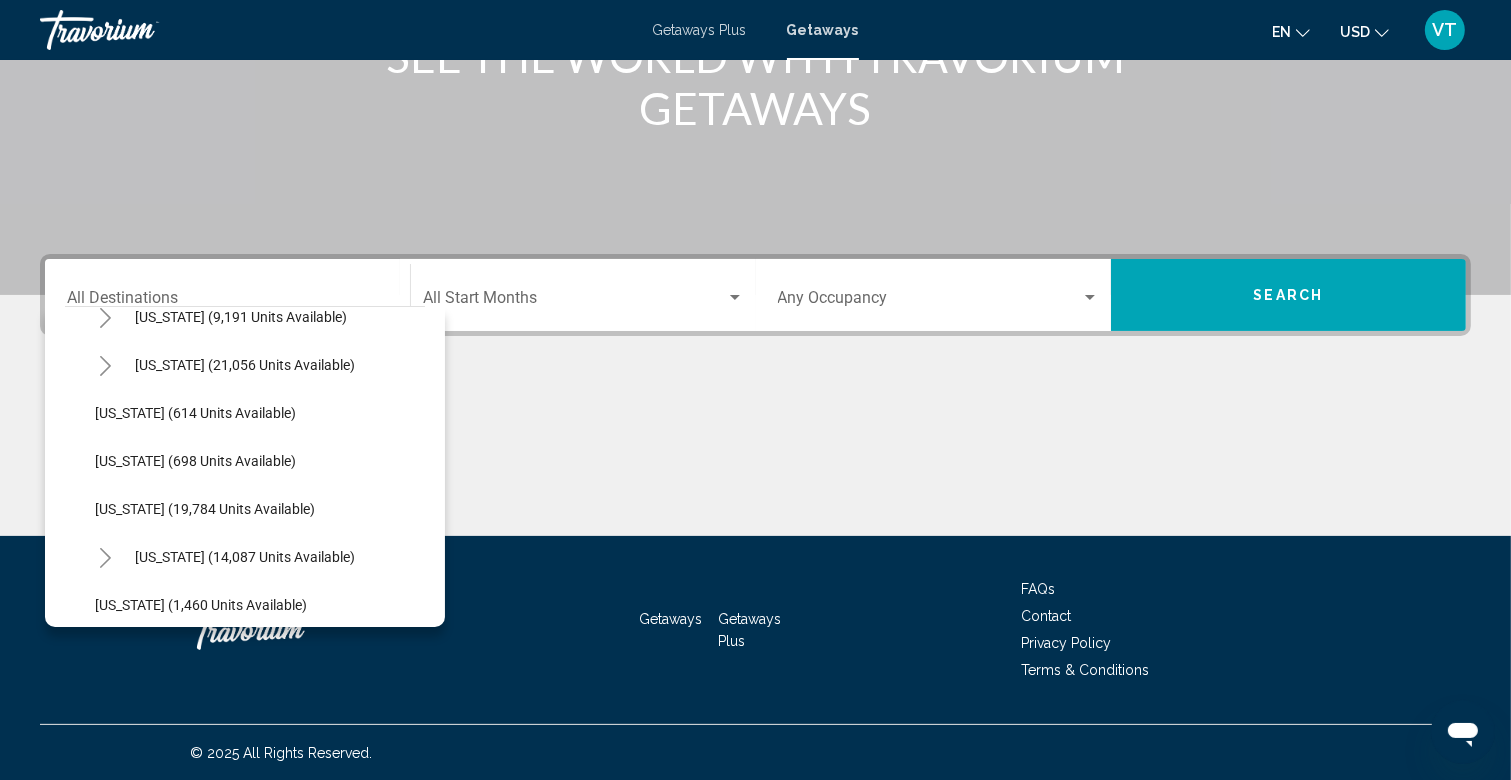click 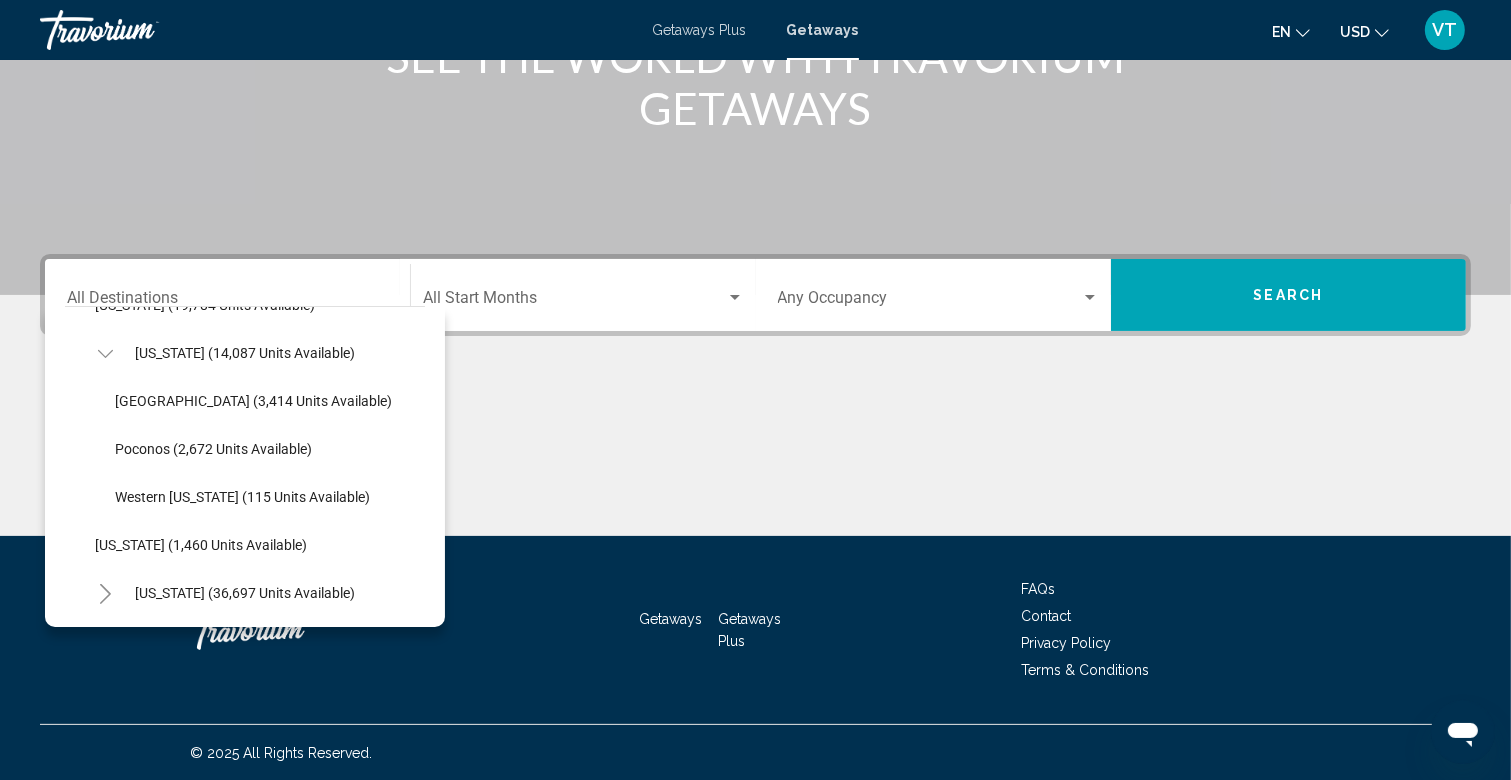 scroll, scrollTop: 1648, scrollLeft: 0, axis: vertical 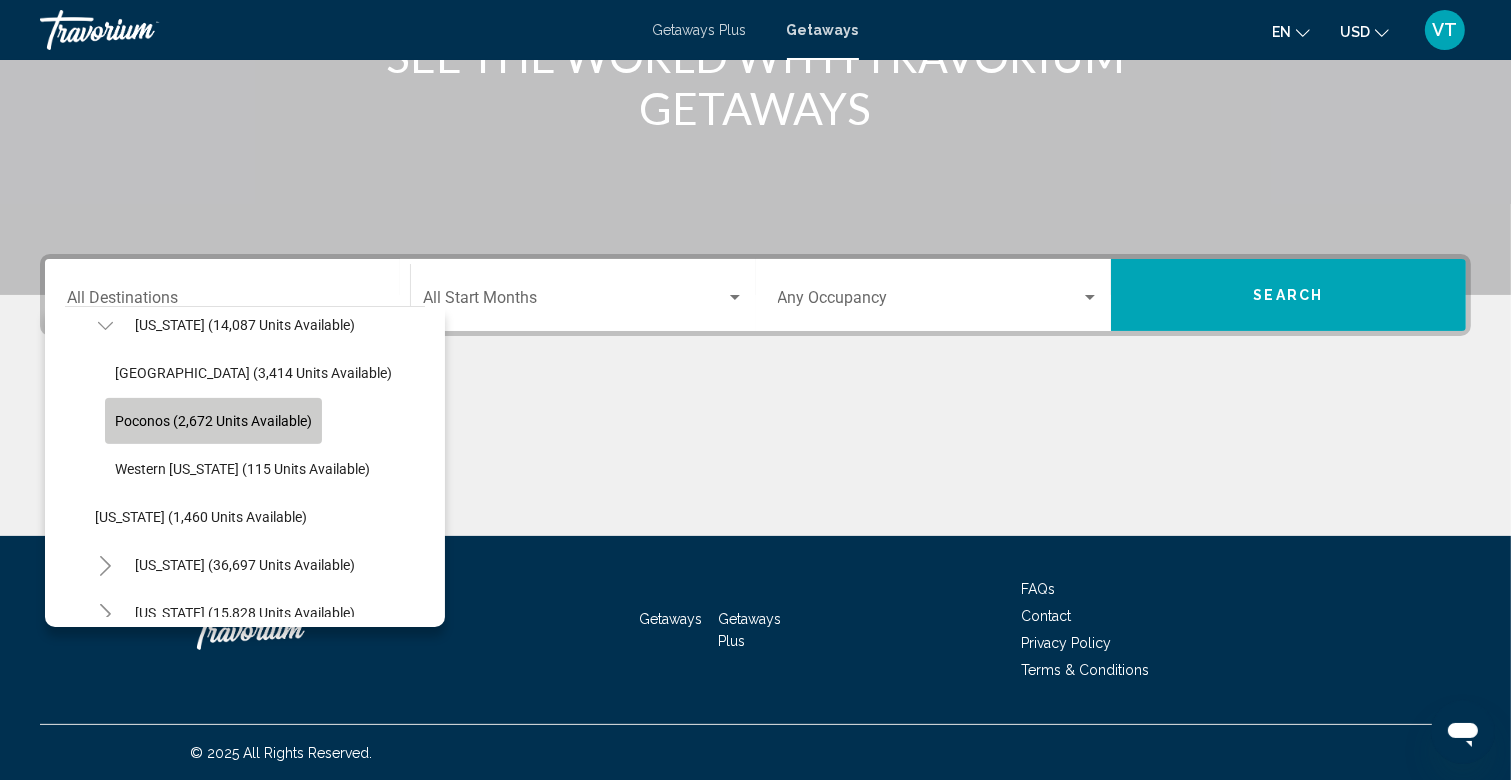 click on "Poconos (2,672 units available)" 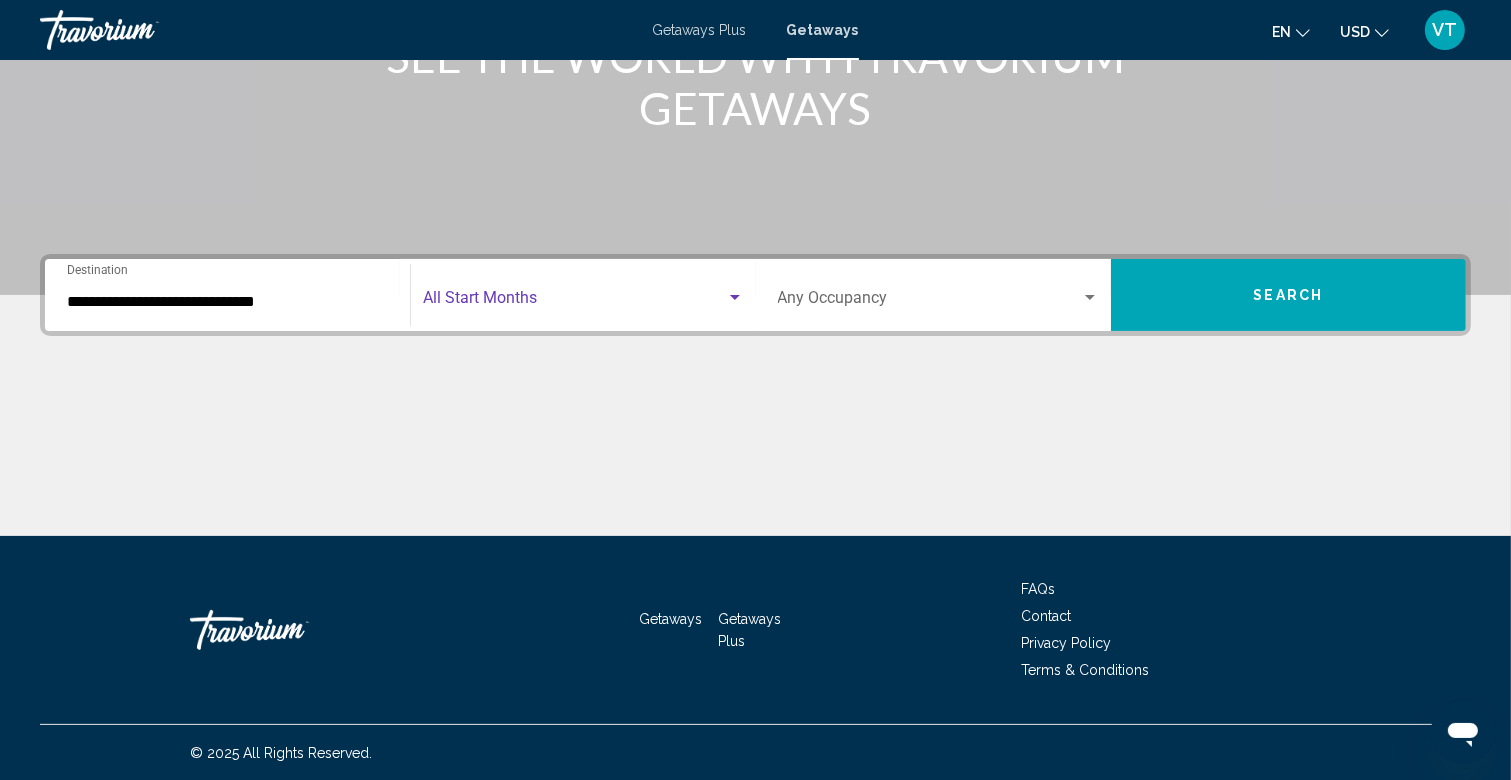 click at bounding box center (574, 302) 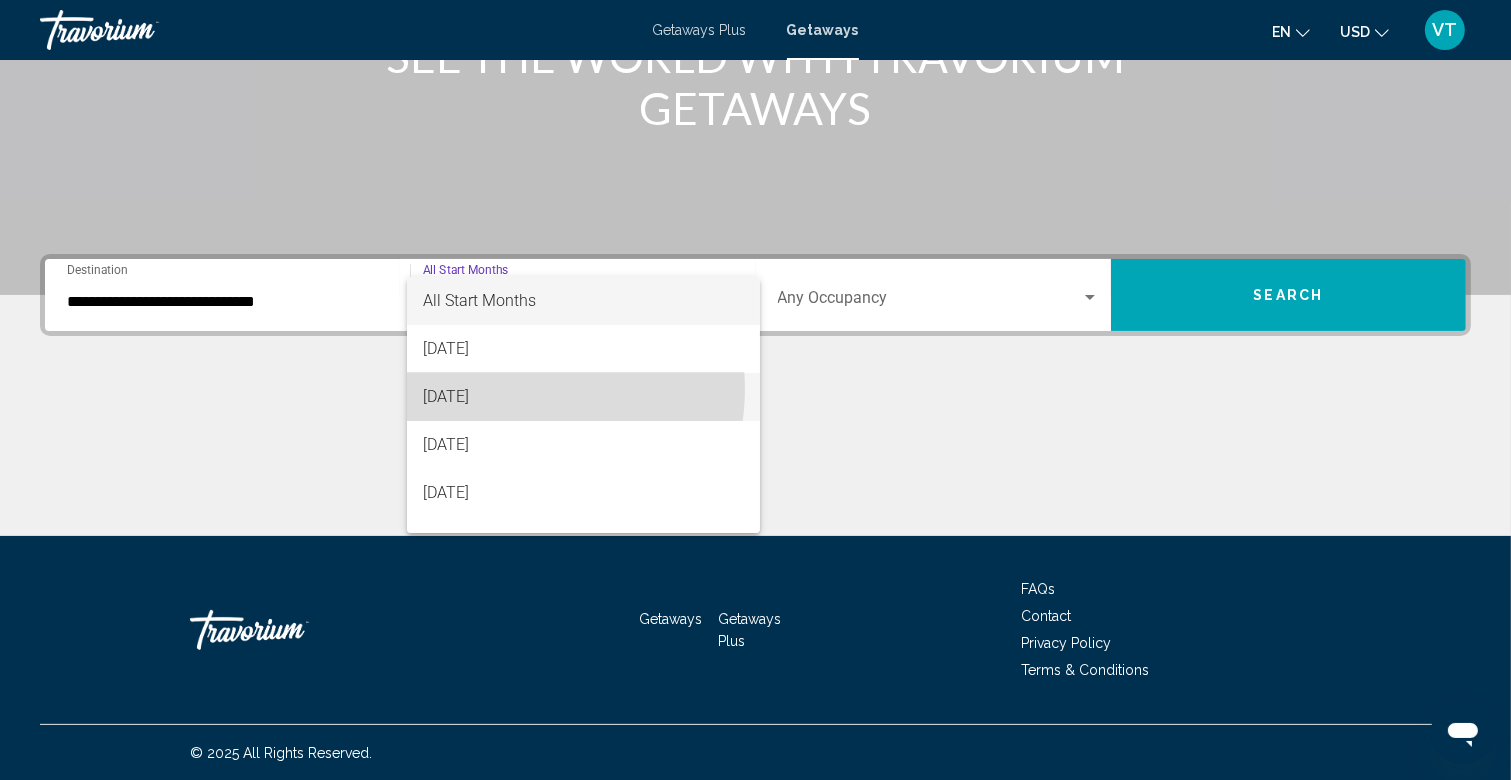 click on "[DATE]" at bounding box center (583, 397) 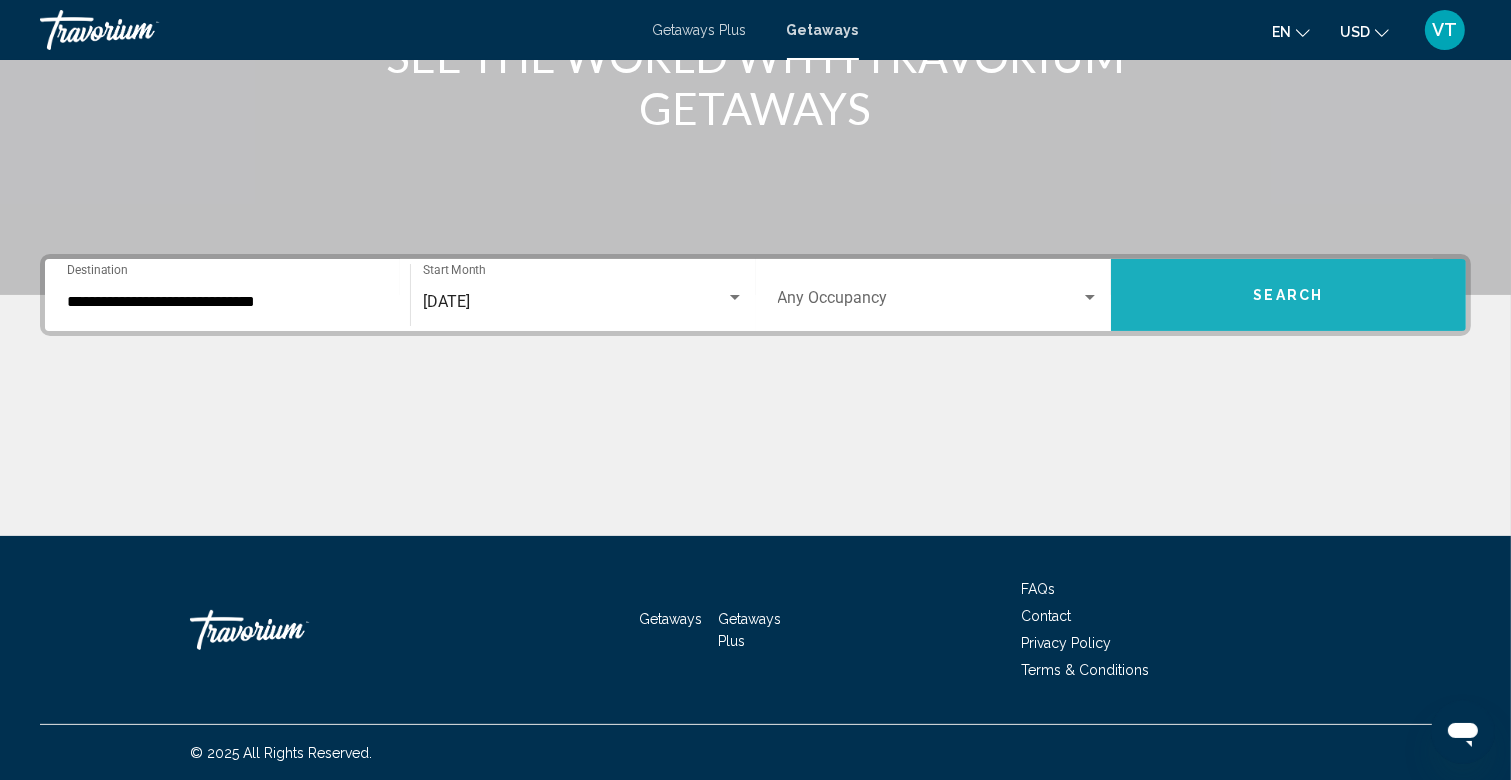 click on "Search" at bounding box center [1288, 295] 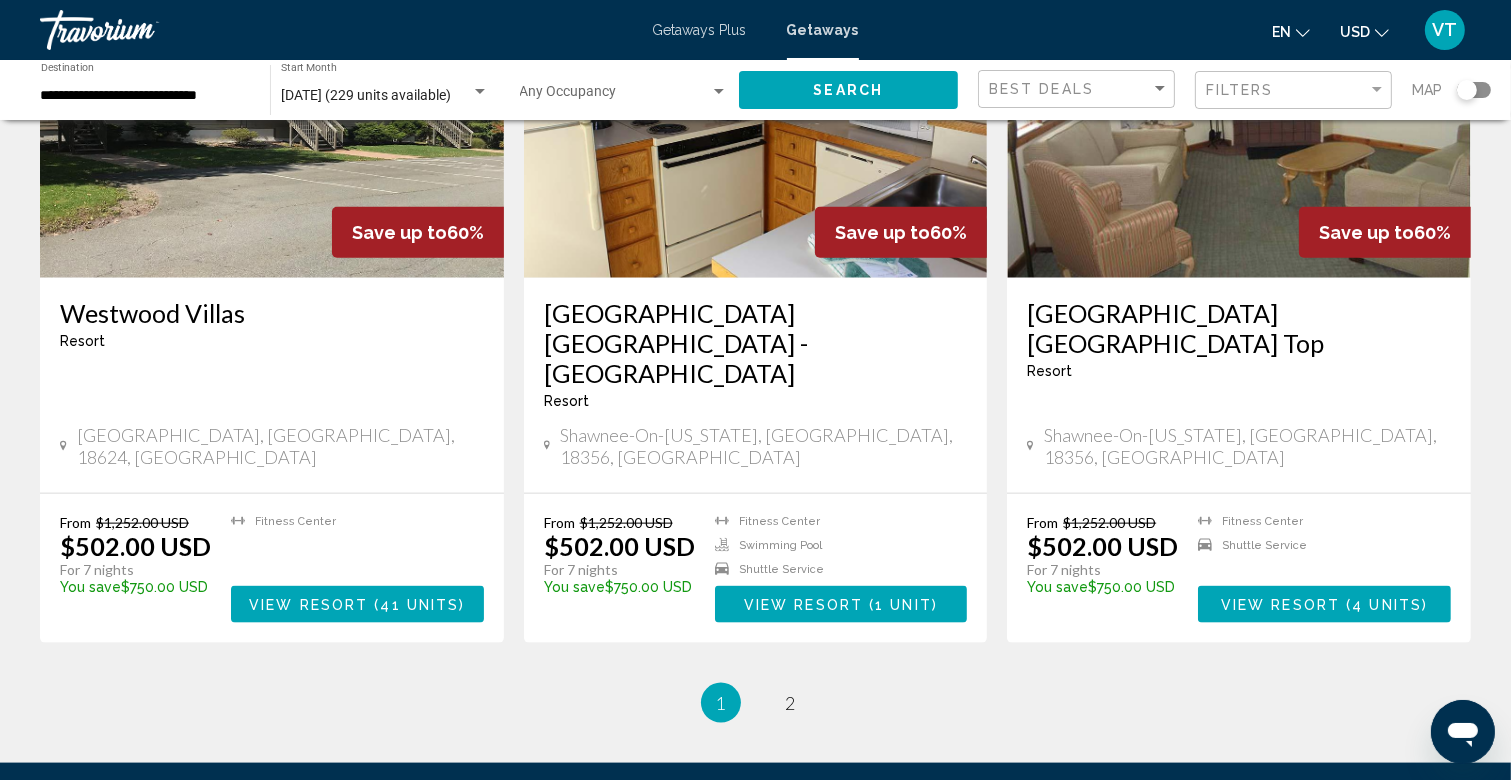 scroll, scrollTop: 2344, scrollLeft: 0, axis: vertical 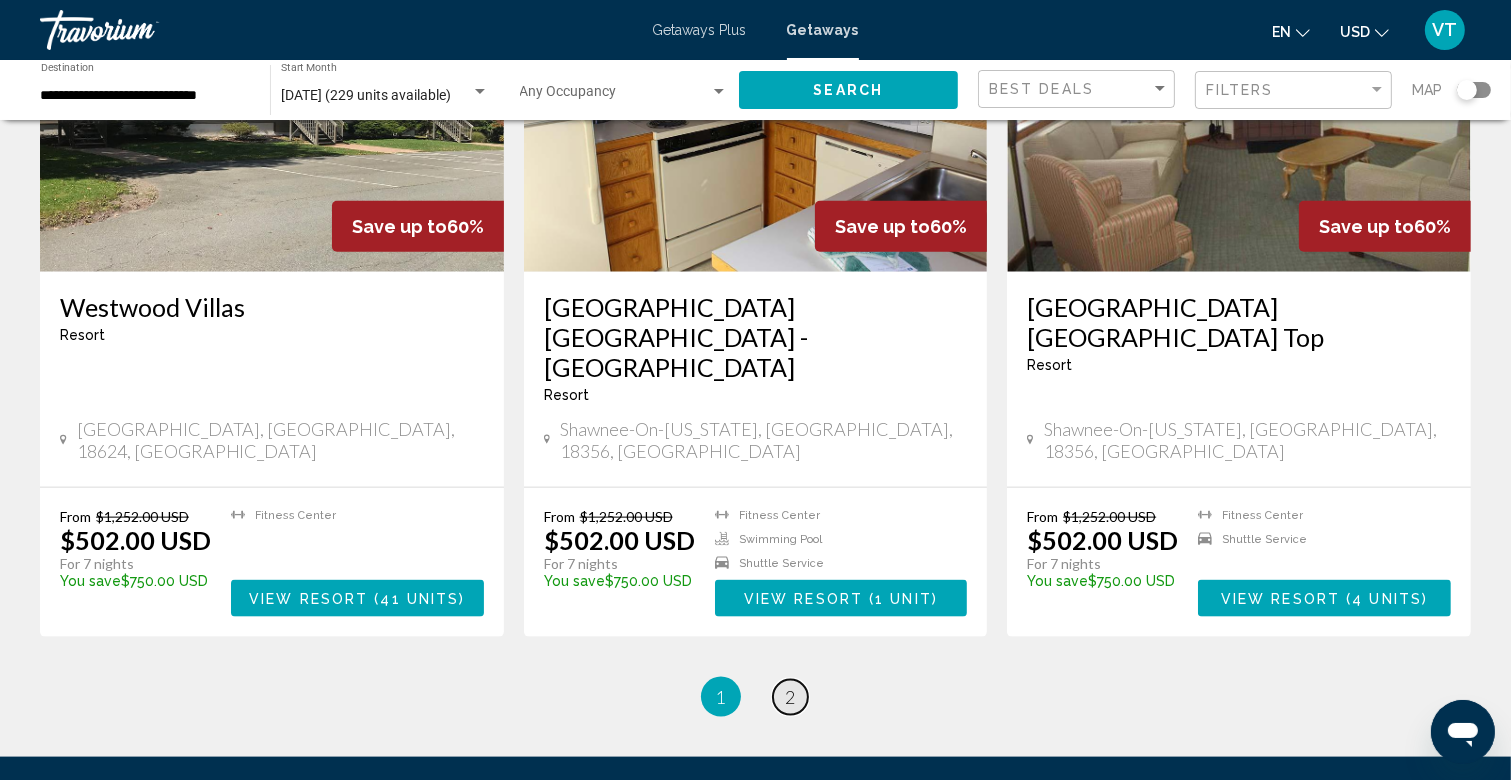 click on "2" at bounding box center [791, 697] 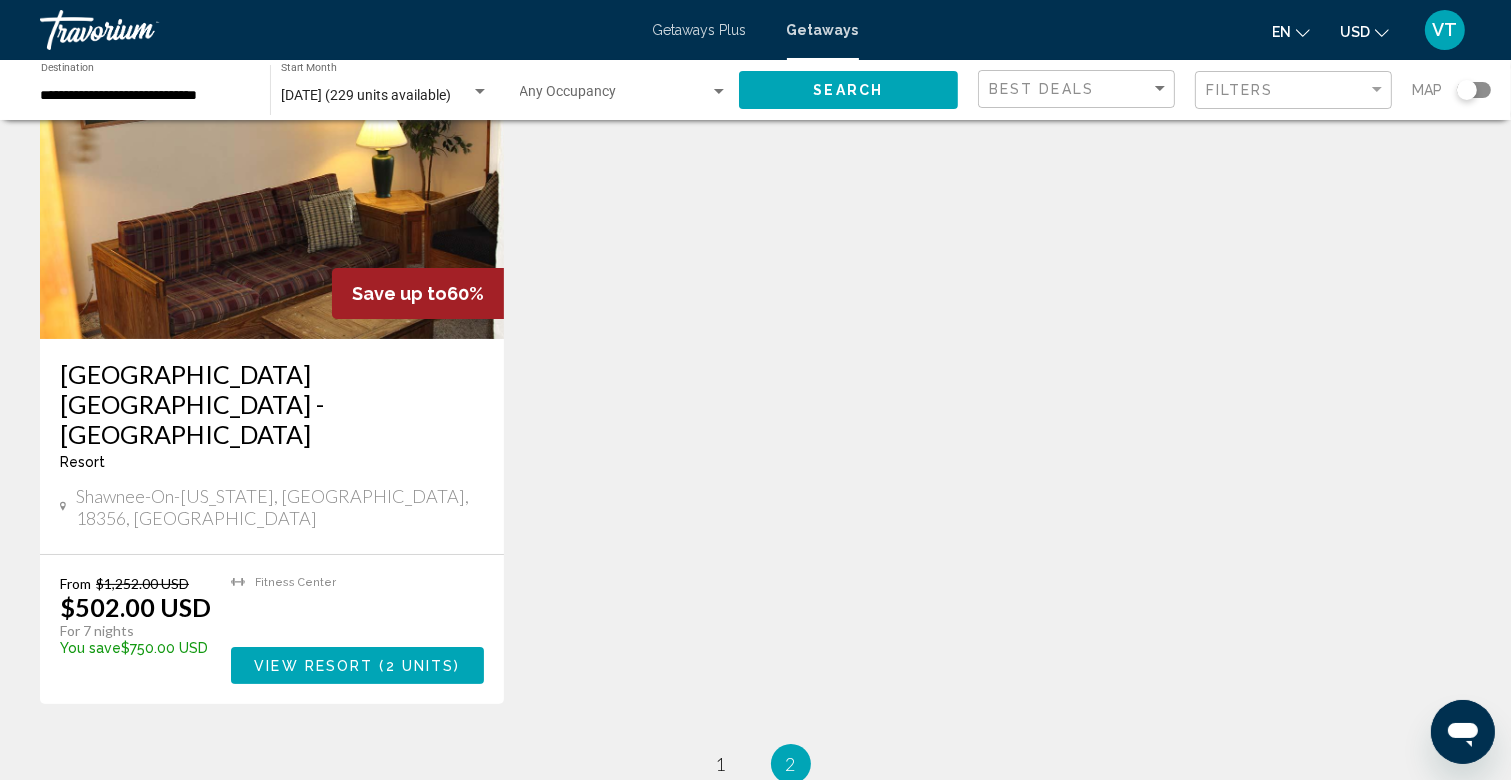 scroll, scrollTop: 0, scrollLeft: 0, axis: both 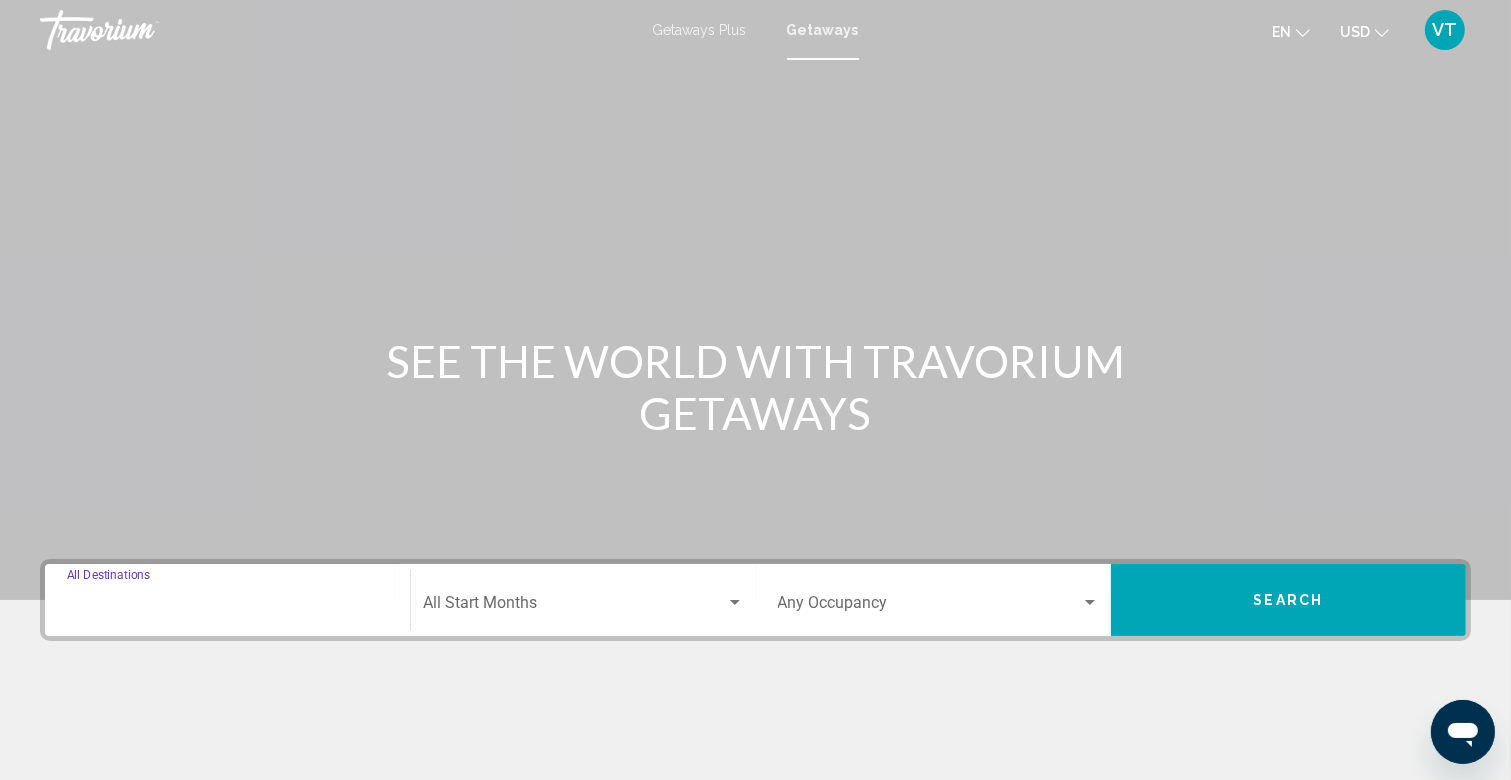 click on "Destination All Destinations" at bounding box center [227, 607] 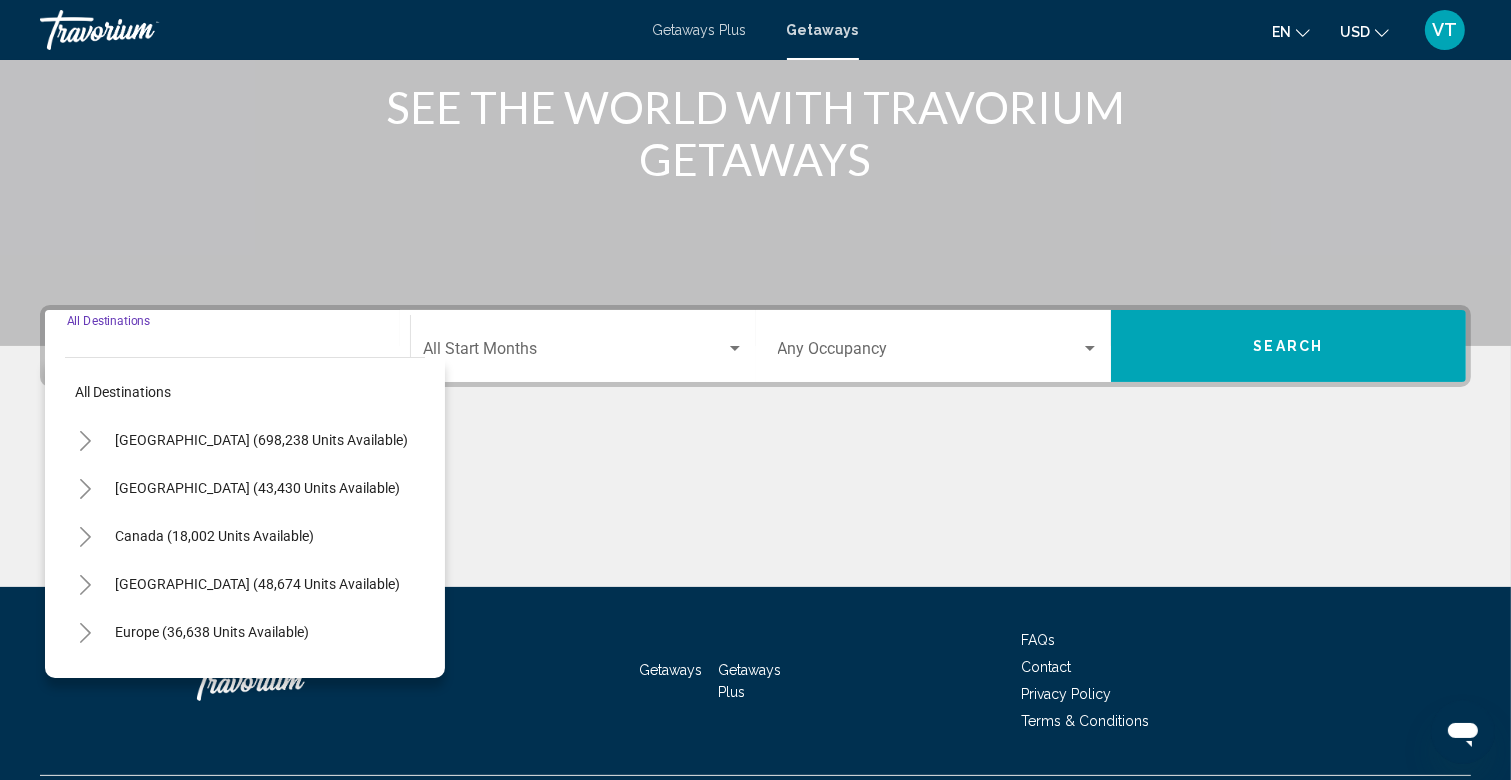scroll, scrollTop: 305, scrollLeft: 0, axis: vertical 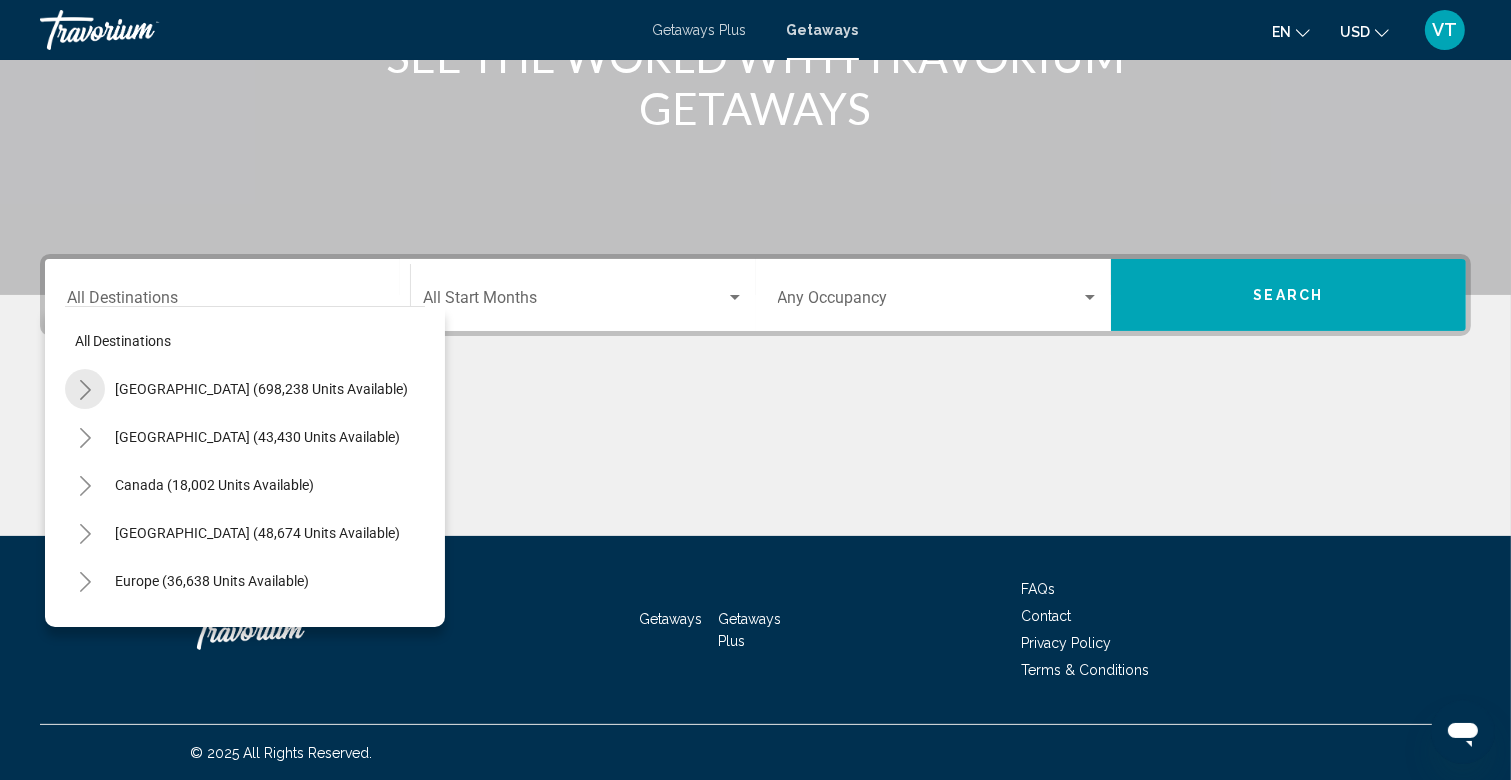 click 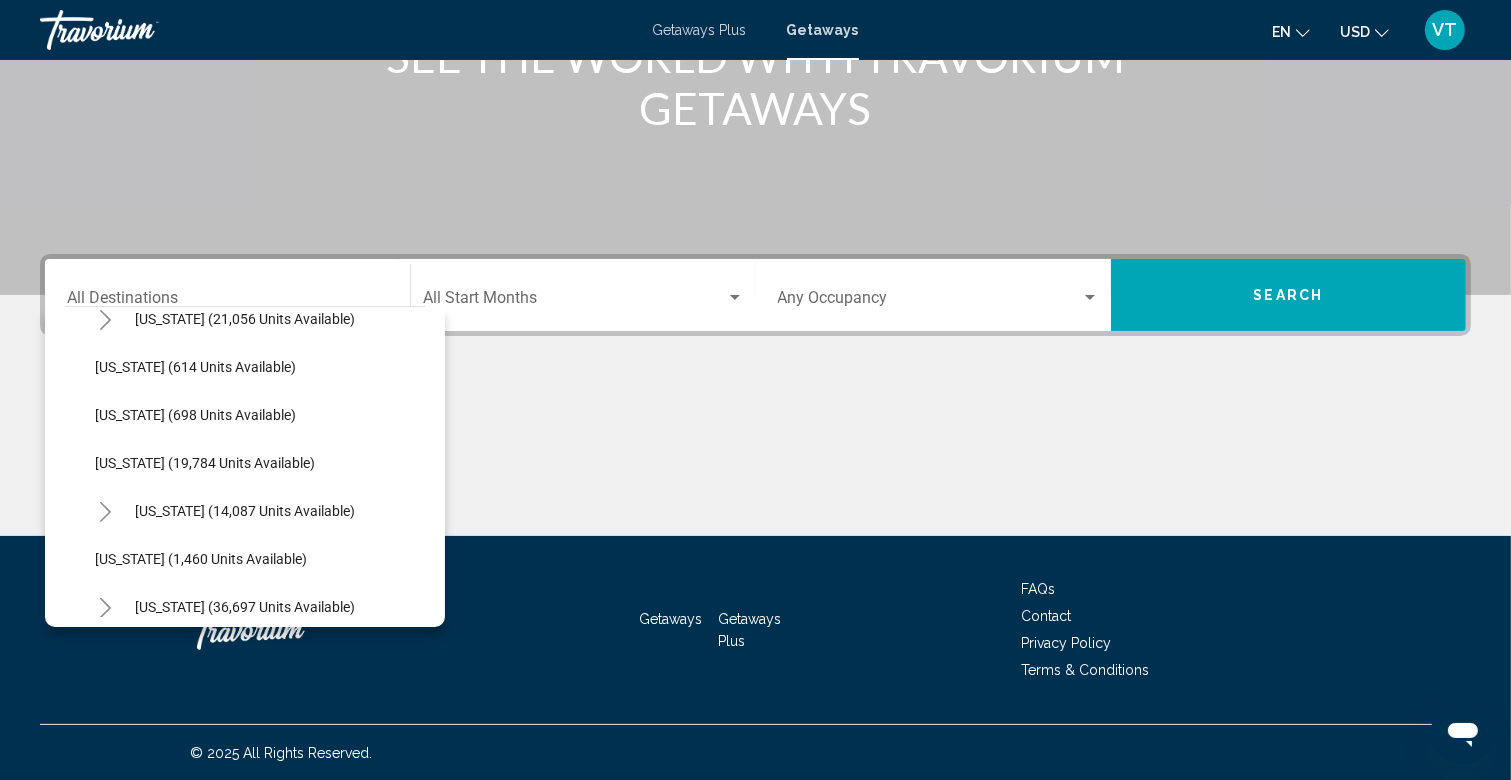 scroll, scrollTop: 1483, scrollLeft: 0, axis: vertical 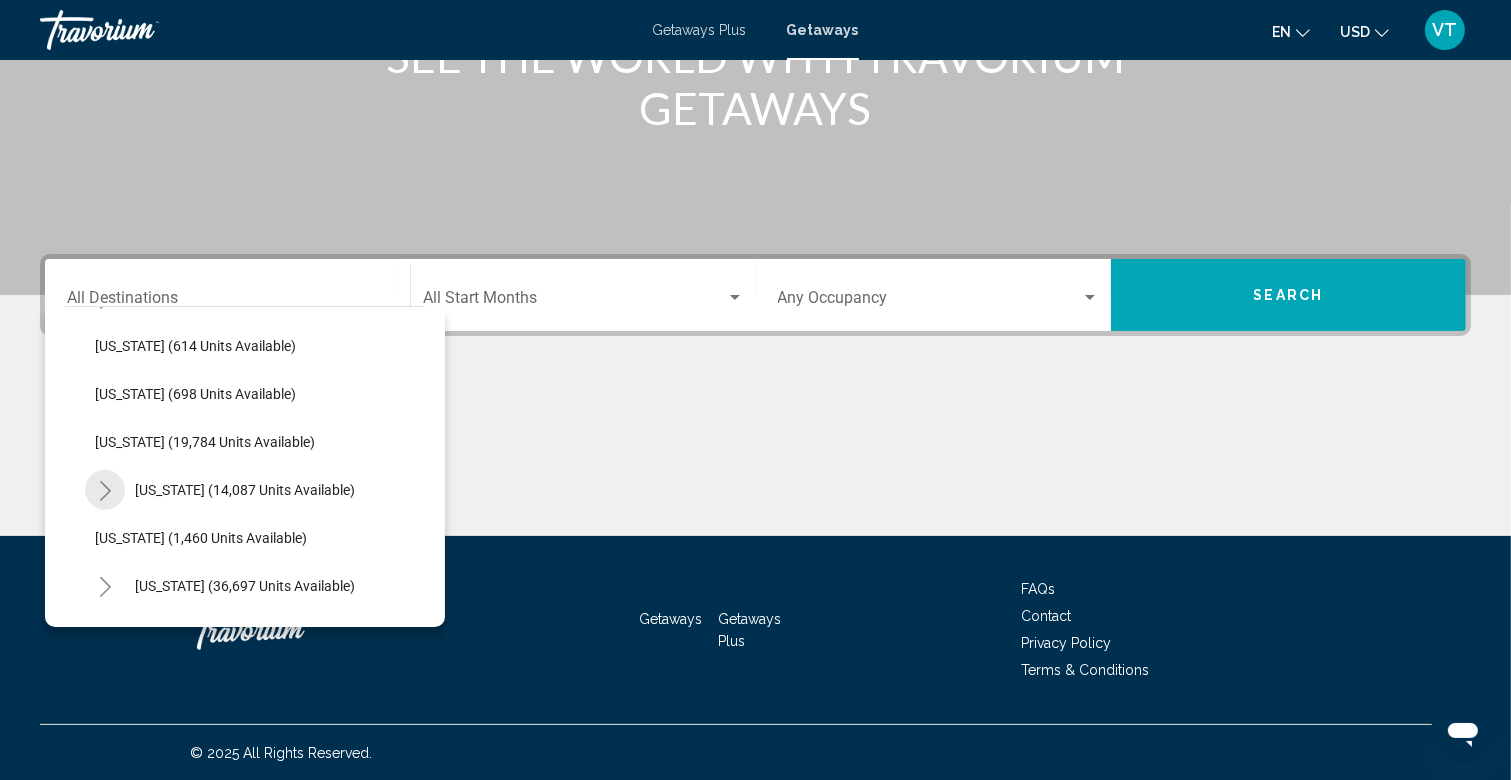 click 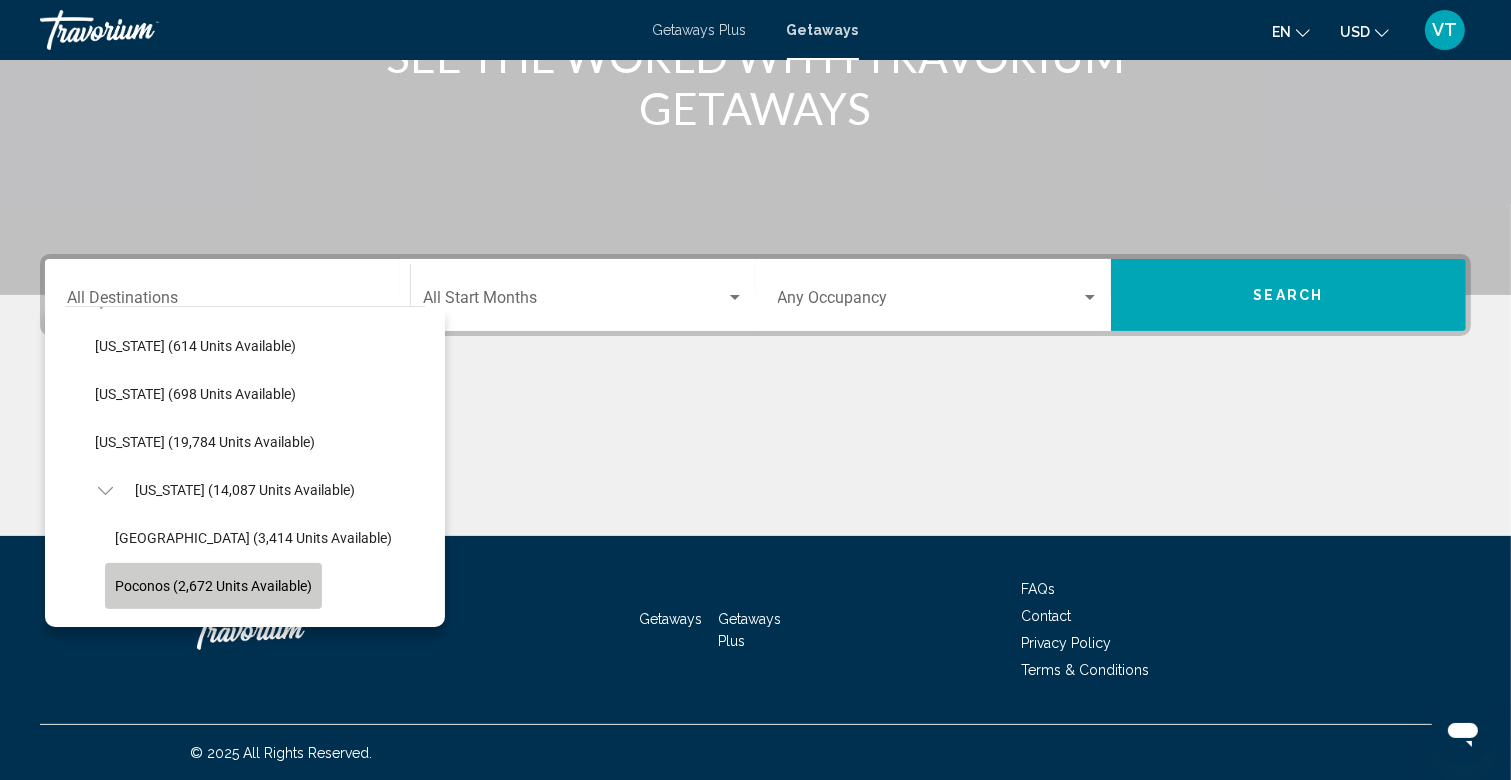 click on "Poconos (2,672 units available)" 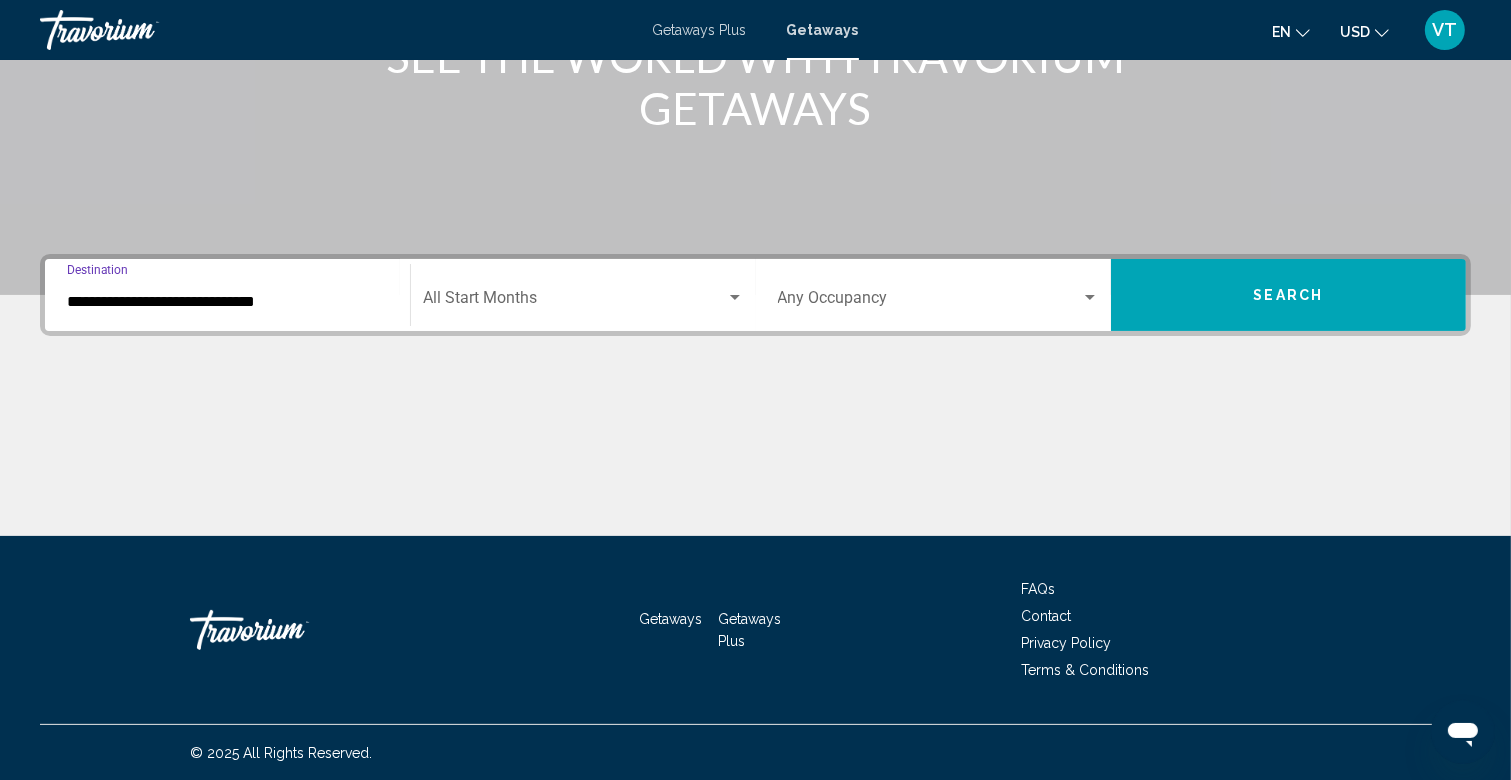 click at bounding box center [574, 302] 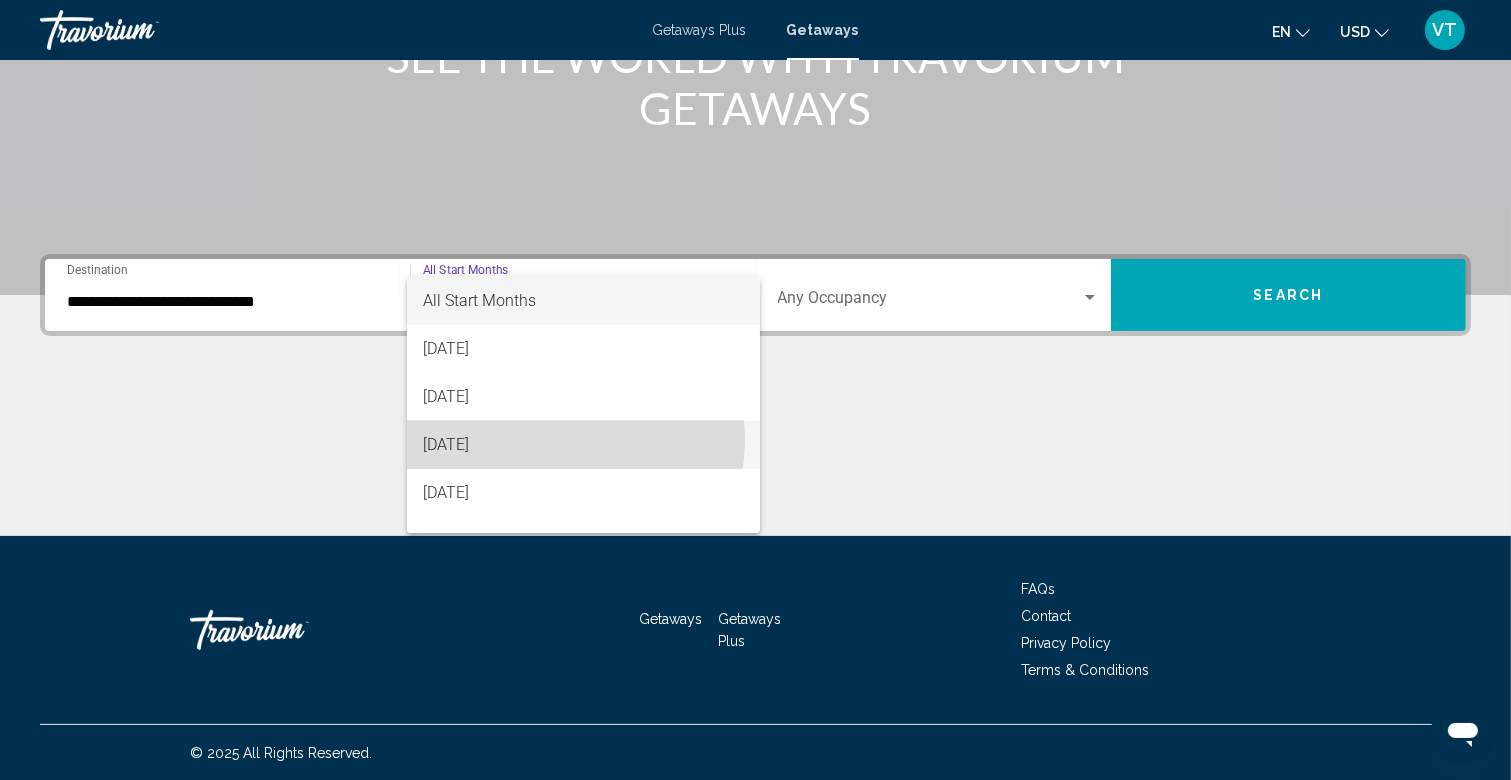 click on "[DATE]" at bounding box center [583, 445] 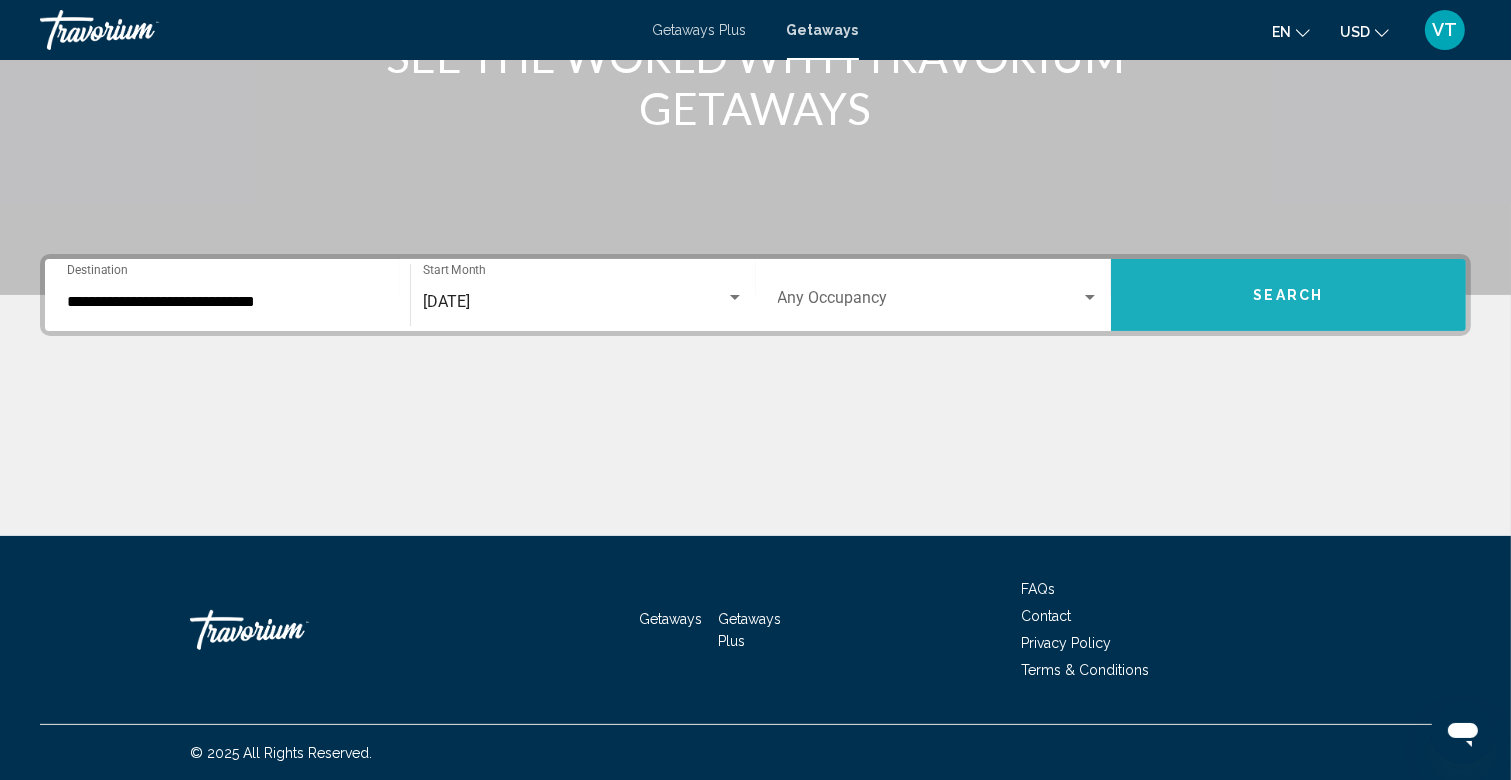 click on "Search" at bounding box center [1288, 295] 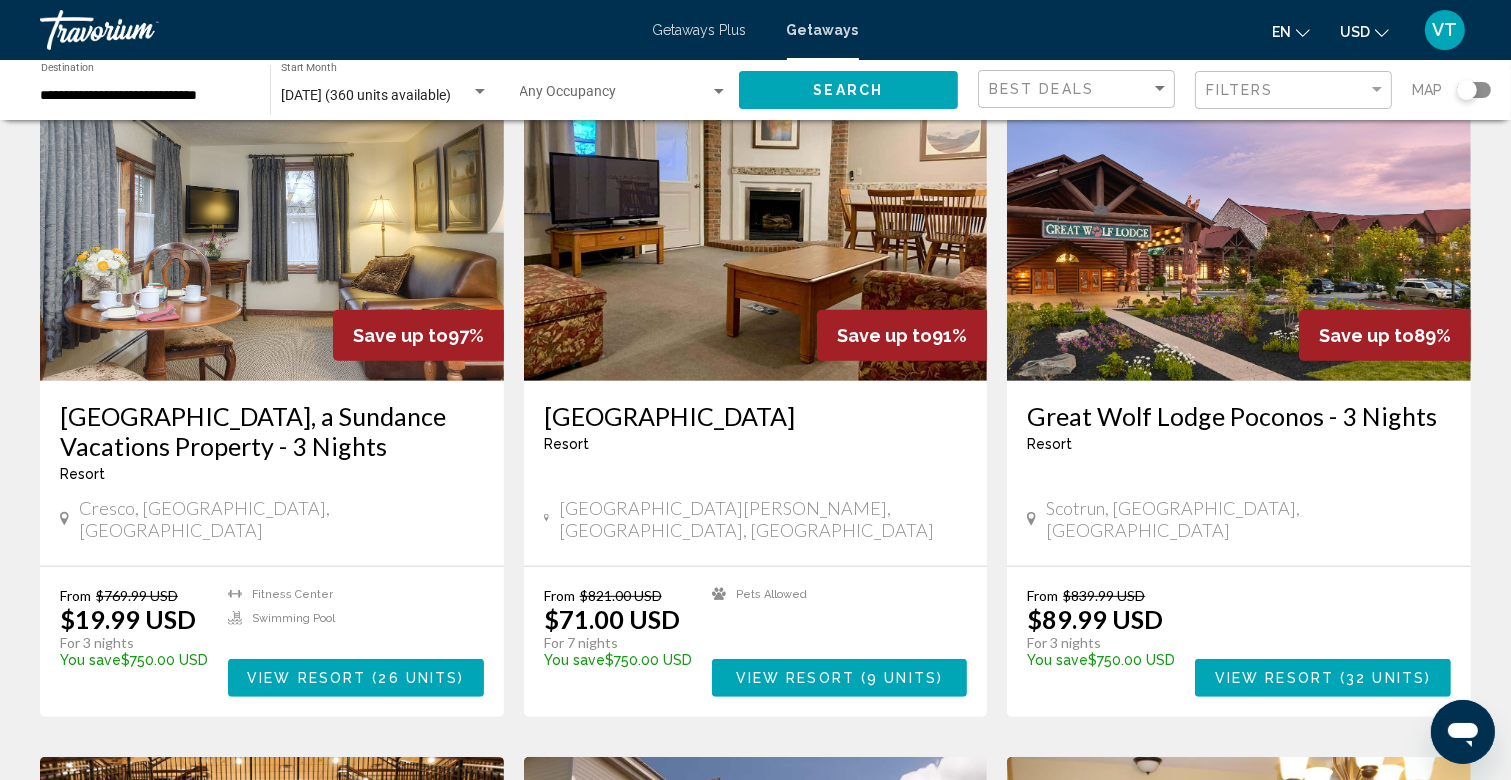scroll, scrollTop: 846, scrollLeft: 0, axis: vertical 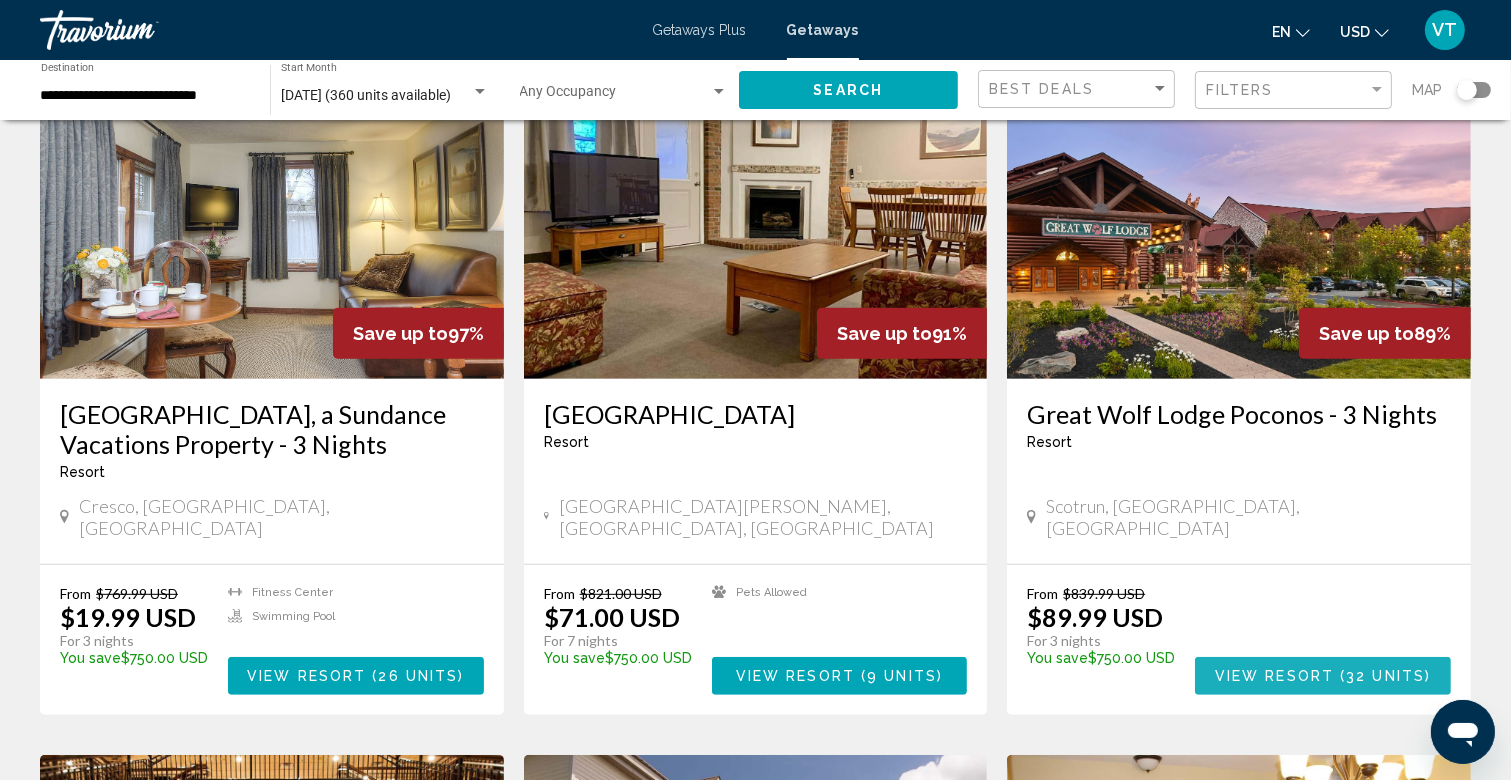 click on "View Resort    ( 32 units )" at bounding box center (1323, 675) 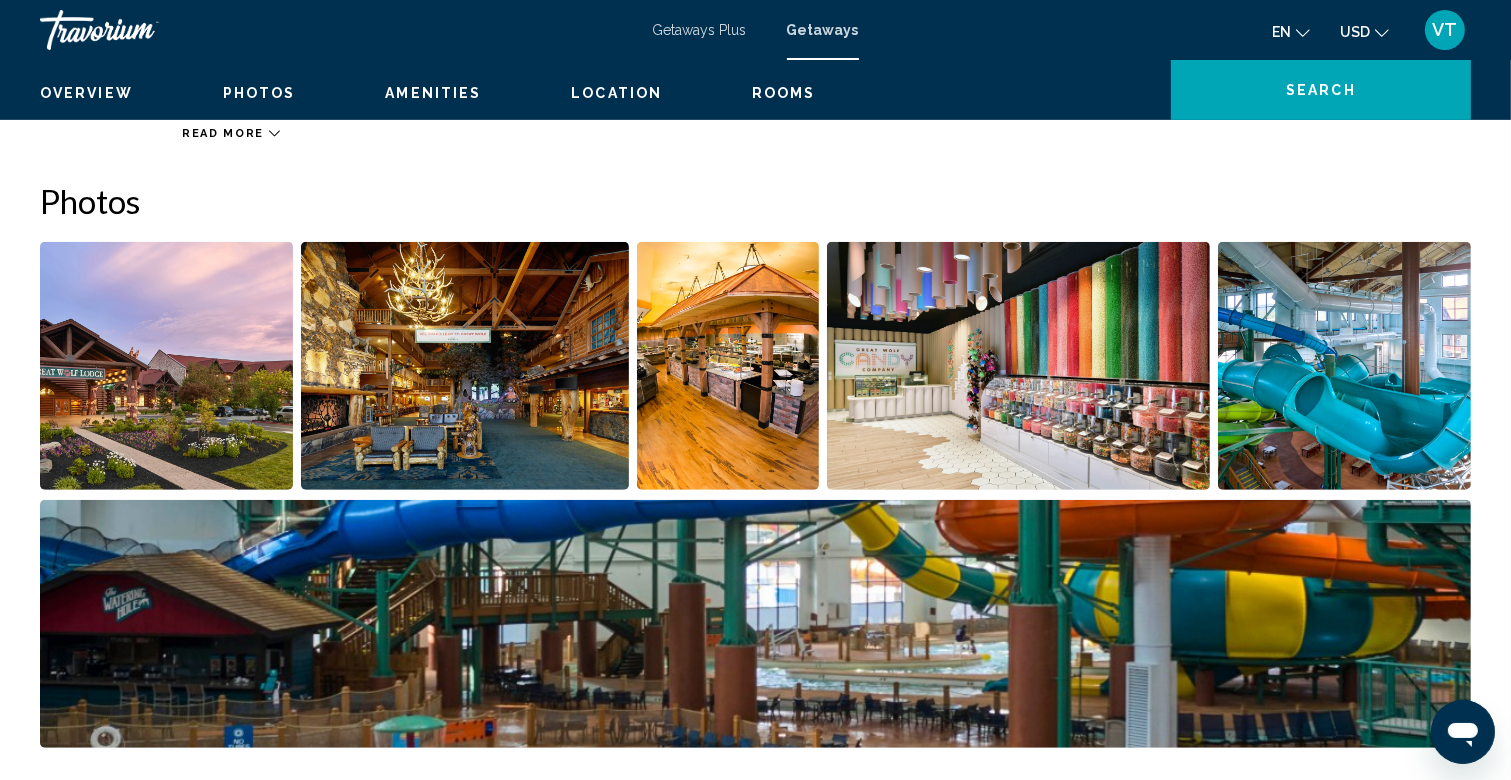 scroll, scrollTop: 0, scrollLeft: 0, axis: both 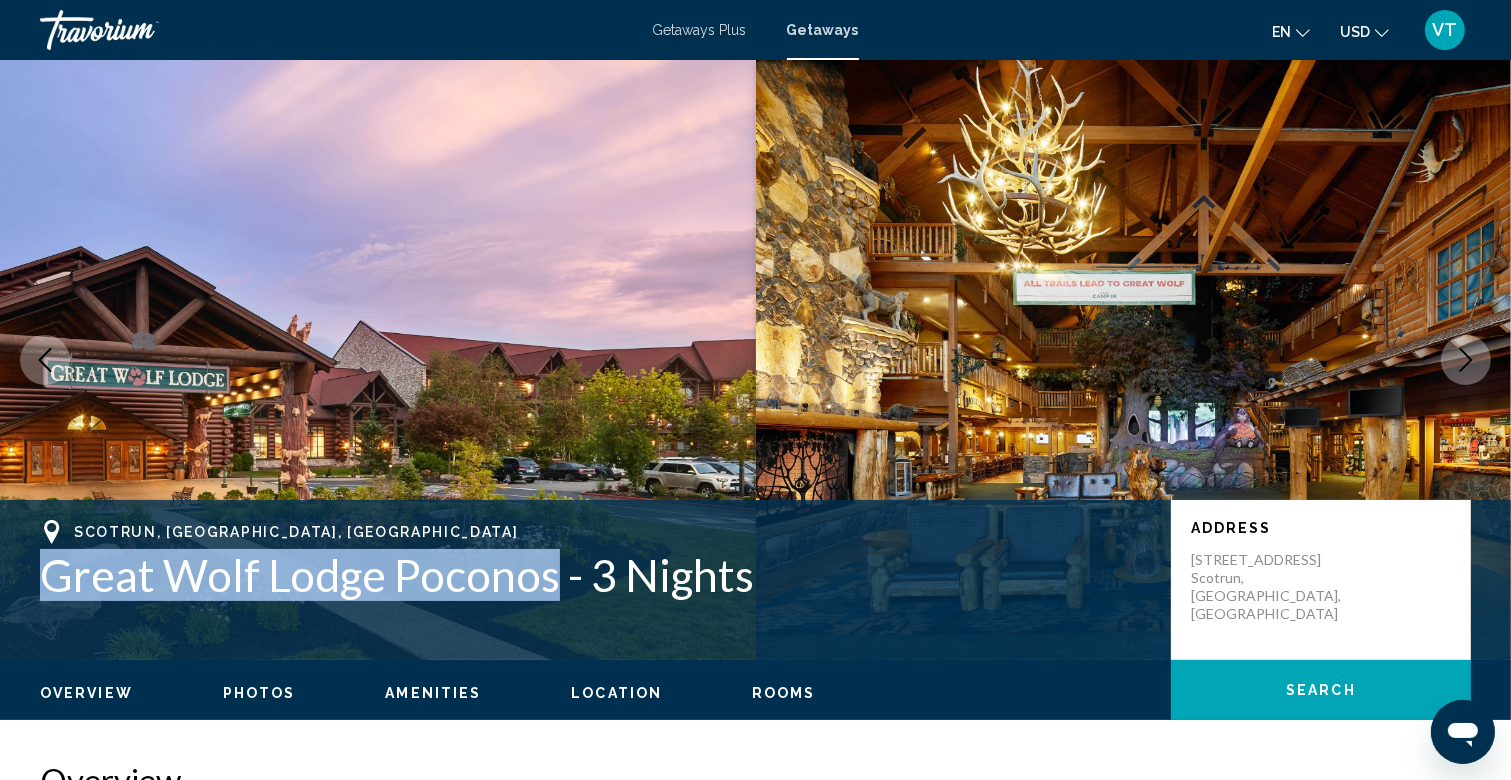 drag, startPoint x: 28, startPoint y: 568, endPoint x: 552, endPoint y: 567, distance: 524.001 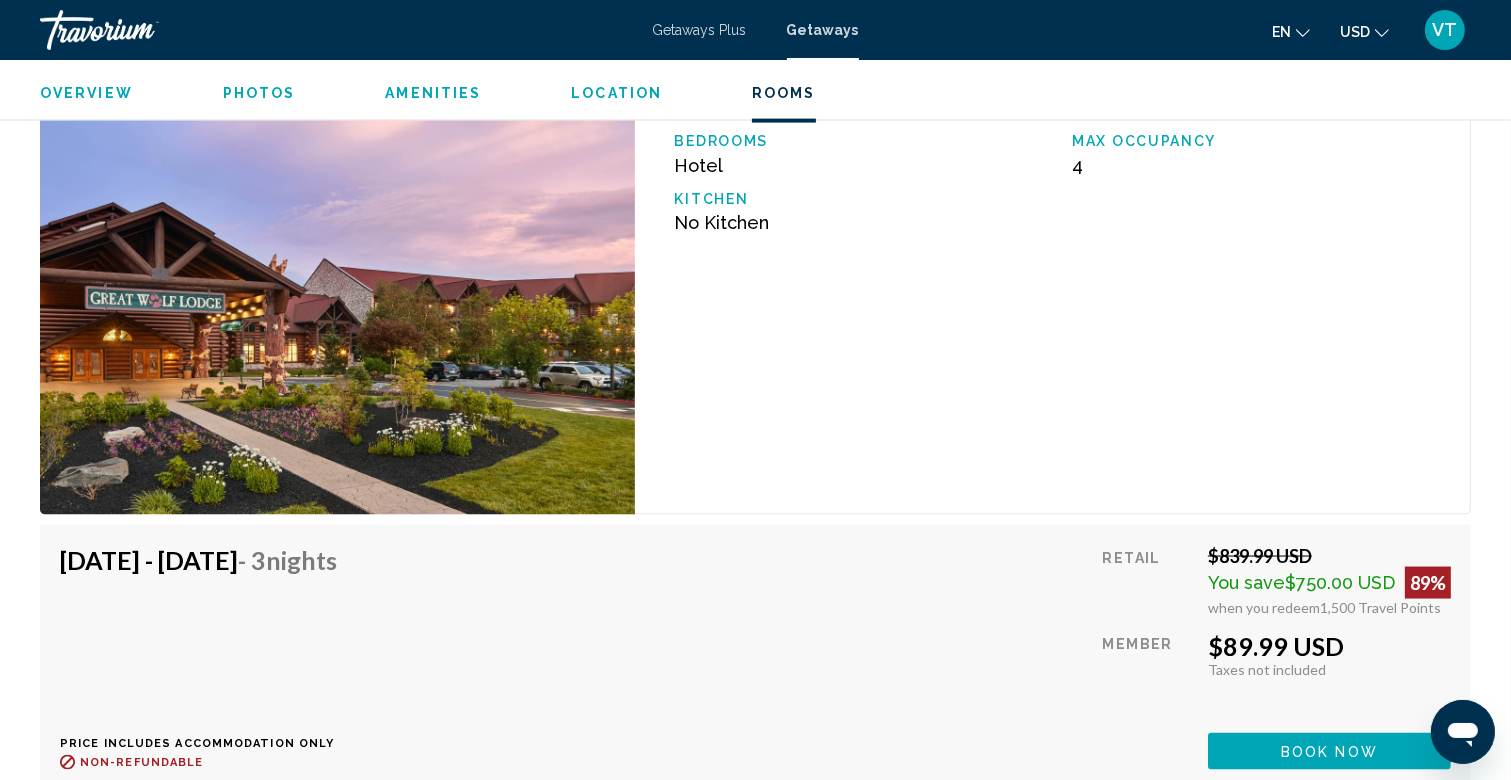 scroll, scrollTop: 2912, scrollLeft: 0, axis: vertical 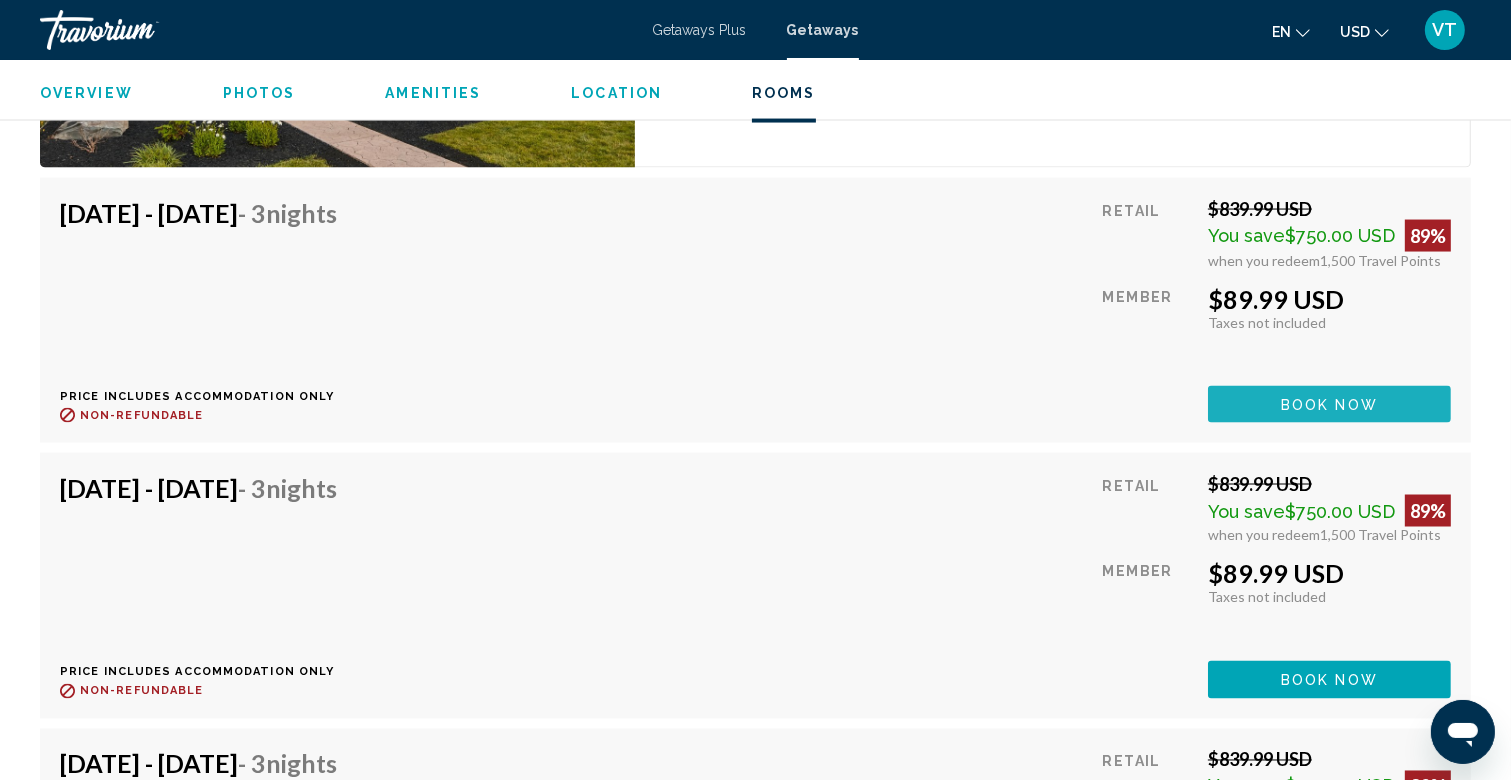 click on "Book now" at bounding box center (1329, 405) 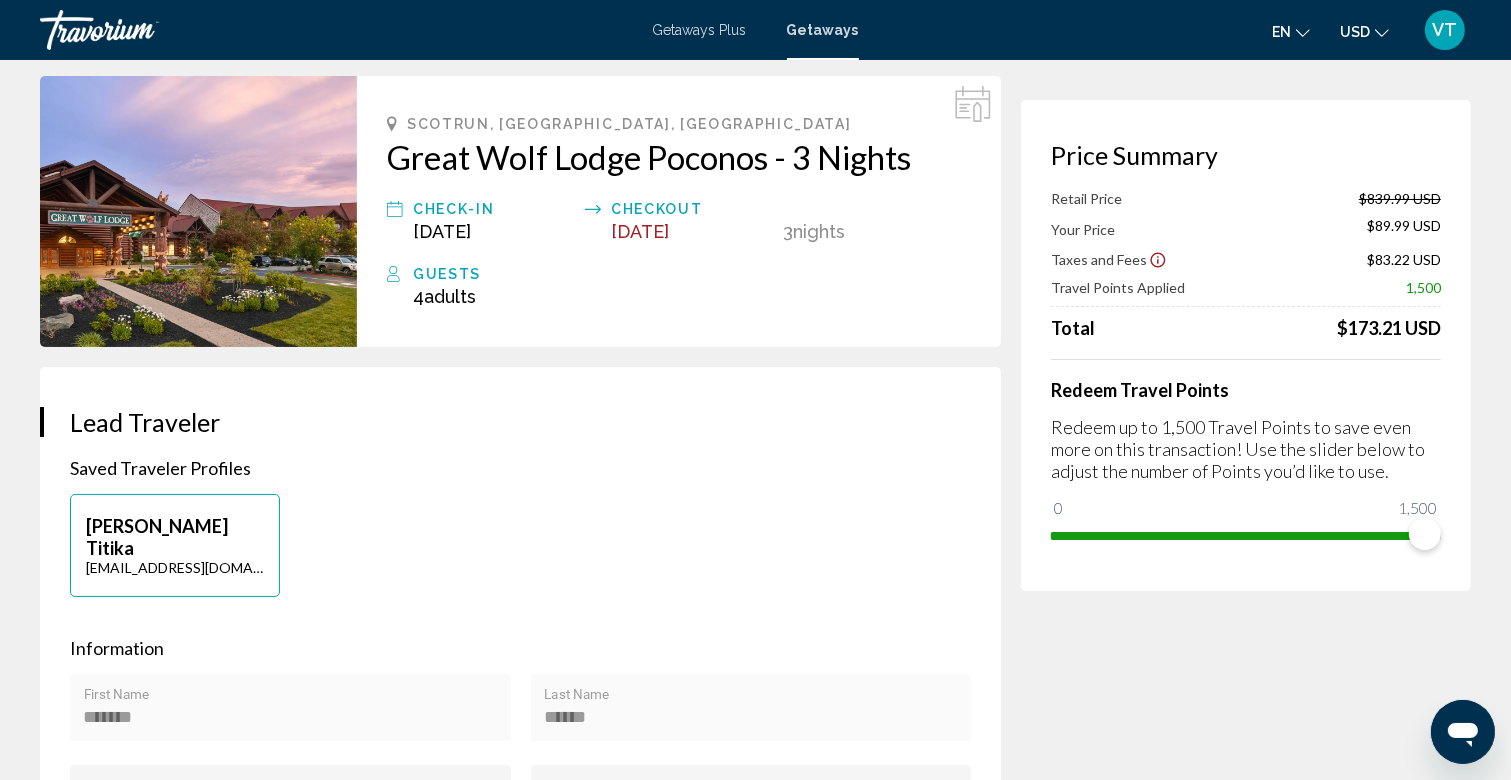 scroll, scrollTop: 0, scrollLeft: 0, axis: both 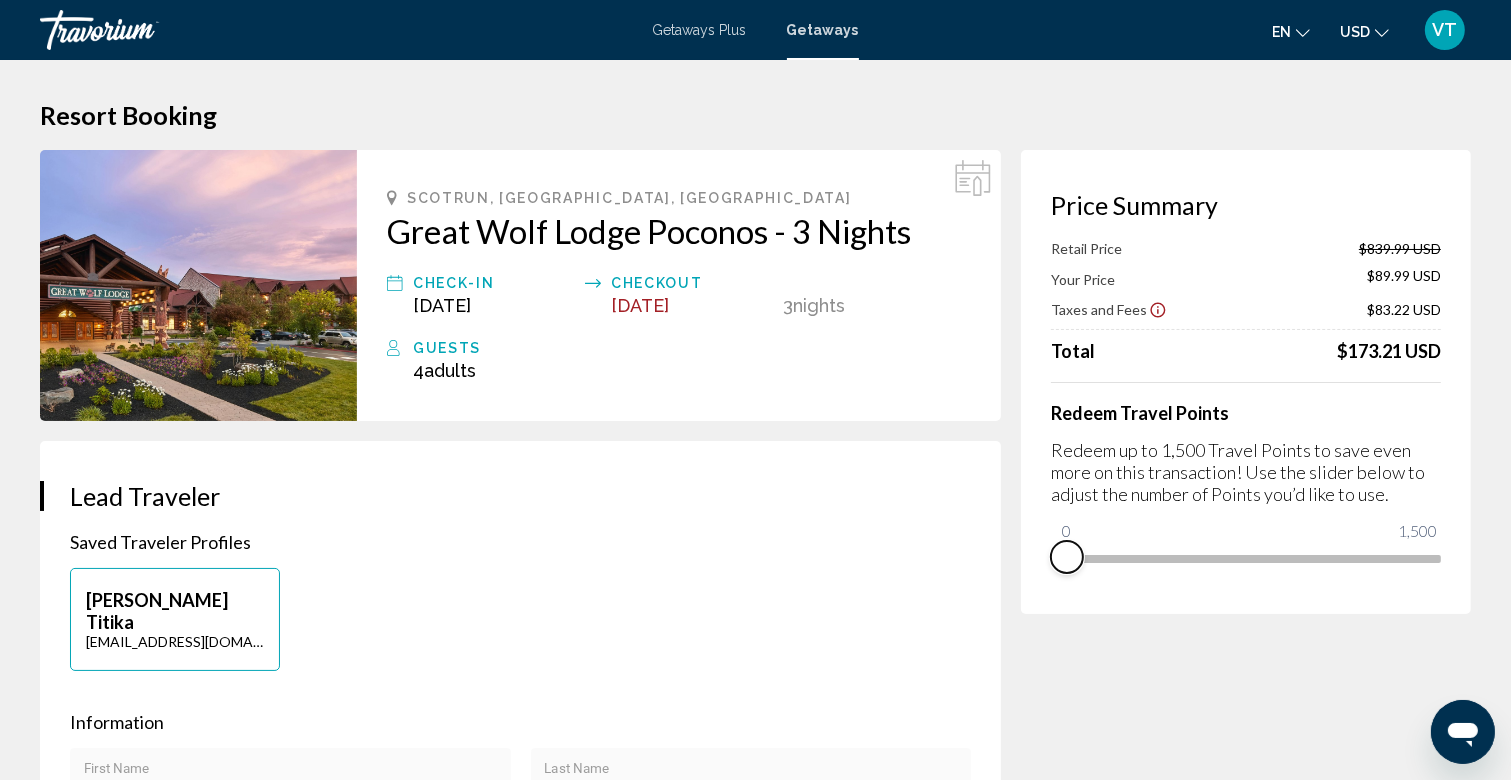 drag, startPoint x: 1428, startPoint y: 584, endPoint x: 1064, endPoint y: 556, distance: 365.07535 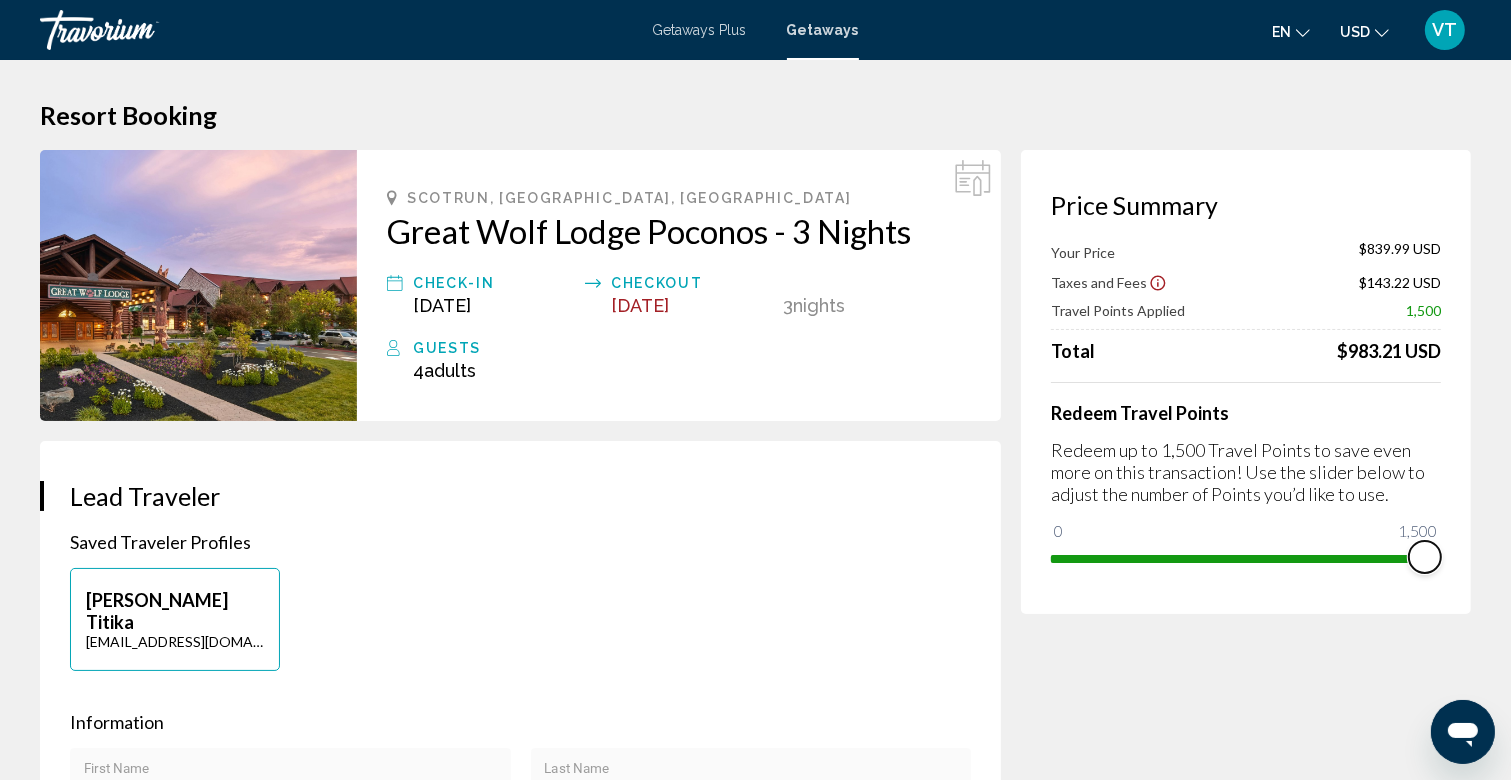 drag, startPoint x: 1065, startPoint y: 529, endPoint x: 1463, endPoint y: 557, distance: 398.9837 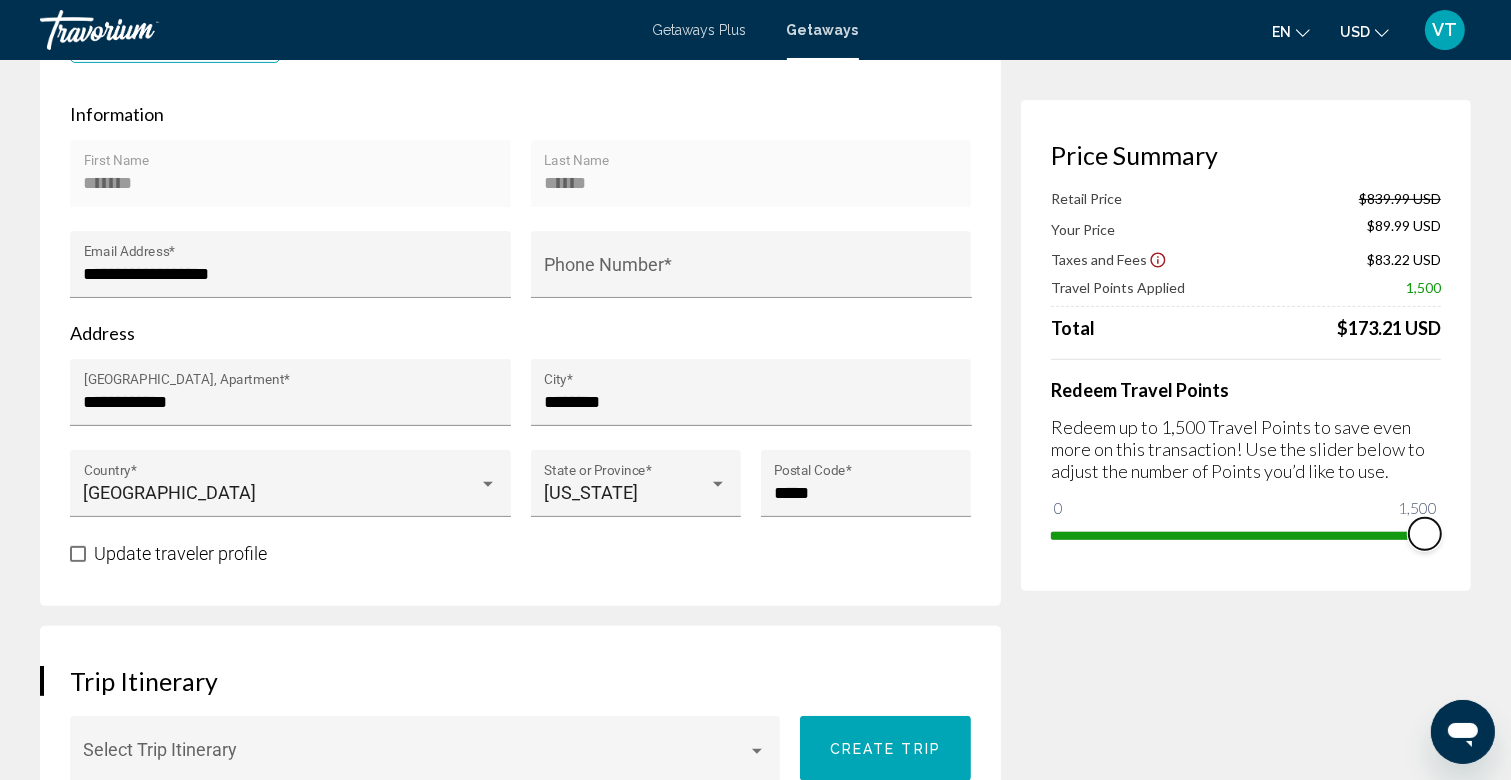 scroll, scrollTop: 0, scrollLeft: 0, axis: both 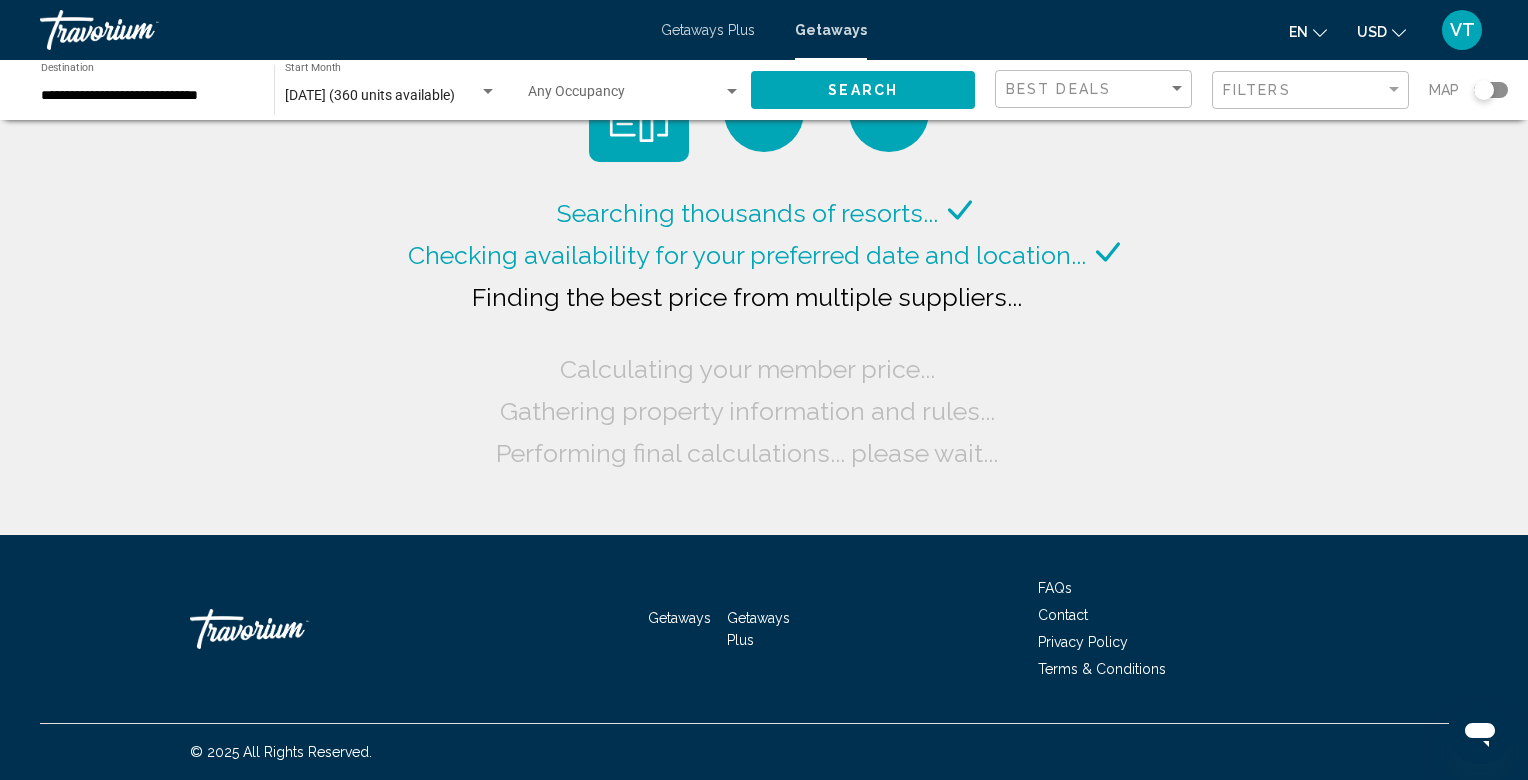 click on "**********" 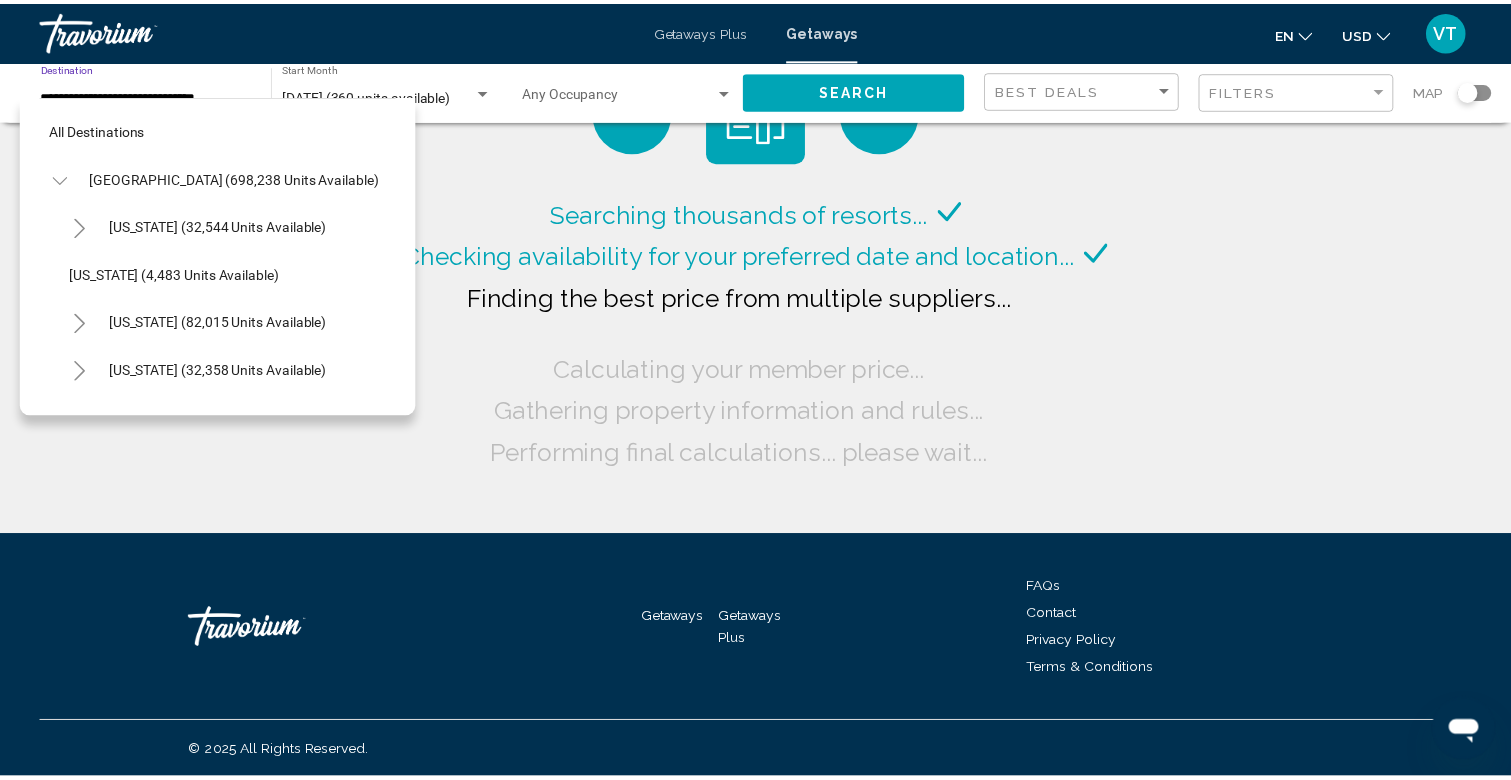 scroll, scrollTop: 1615, scrollLeft: 0, axis: vertical 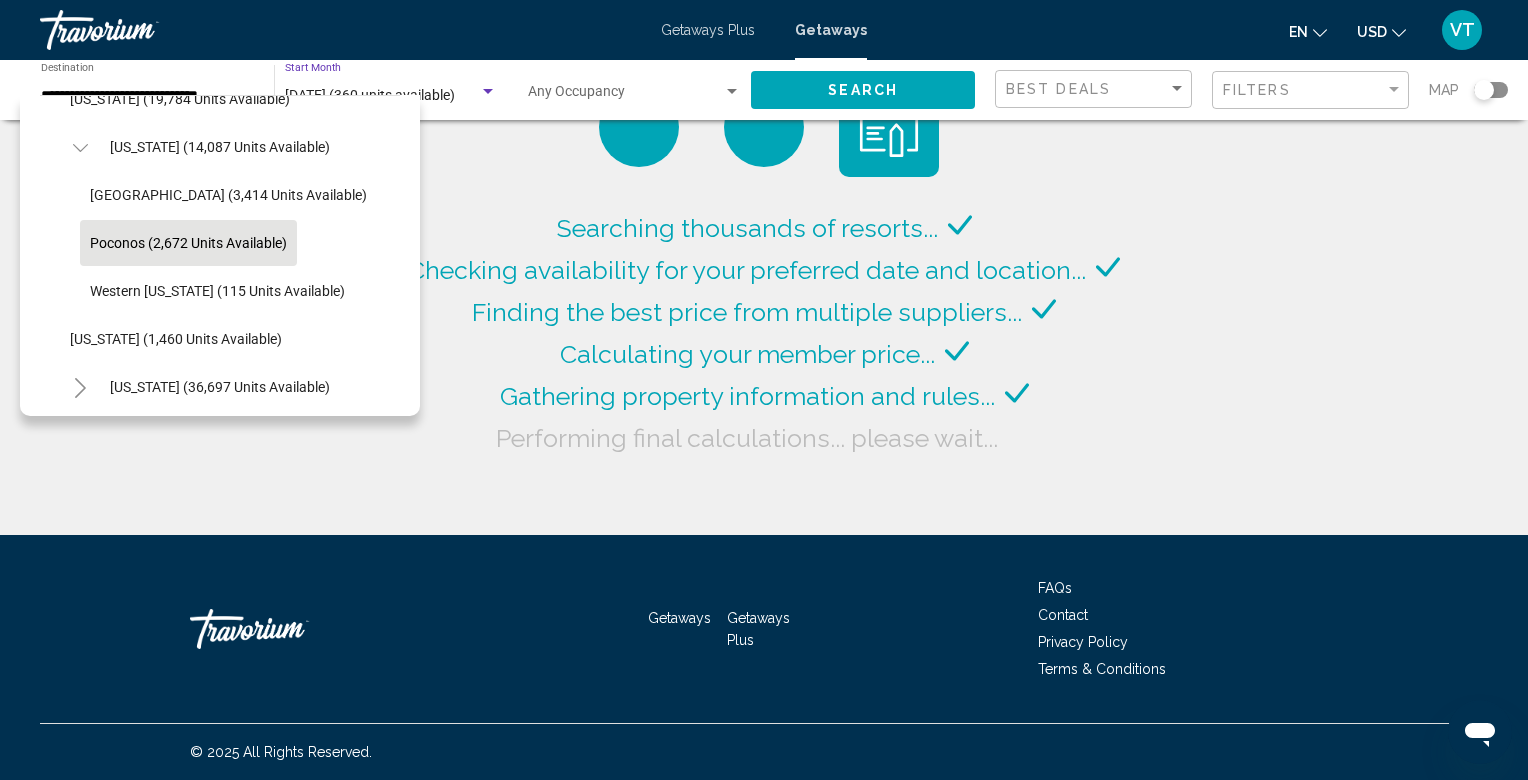 click on "[DATE] (360 units available)" at bounding box center (370, 95) 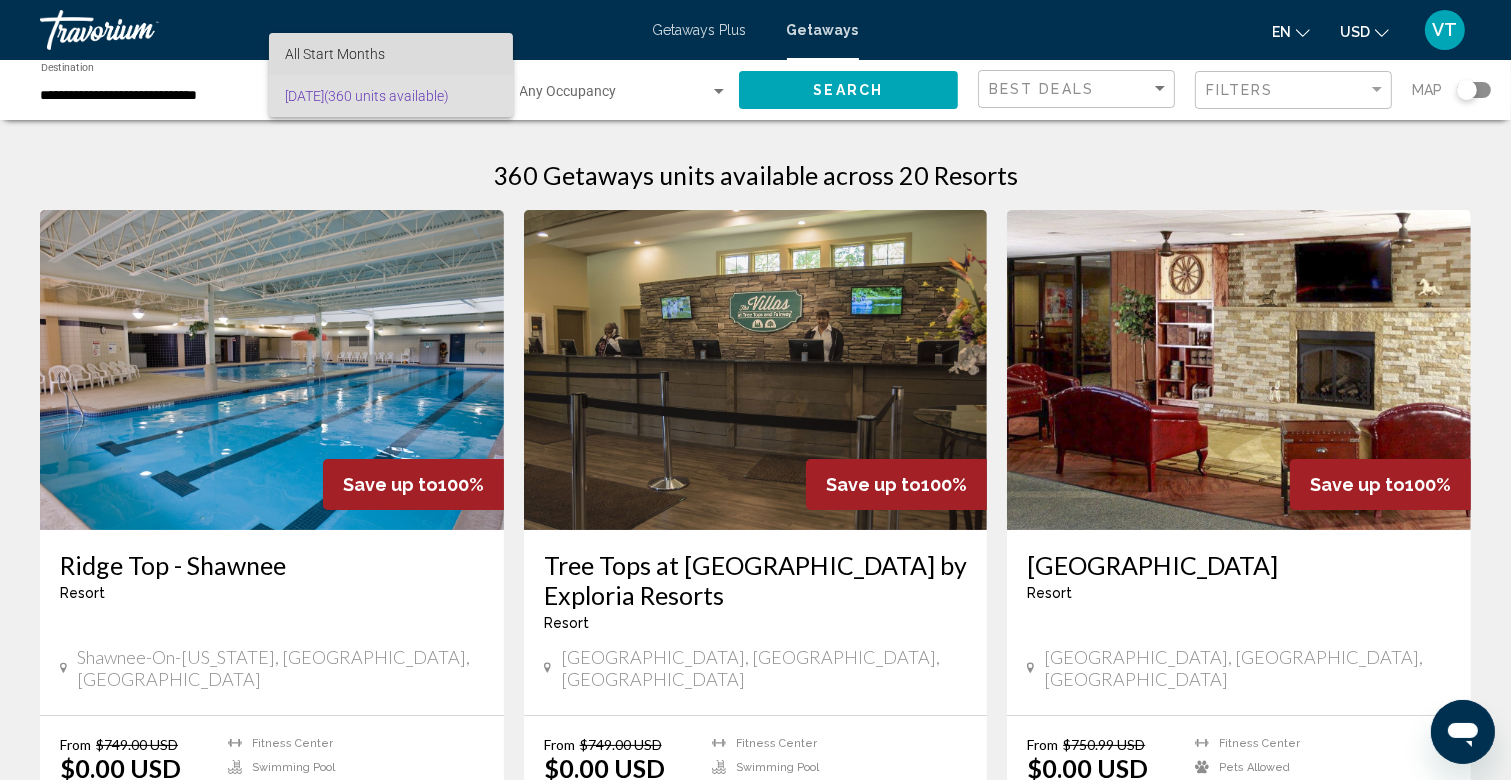 click on "All Start Months" at bounding box center [391, 54] 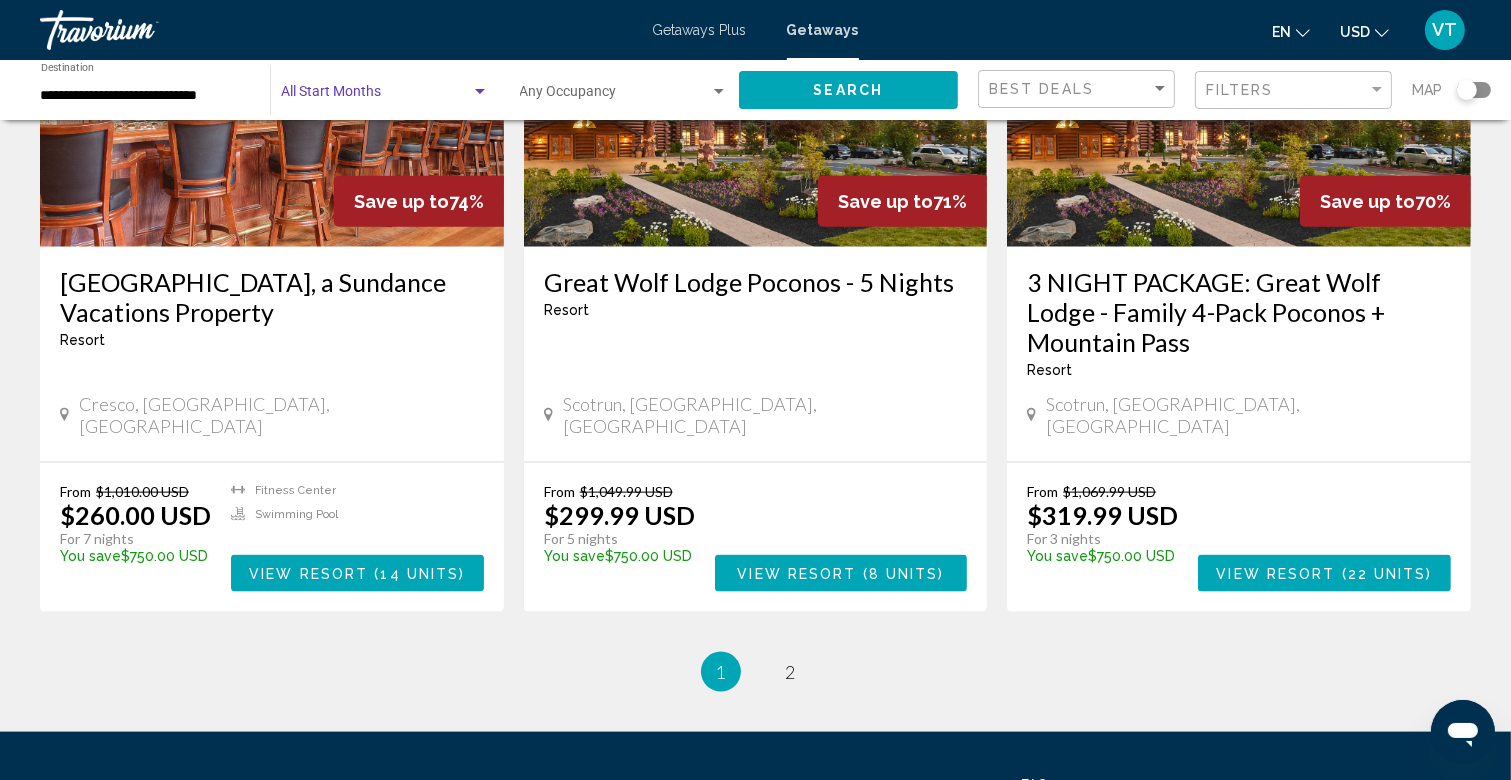 scroll, scrollTop: 2416, scrollLeft: 0, axis: vertical 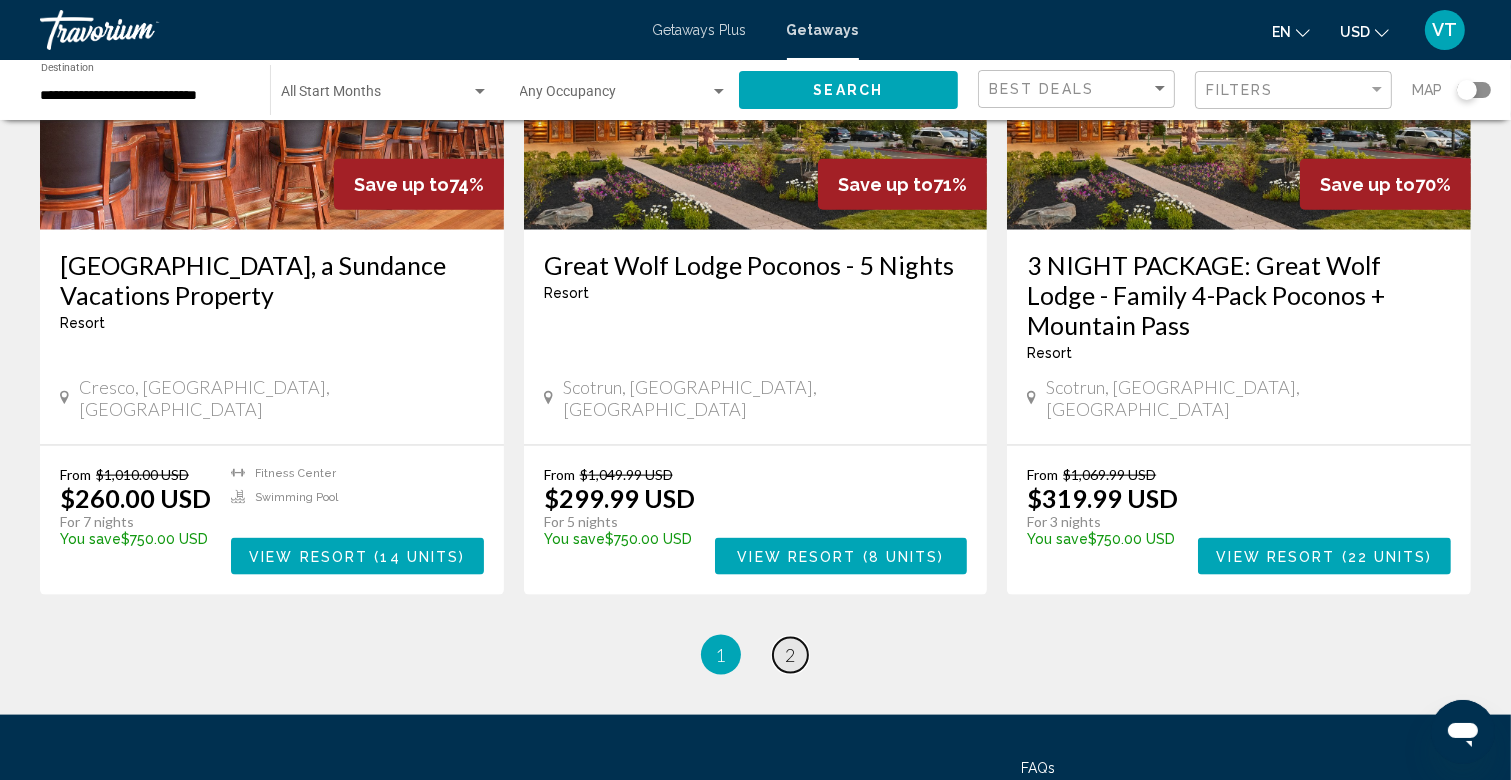 click on "2" at bounding box center [791, 655] 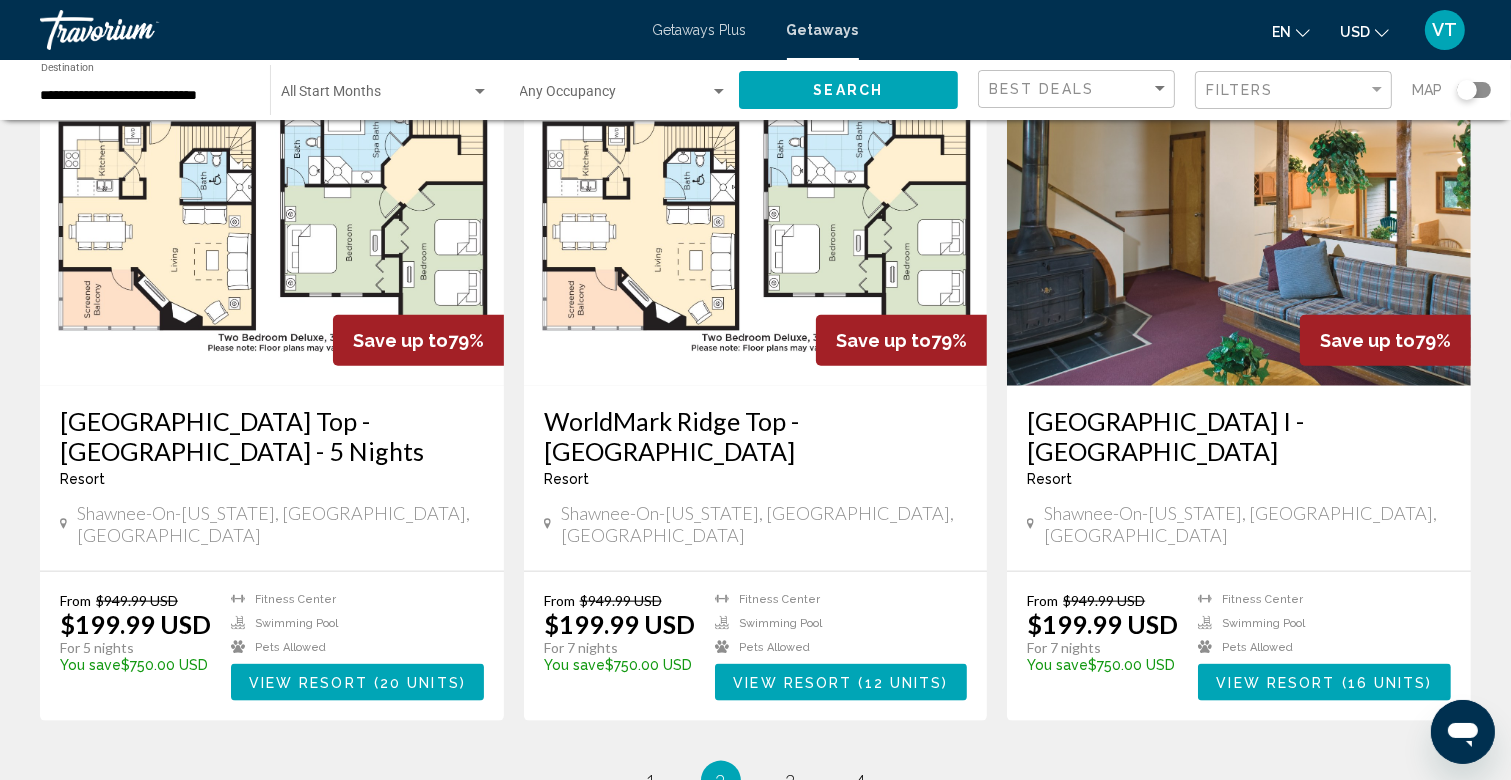 scroll, scrollTop: 2236, scrollLeft: 0, axis: vertical 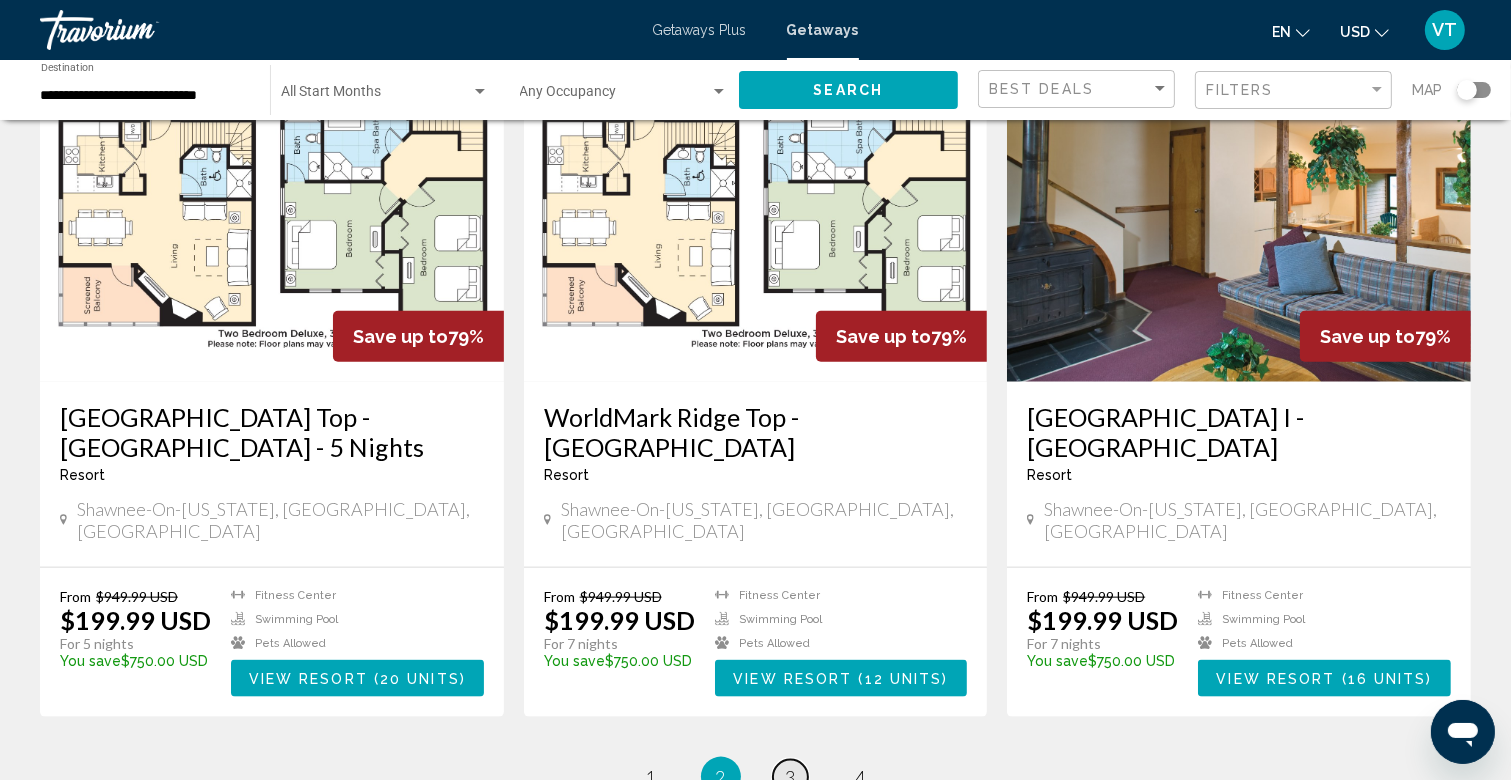 click on "3" at bounding box center [791, 777] 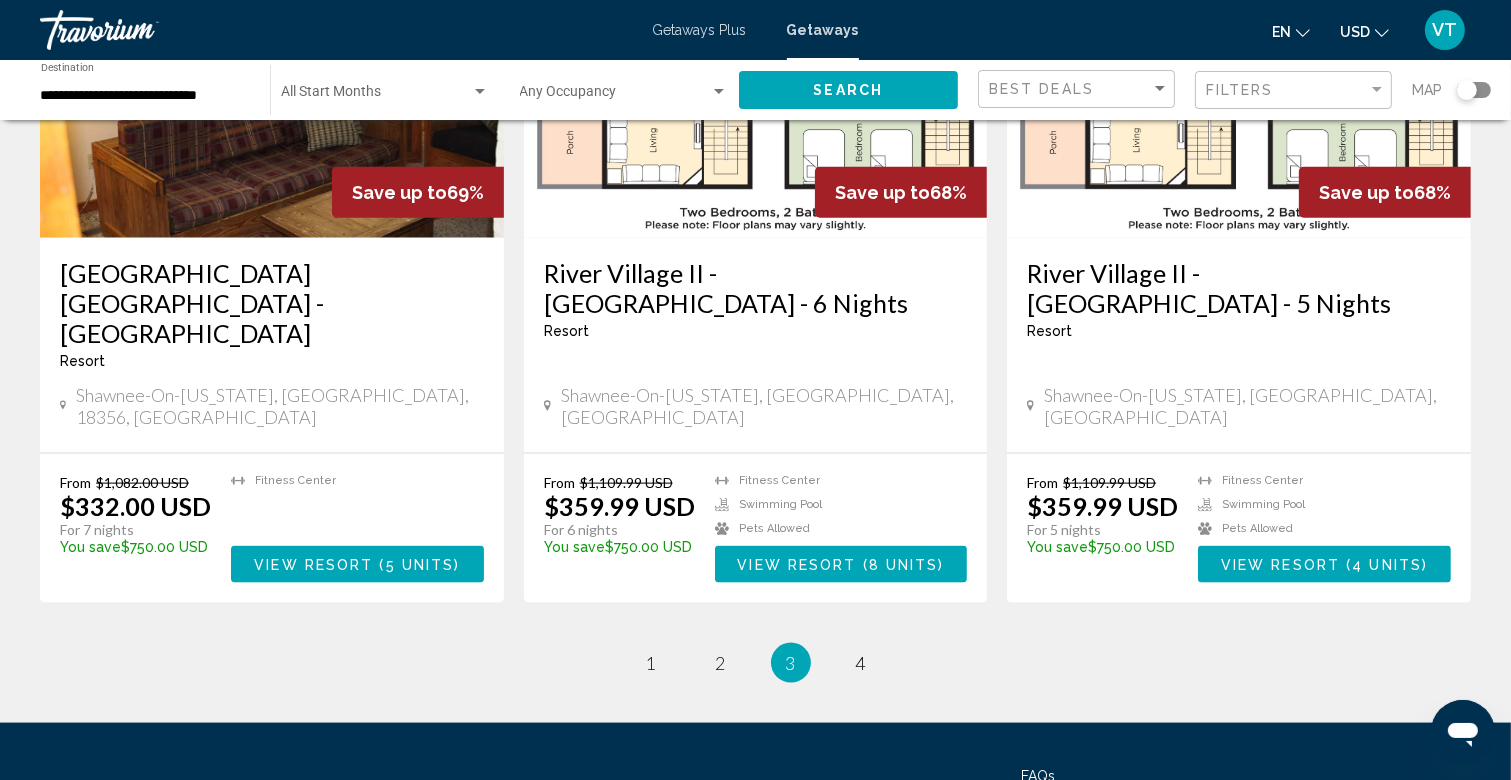 scroll, scrollTop: 2475, scrollLeft: 0, axis: vertical 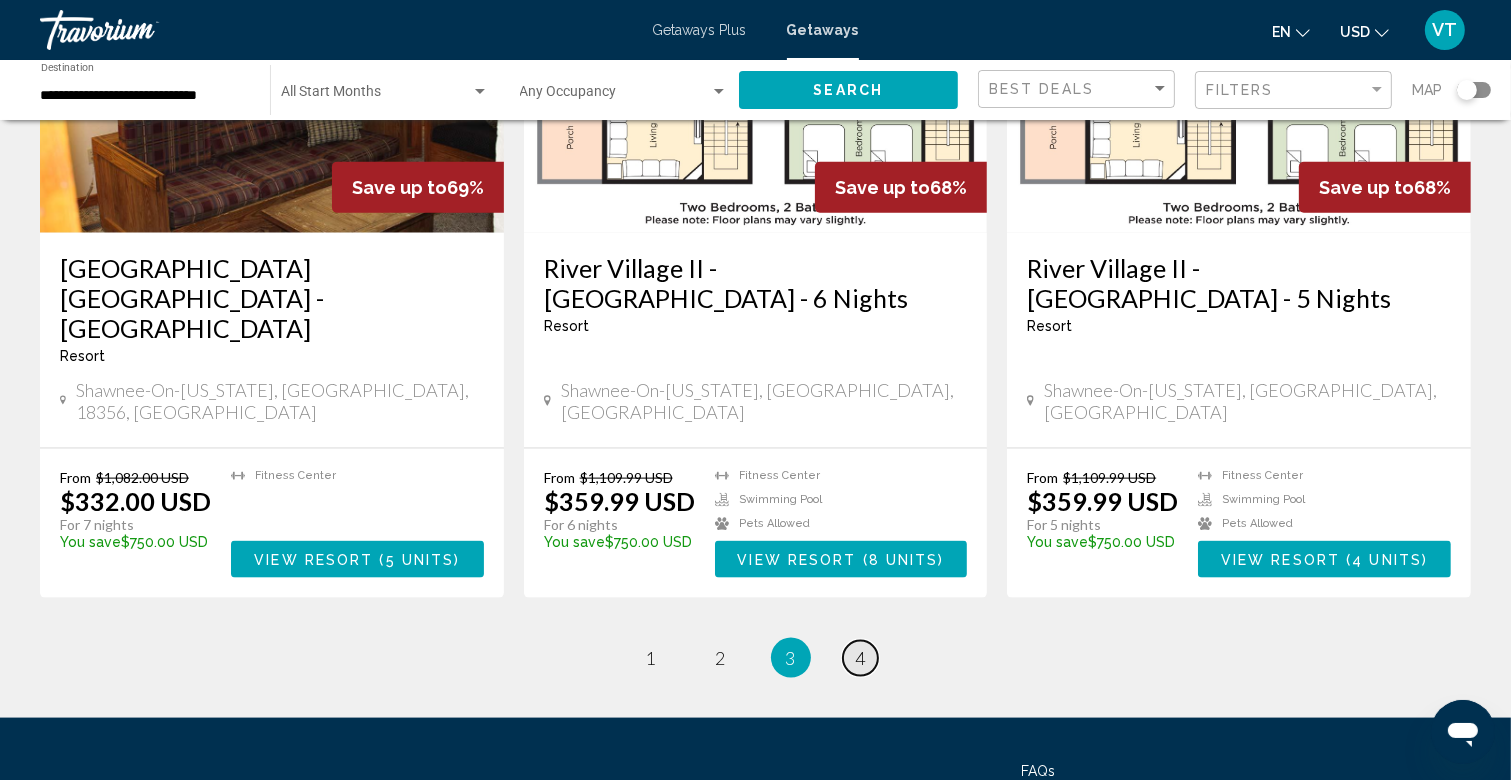 click on "4" at bounding box center [861, 658] 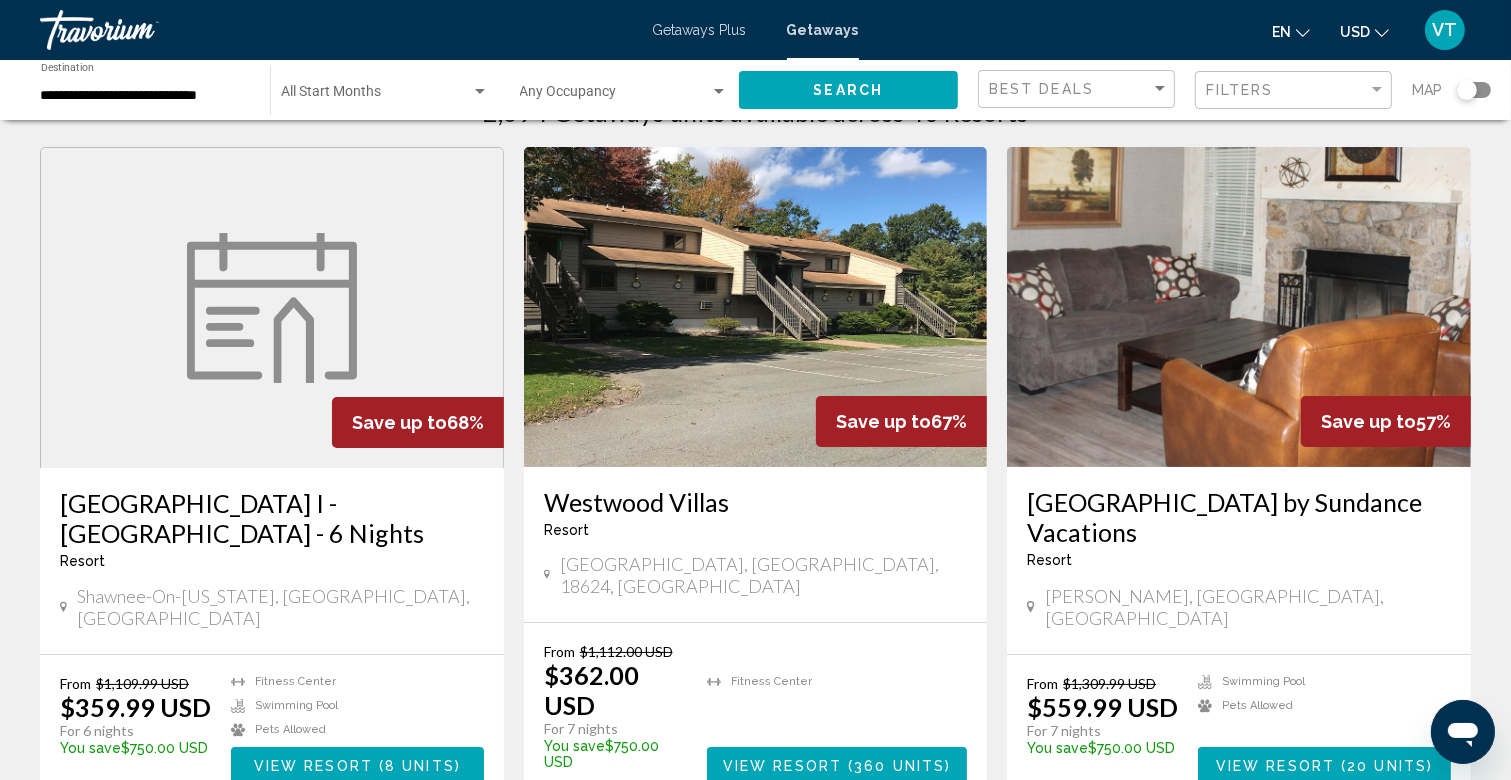 scroll, scrollTop: 0, scrollLeft: 0, axis: both 